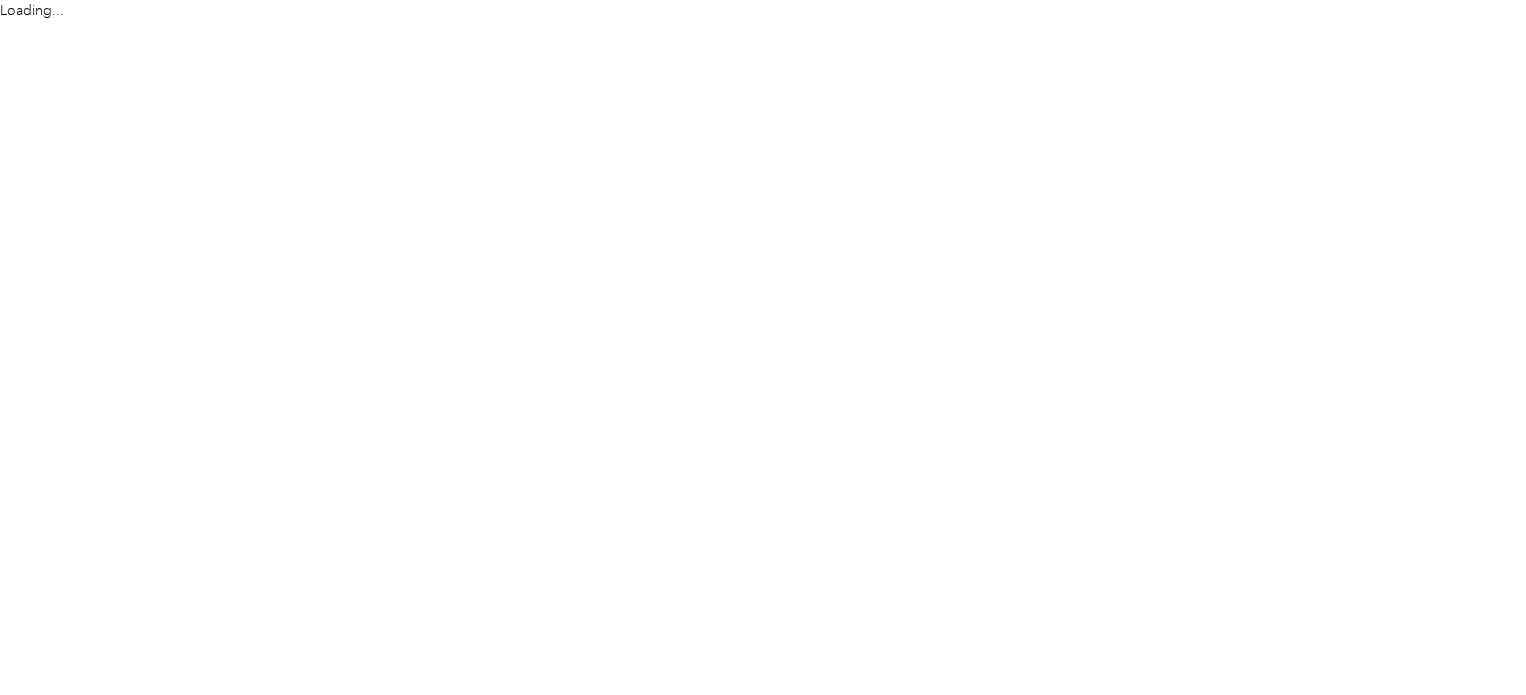 scroll, scrollTop: 0, scrollLeft: 0, axis: both 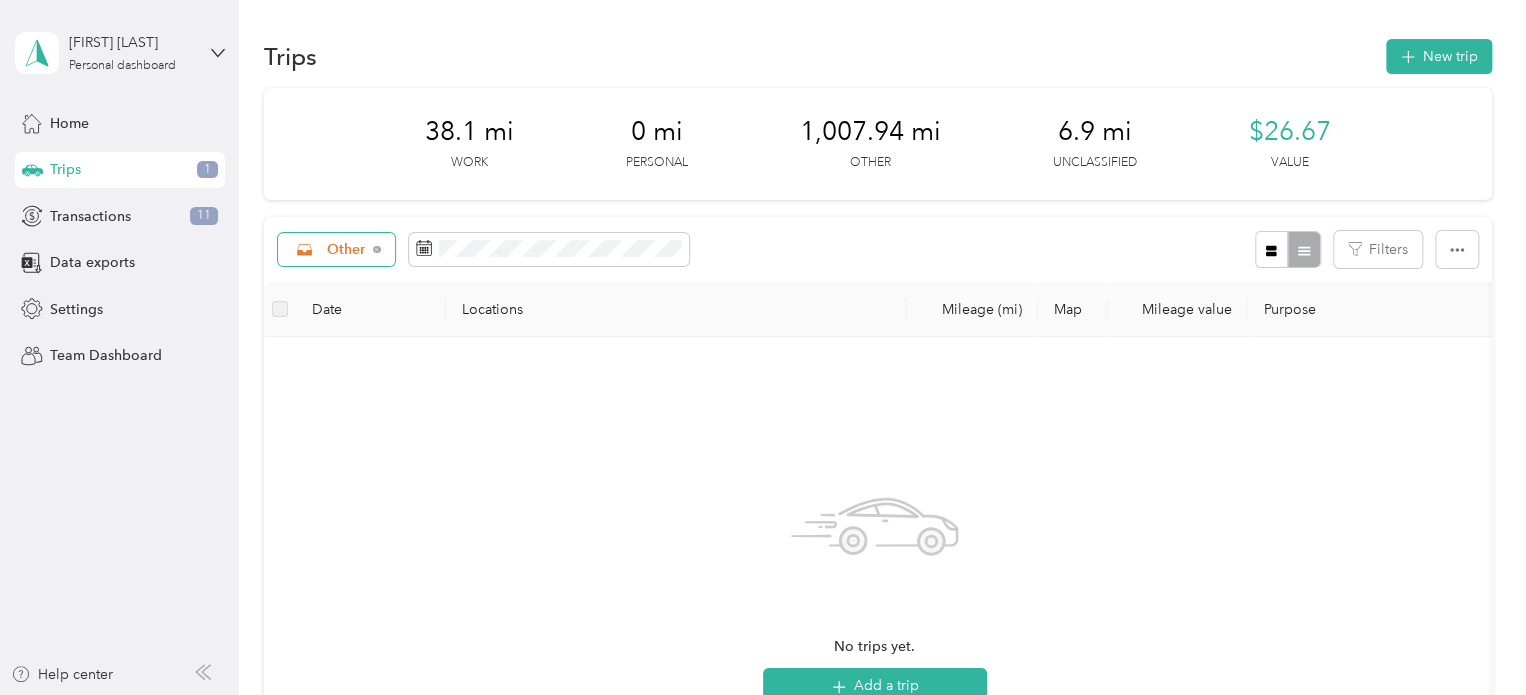 click on "Other" at bounding box center [346, 250] 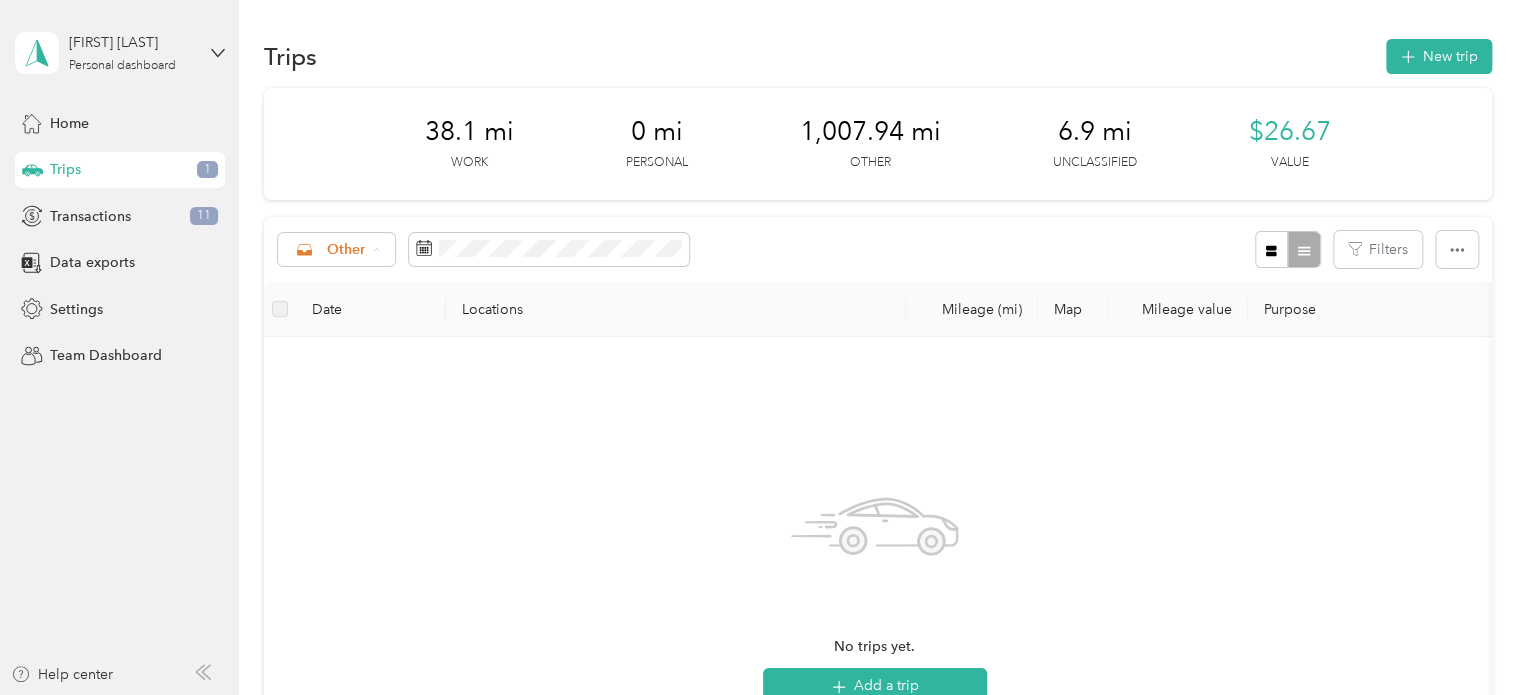 click on "All purposes" at bounding box center (368, 285) 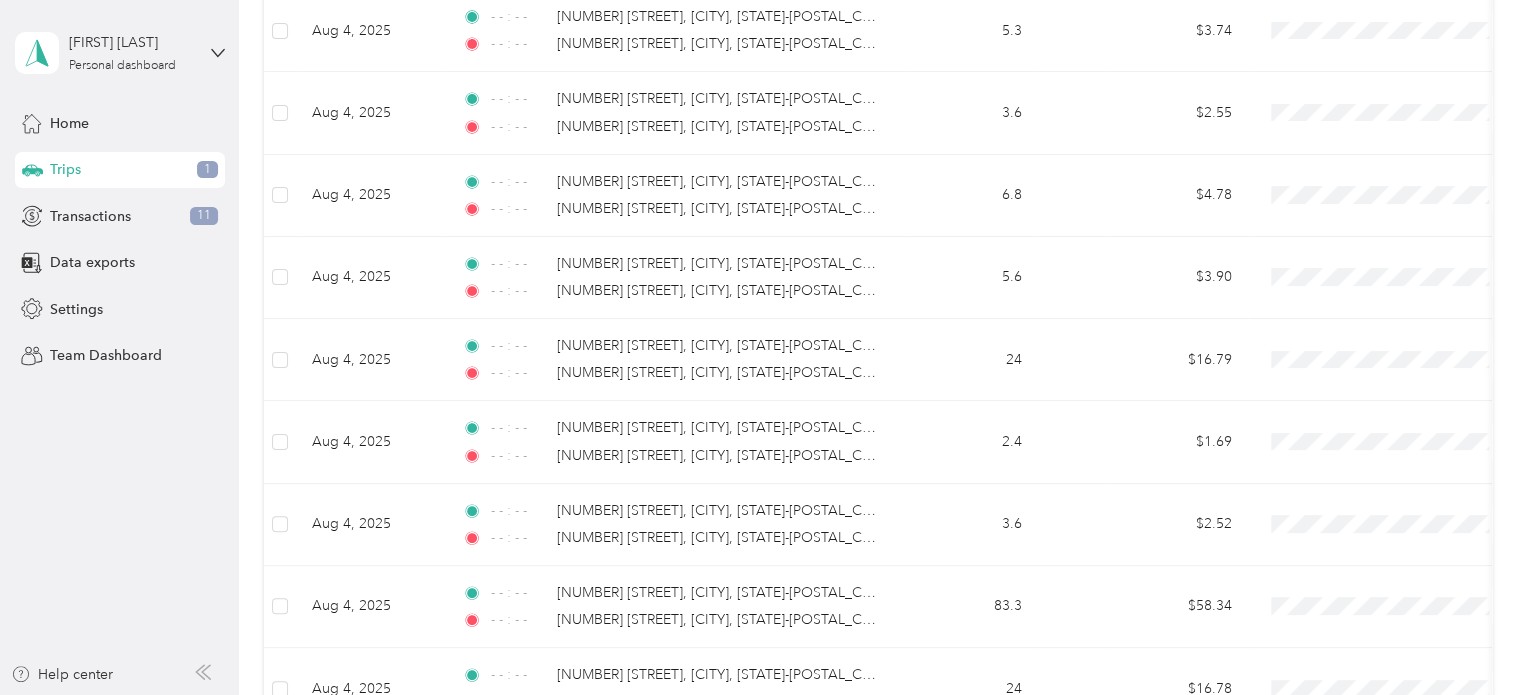 scroll, scrollTop: 0, scrollLeft: 0, axis: both 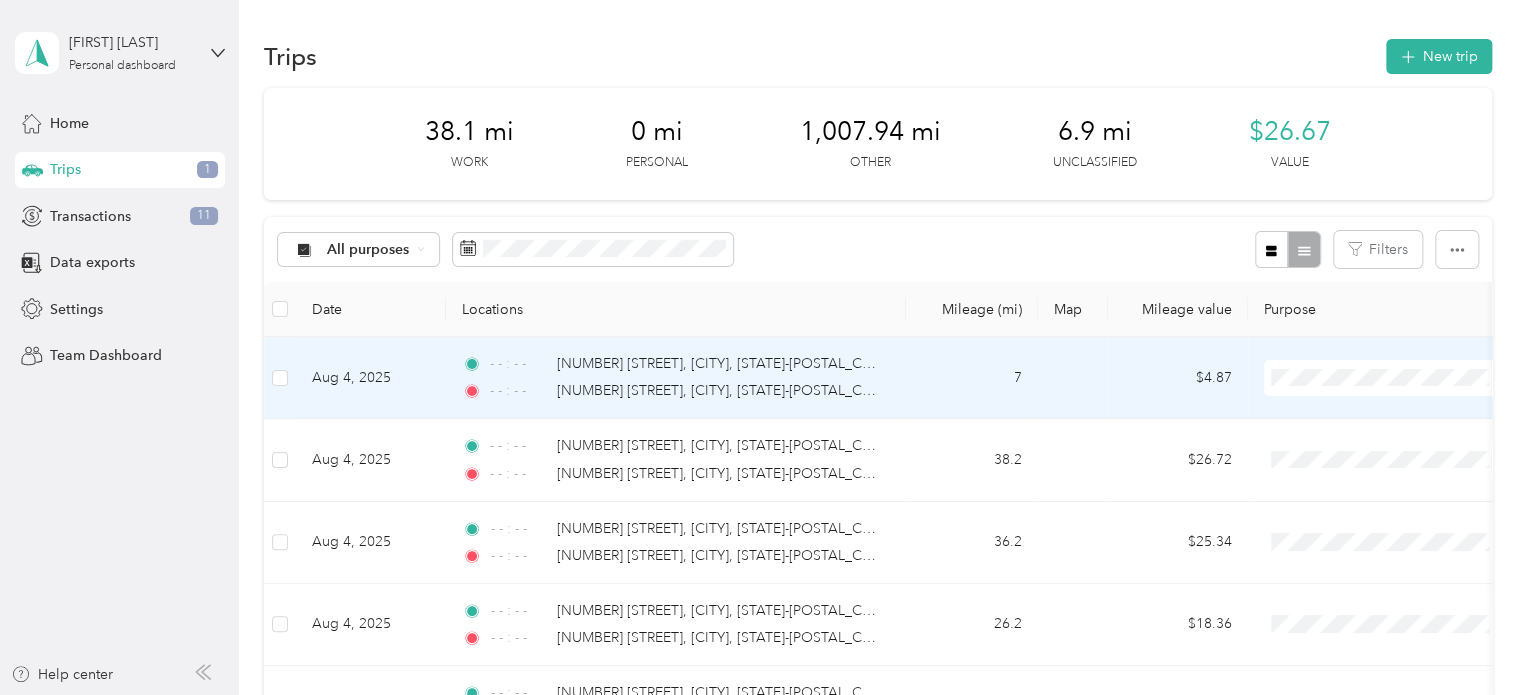 click on "Personal" at bounding box center [1405, 449] 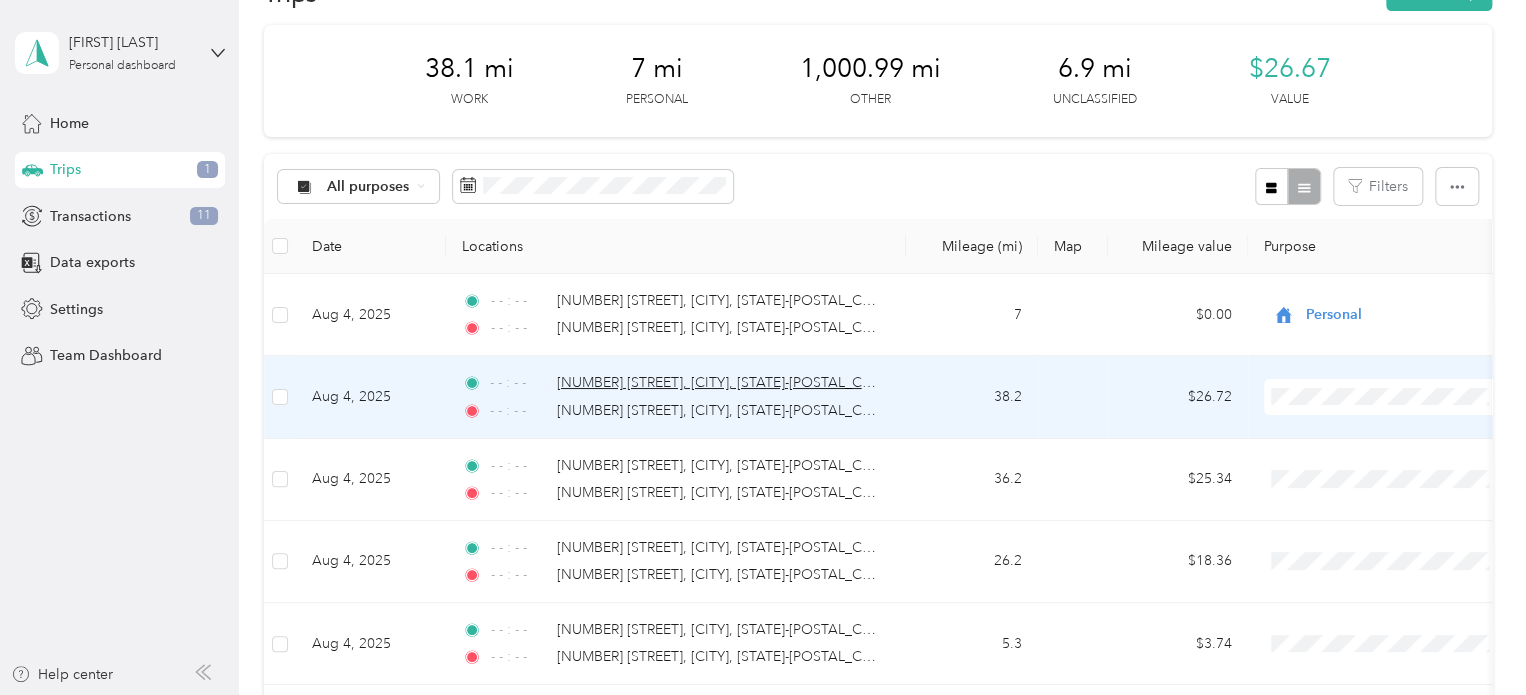 scroll, scrollTop: 68, scrollLeft: 0, axis: vertical 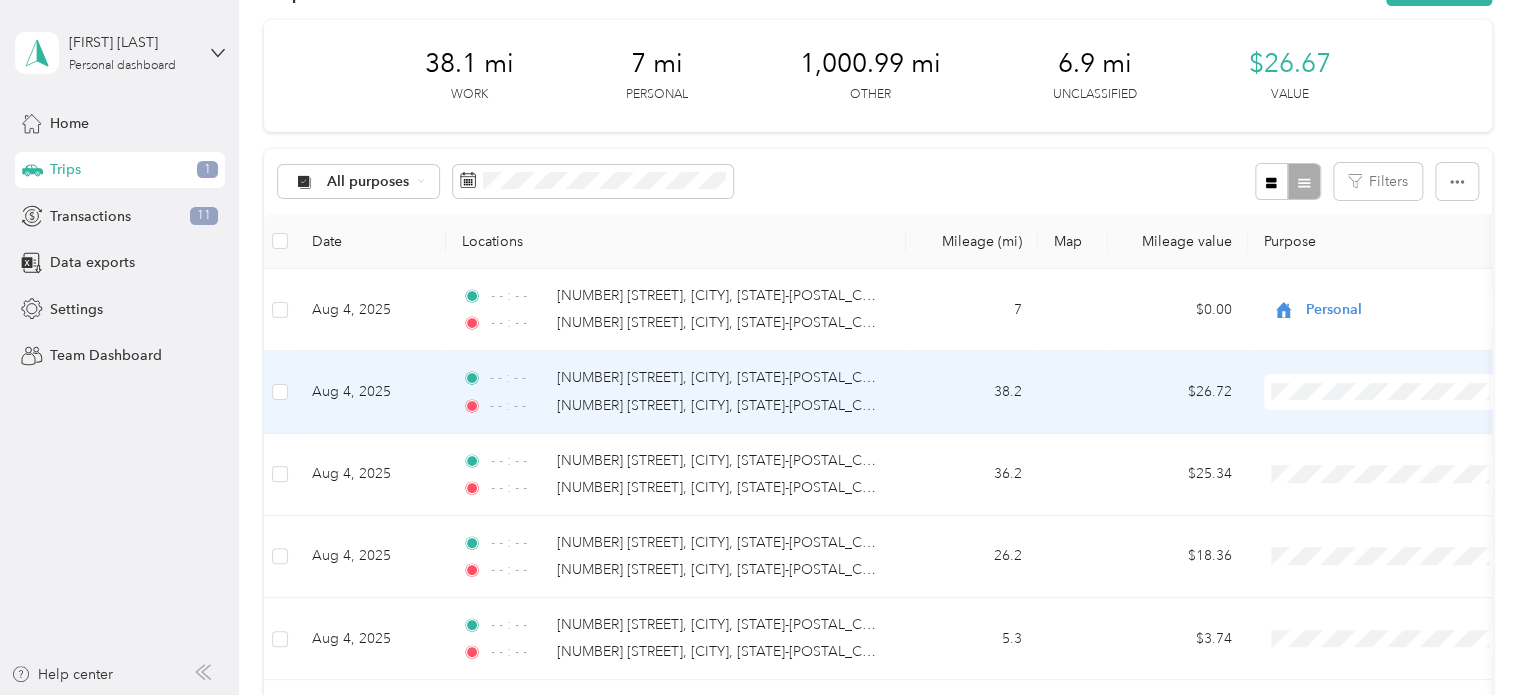 click on "Work" at bounding box center [1405, 420] 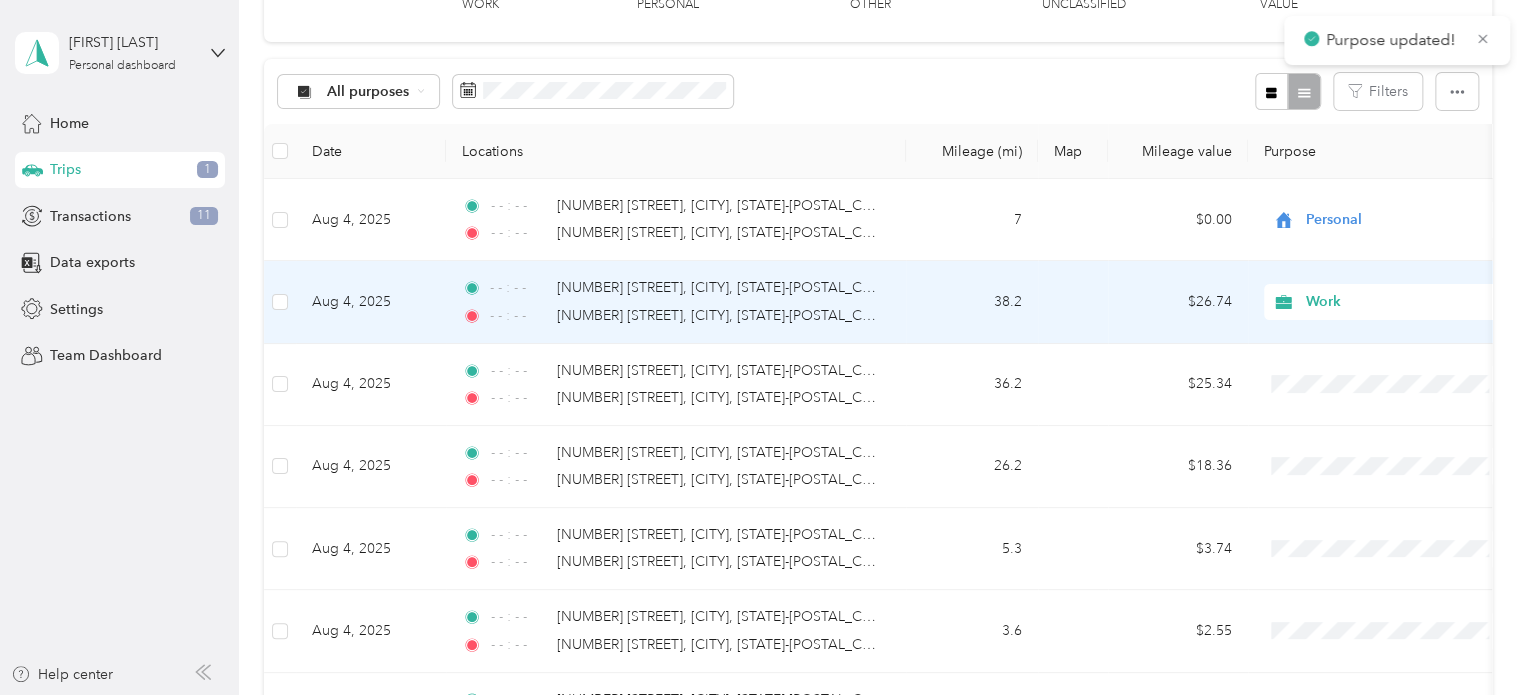 scroll, scrollTop: 159, scrollLeft: 0, axis: vertical 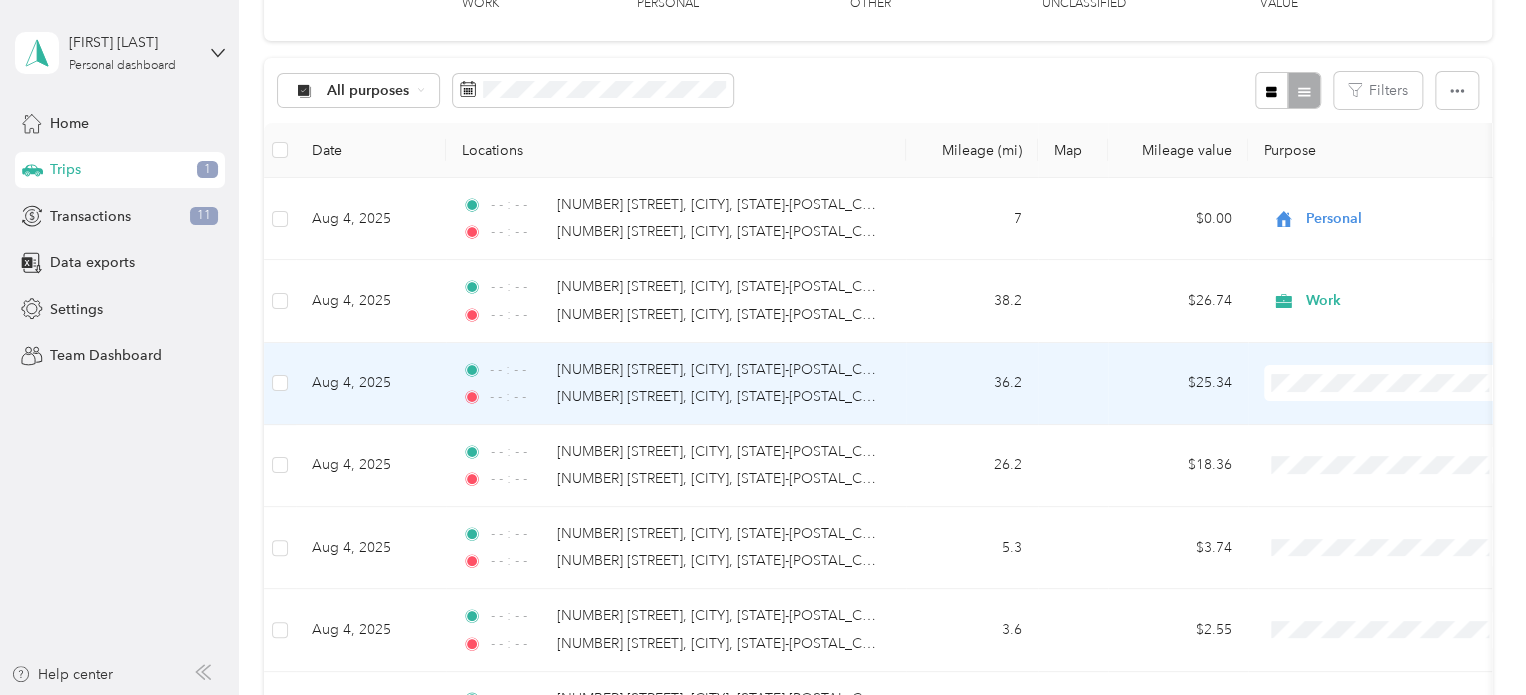 click on "Rideshare" at bounding box center [1405, 489] 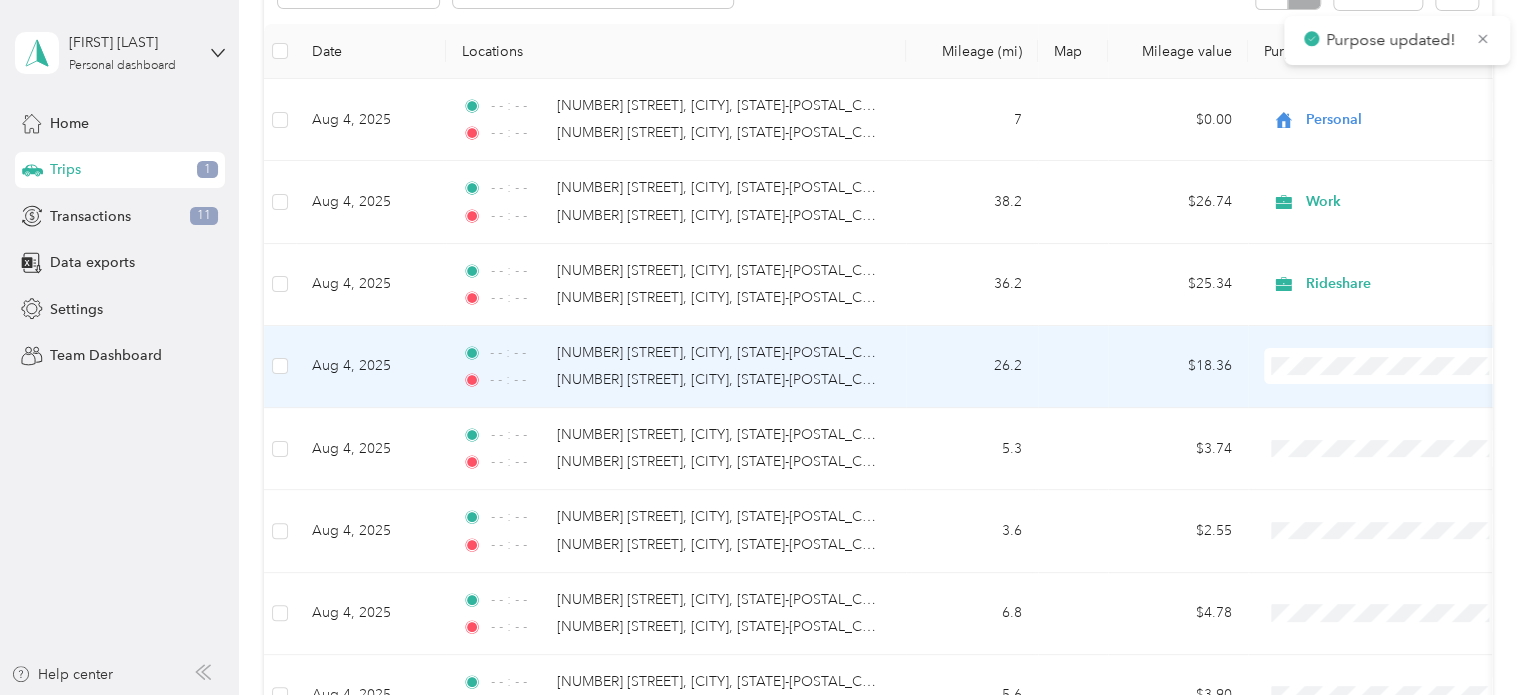 scroll, scrollTop: 268, scrollLeft: 0, axis: vertical 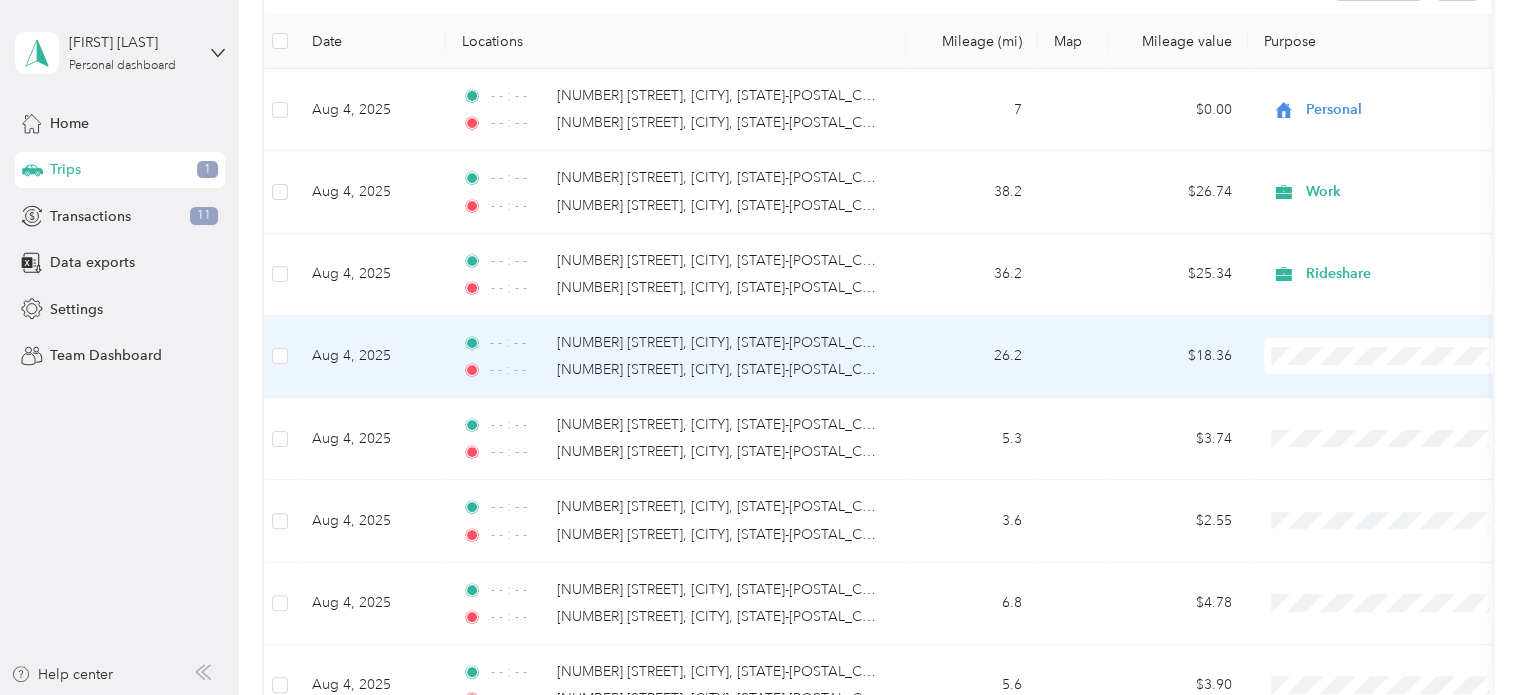 click on "Rideshare" at bounding box center (1405, 457) 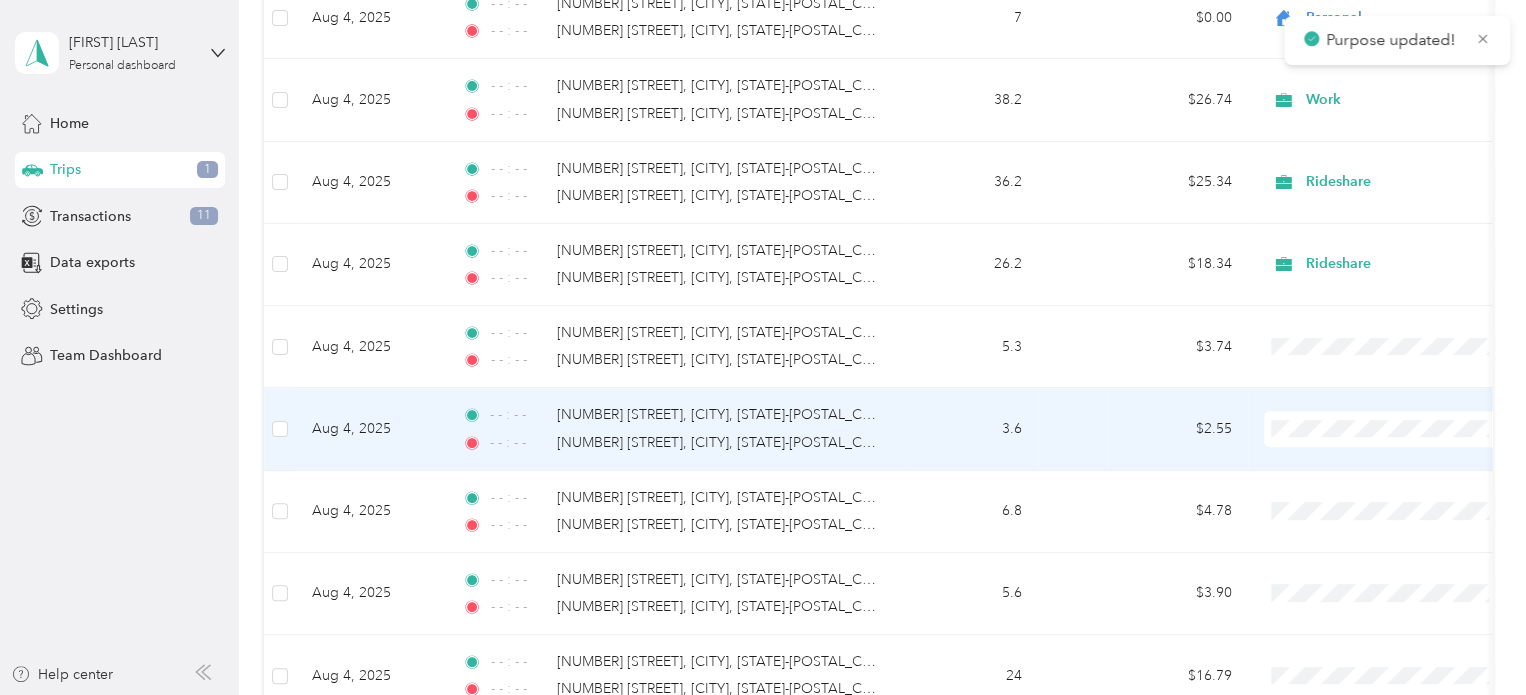 scroll, scrollTop: 360, scrollLeft: 0, axis: vertical 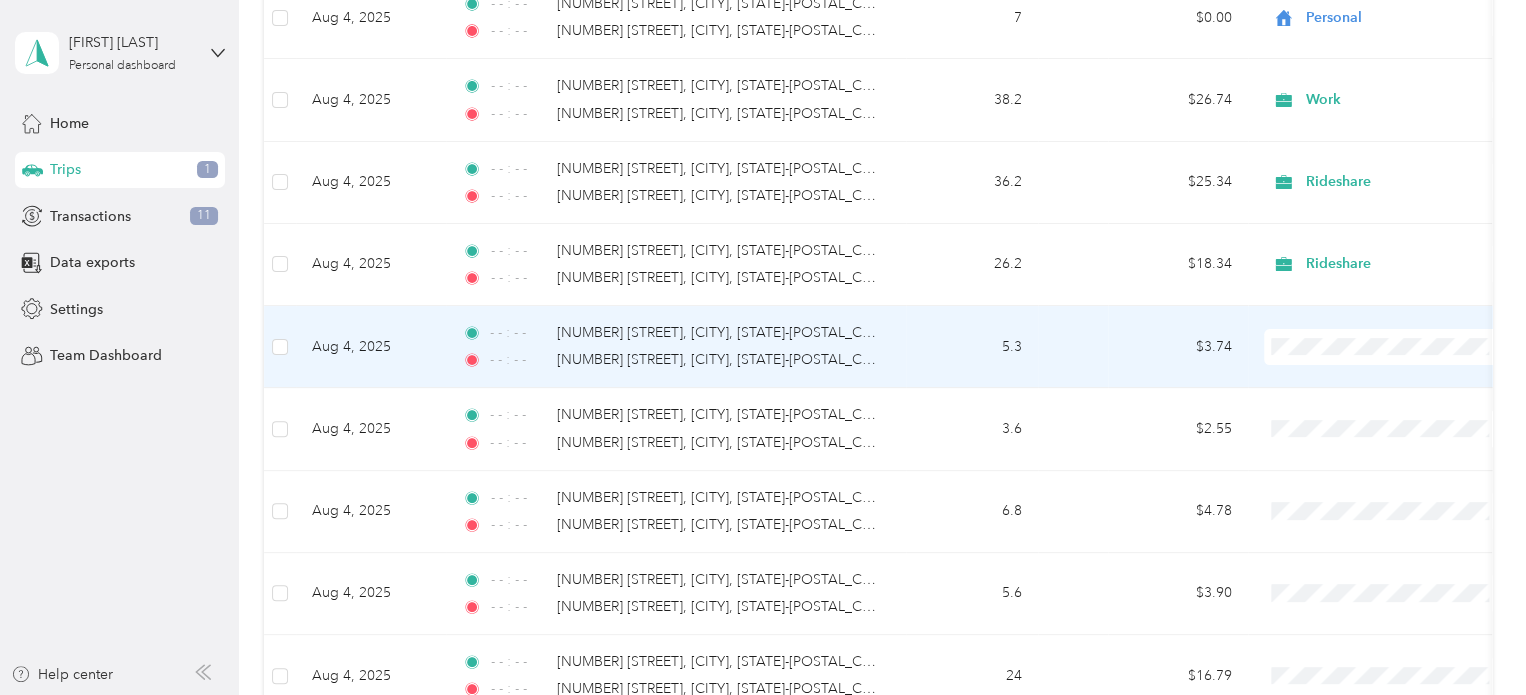 click on "Work" at bounding box center [1388, 381] 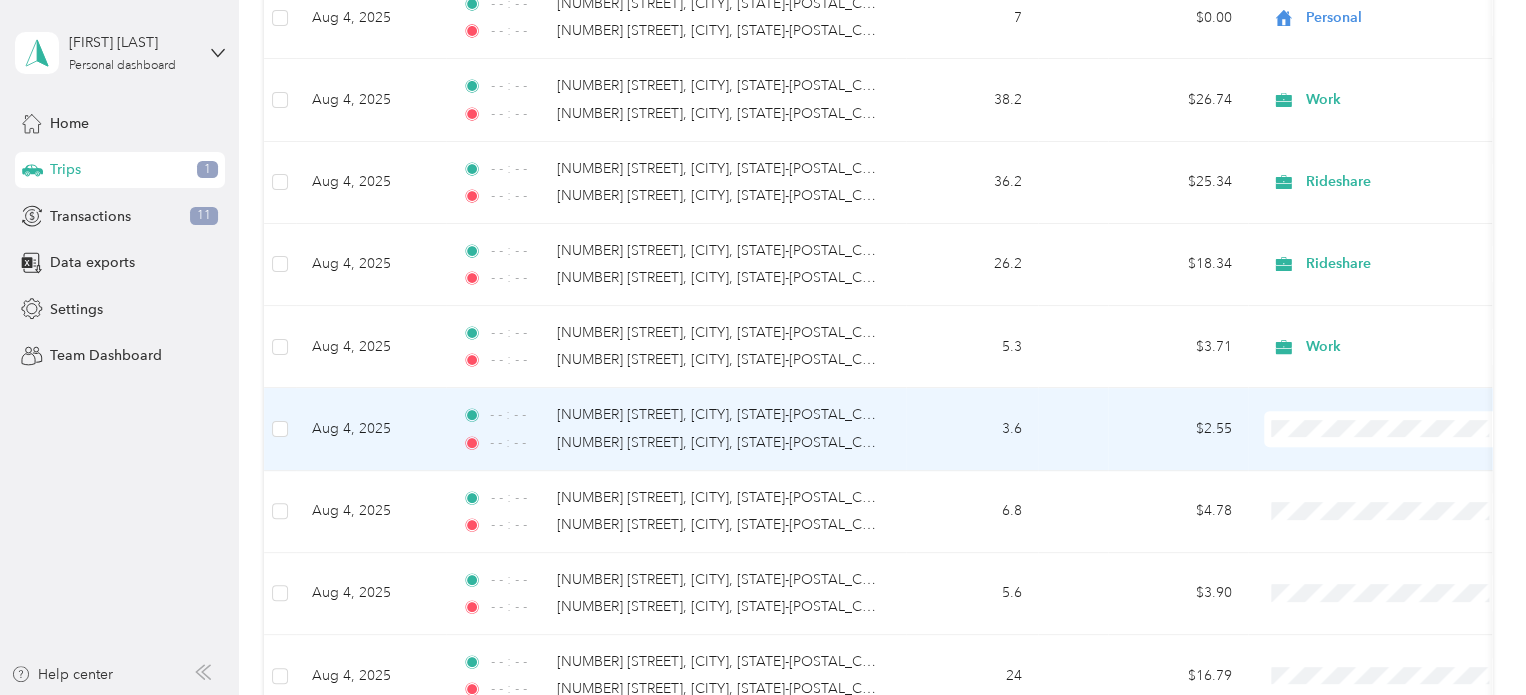 click on "Personal" at bounding box center [1388, 171] 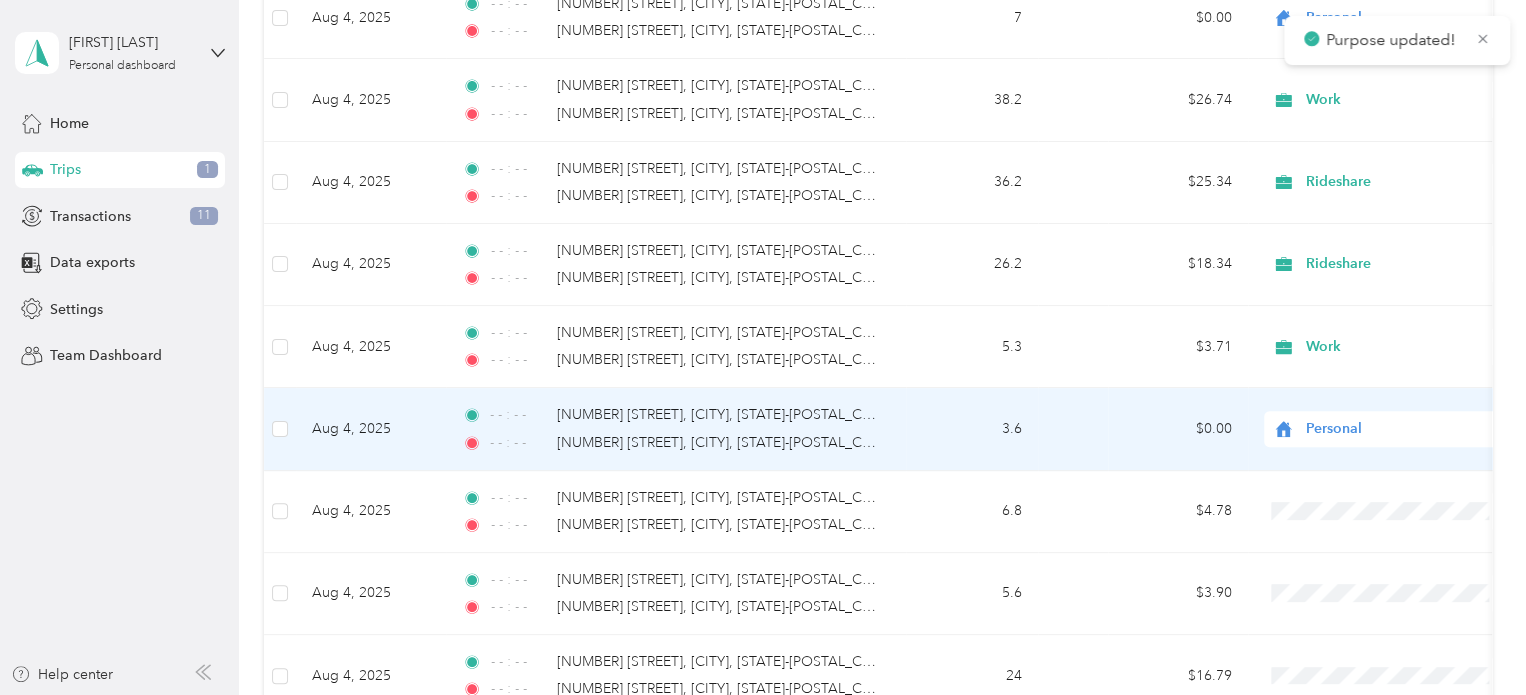 click on "Personal" at bounding box center (1388, 429) 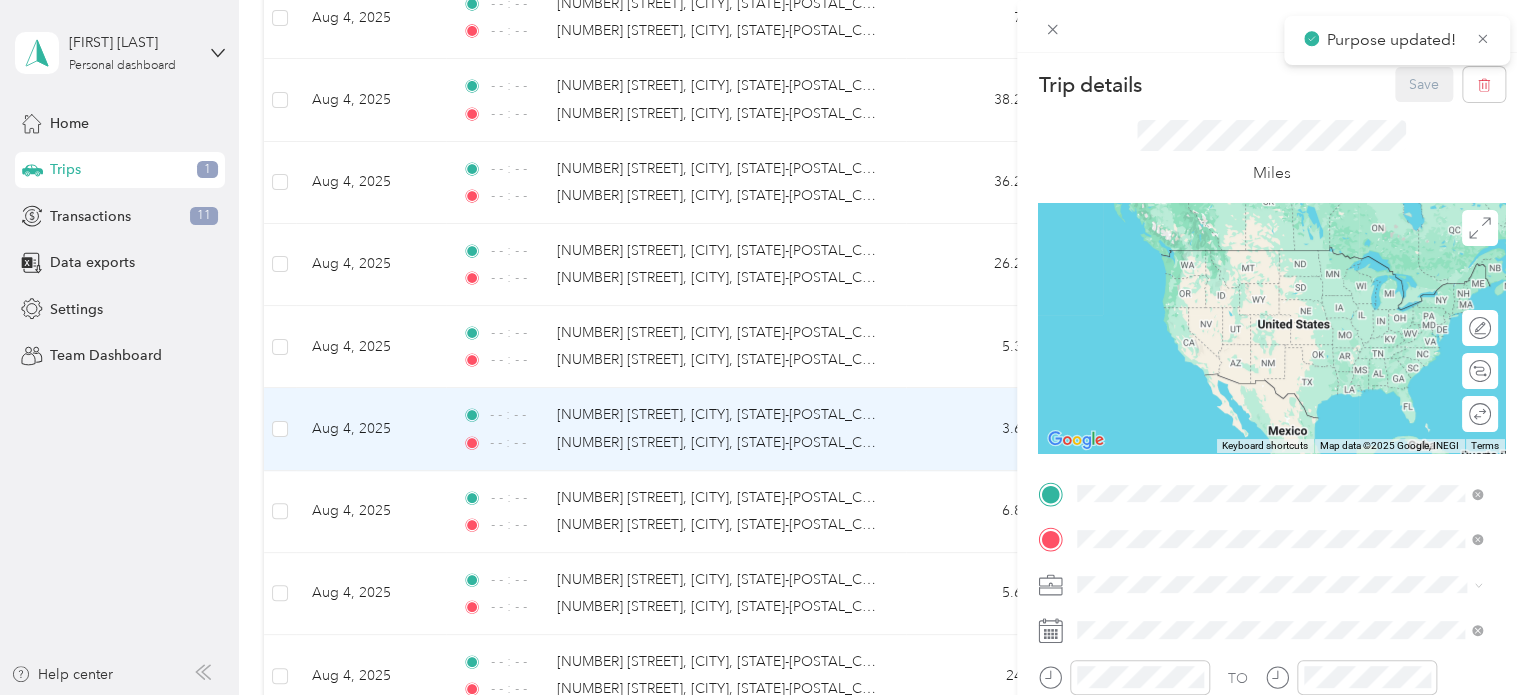 click on "Trip details Save This trip cannot be edited because it is either under review, approved, or paid. Contact your Team Manager to edit it. Miles To navigate the map with touch gestures double-tap and hold your finger on the map, then drag the map. ← Move left → Move right ↑ Move up ↓ Move down + Zoom in - Zoom out Home Jump left by 75% End Jump right by 75% Page Up Jump up by 75% Page Down Jump down by 75% Keyboard shortcuts Map Data Map data ©2025 Google, INEGI Map data ©2025 Google, INEGI 1000 km  Click to toggle between metric and imperial units Terms Report a map error Edit route Calculate route Round trip TO Add photo" at bounding box center [763, 347] 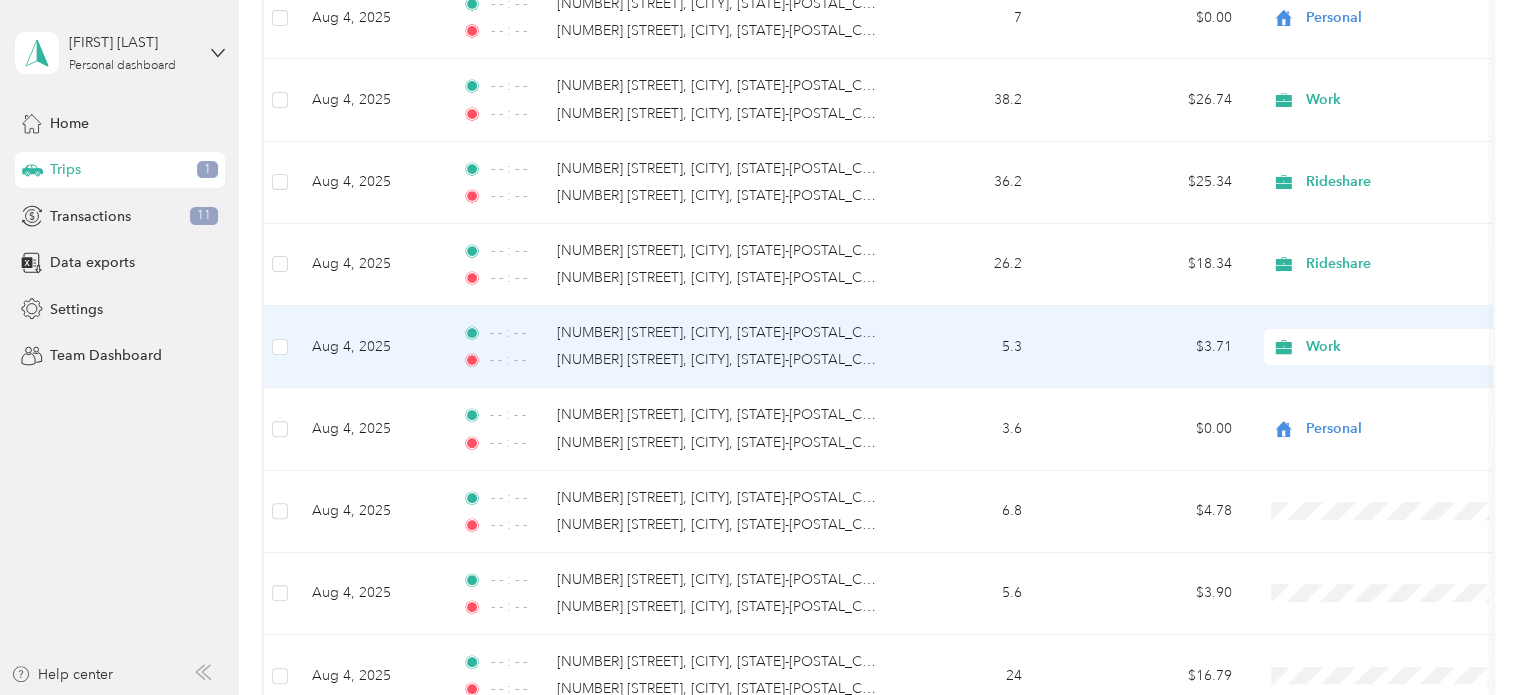 click on "Work" at bounding box center (1397, 347) 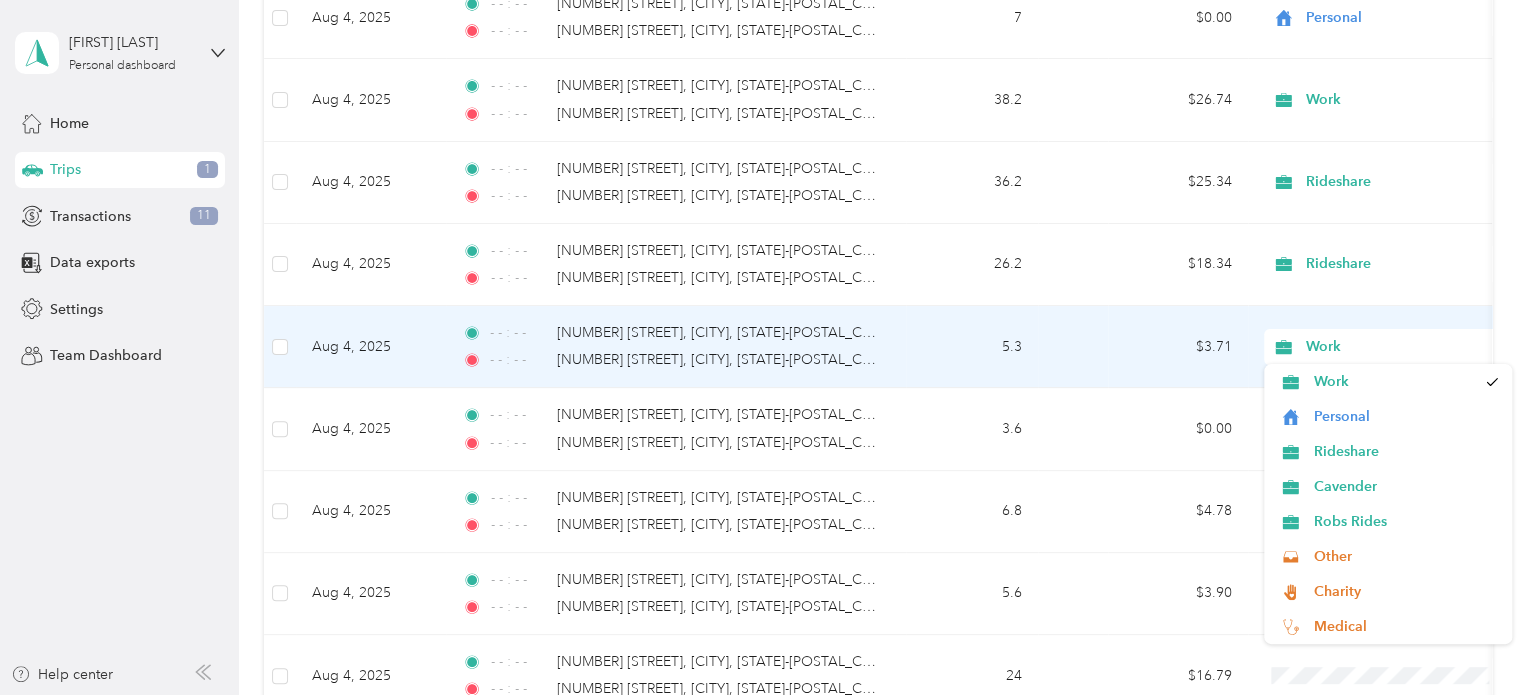 click on "Work" at bounding box center (1397, 347) 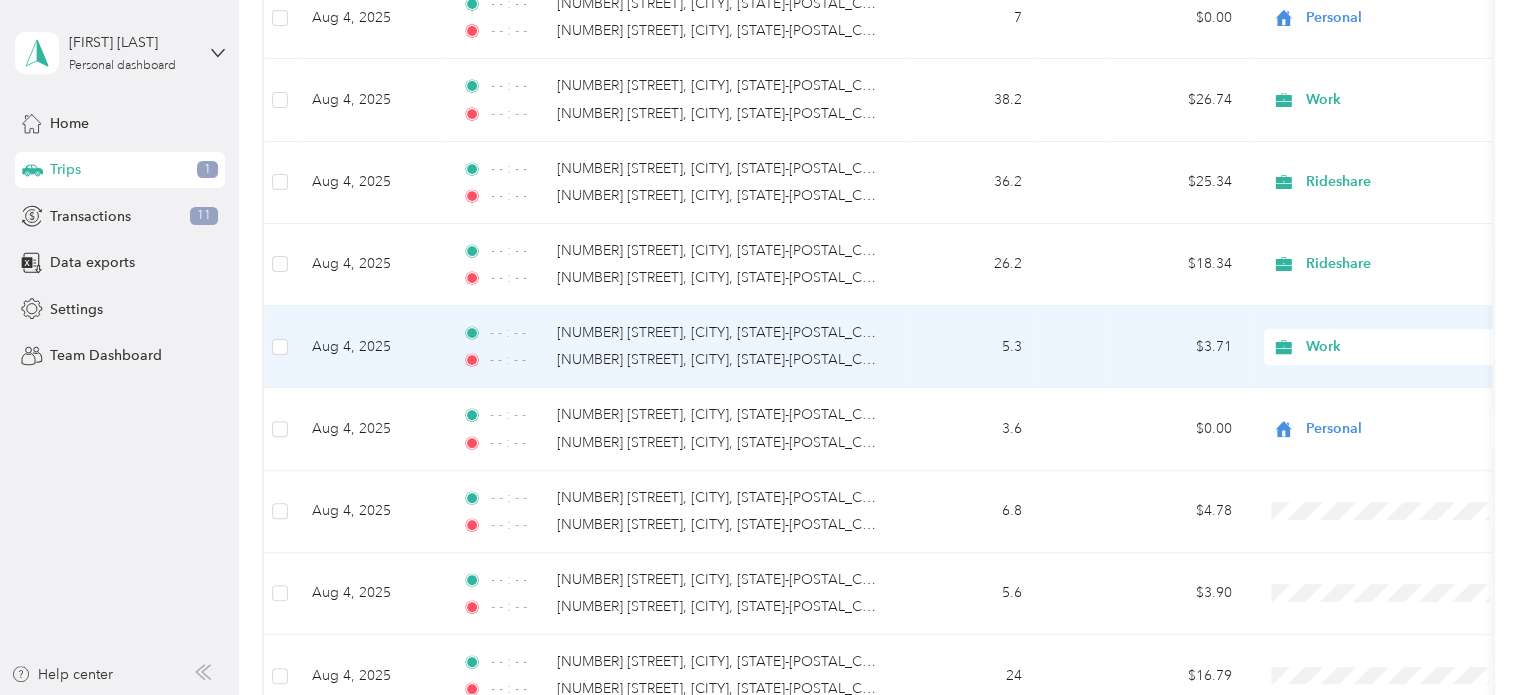click at bounding box center (1073, 347) 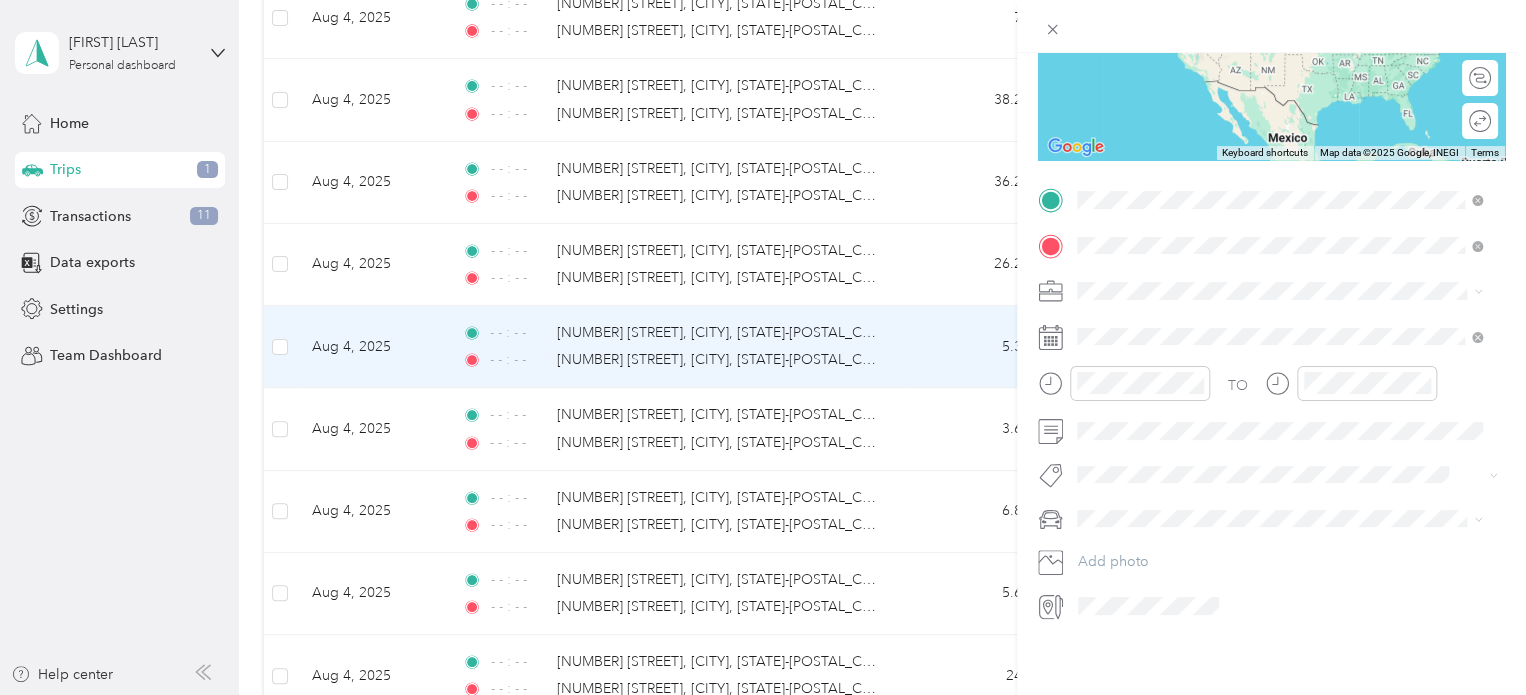 scroll, scrollTop: 308, scrollLeft: 0, axis: vertical 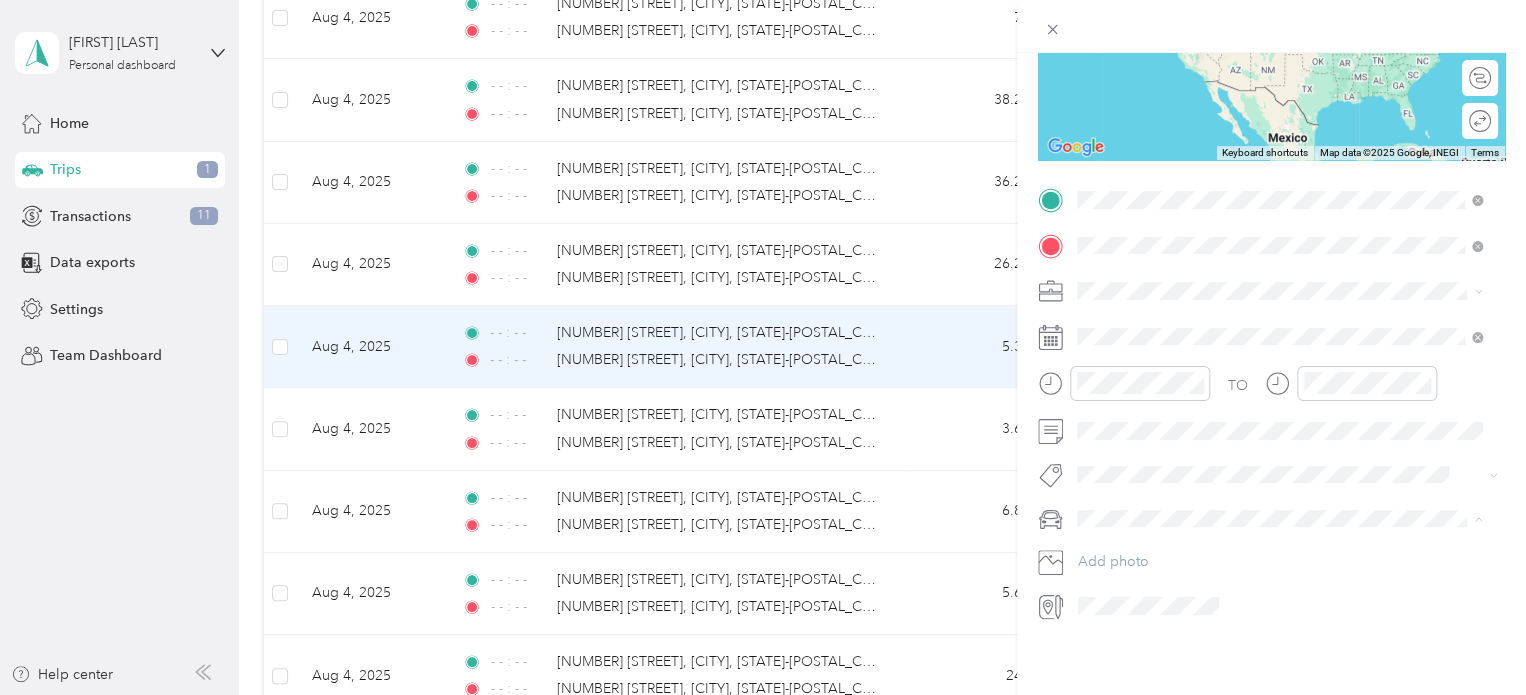 click on "Acura TLX" at bounding box center (1279, 573) 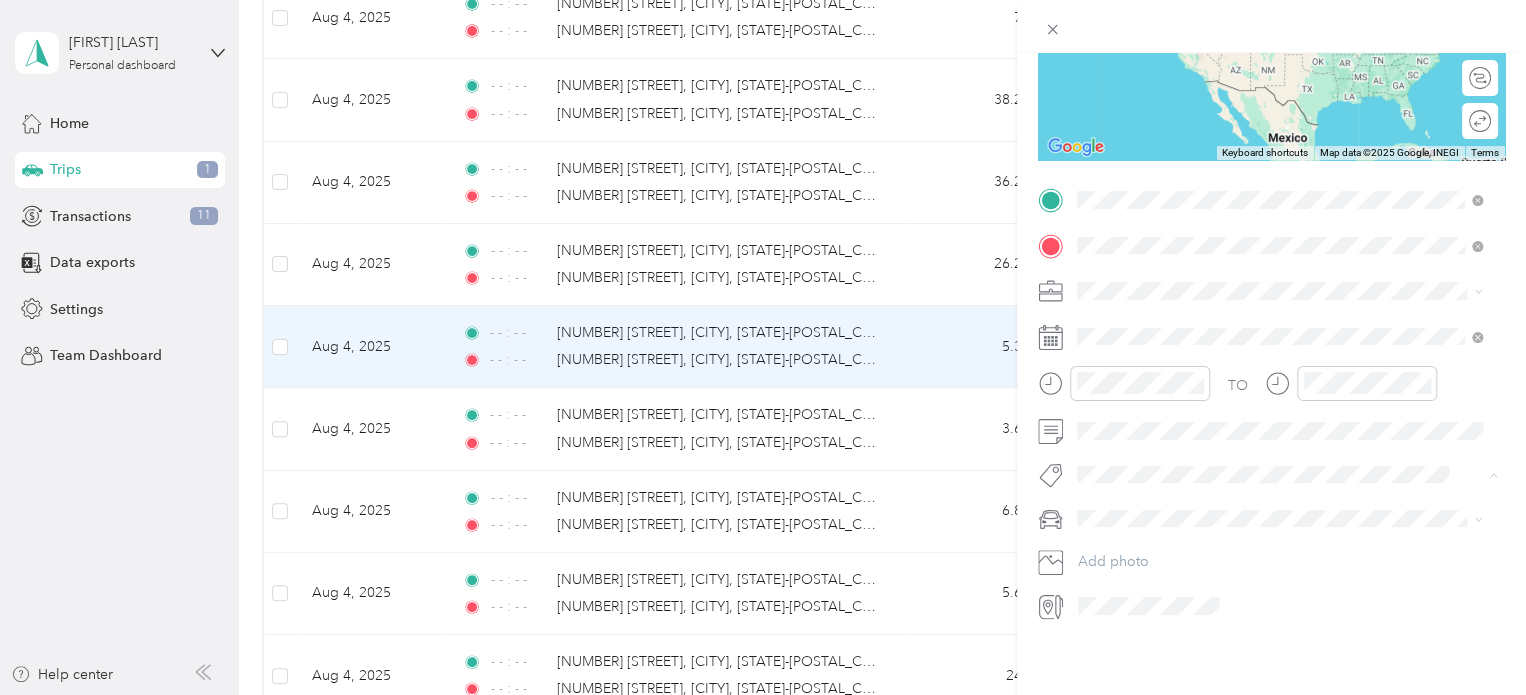 click on "Add tag  Carwash" at bounding box center (1279, 520) 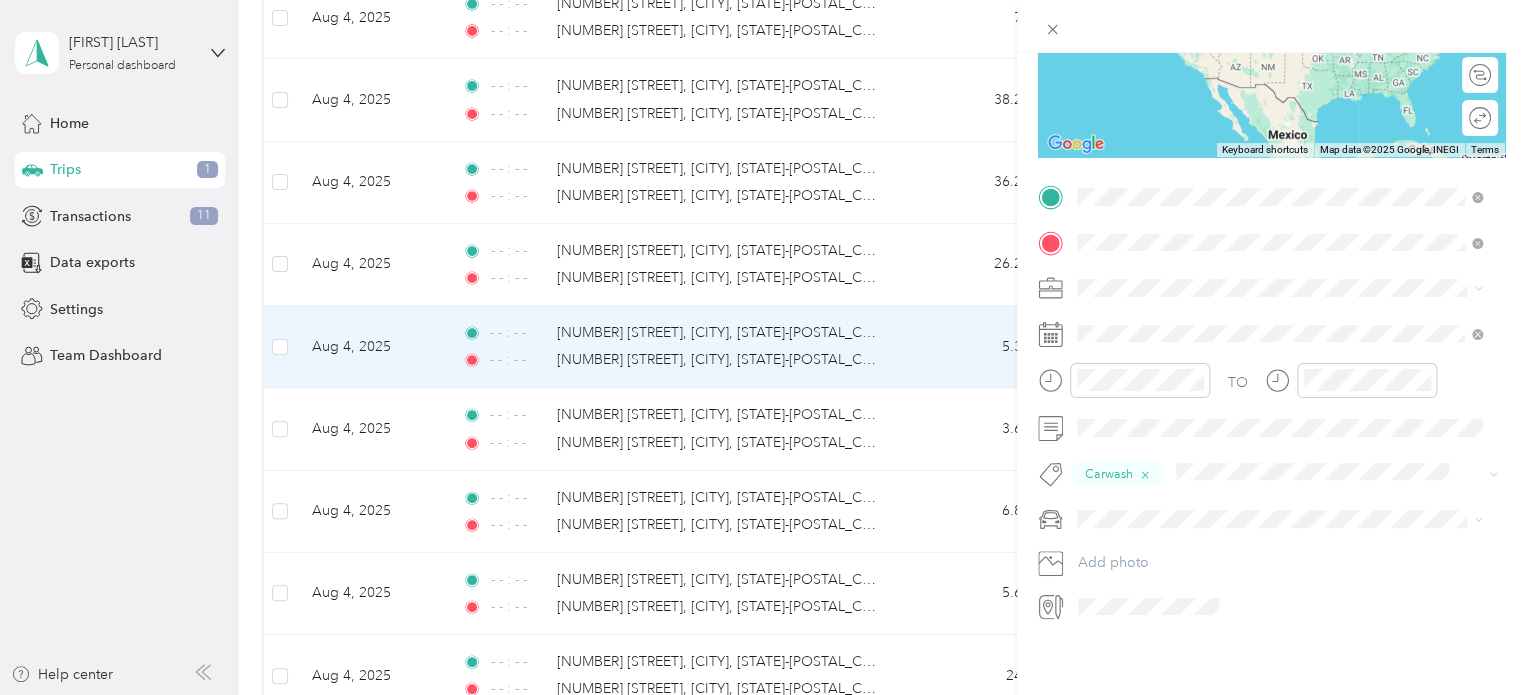 scroll, scrollTop: 311, scrollLeft: 0, axis: vertical 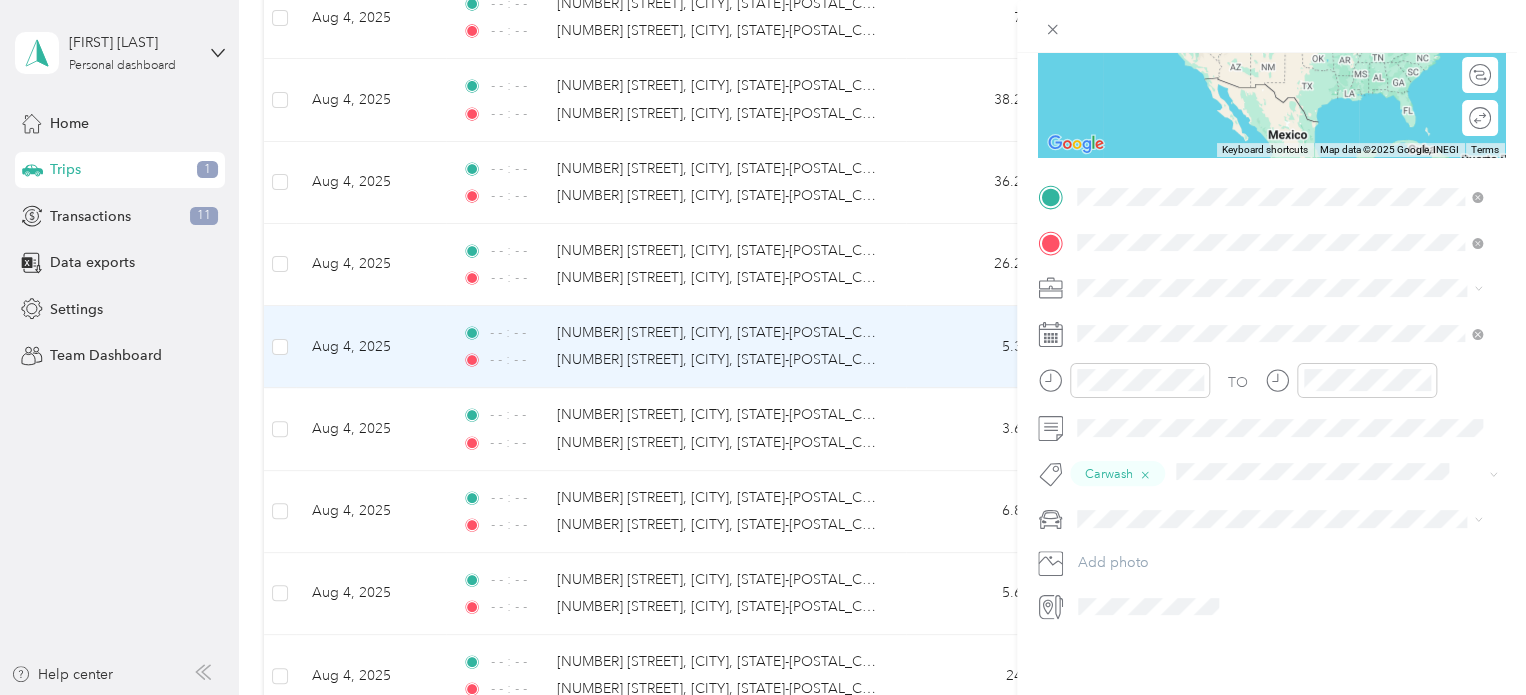 click on "Trip details Save This trip cannot be edited because it is either under review, approved, or paid. Contact your Team Manager to edit it. Miles [NUMBER] Value  To navigate the map with touch gestures double-tap and hold your finger on the map, then drag the map. ← Move left → Move right ↑ Move up ↓ Move down + Zoom in - Zoom out Home Jump left by 75% End Jump right by 75% Page Up Jump up by 75% Page Down Jump down by 75% Keyboard shortcuts Map Data Map data ©2025 Google, INEGI Map data ©2025 Google, INEGI 1000 km  Click to toggle between metric and imperial units Terms Report a map error Edit route Calculate route Round trip TO Carwash Add photo" at bounding box center [763, 347] 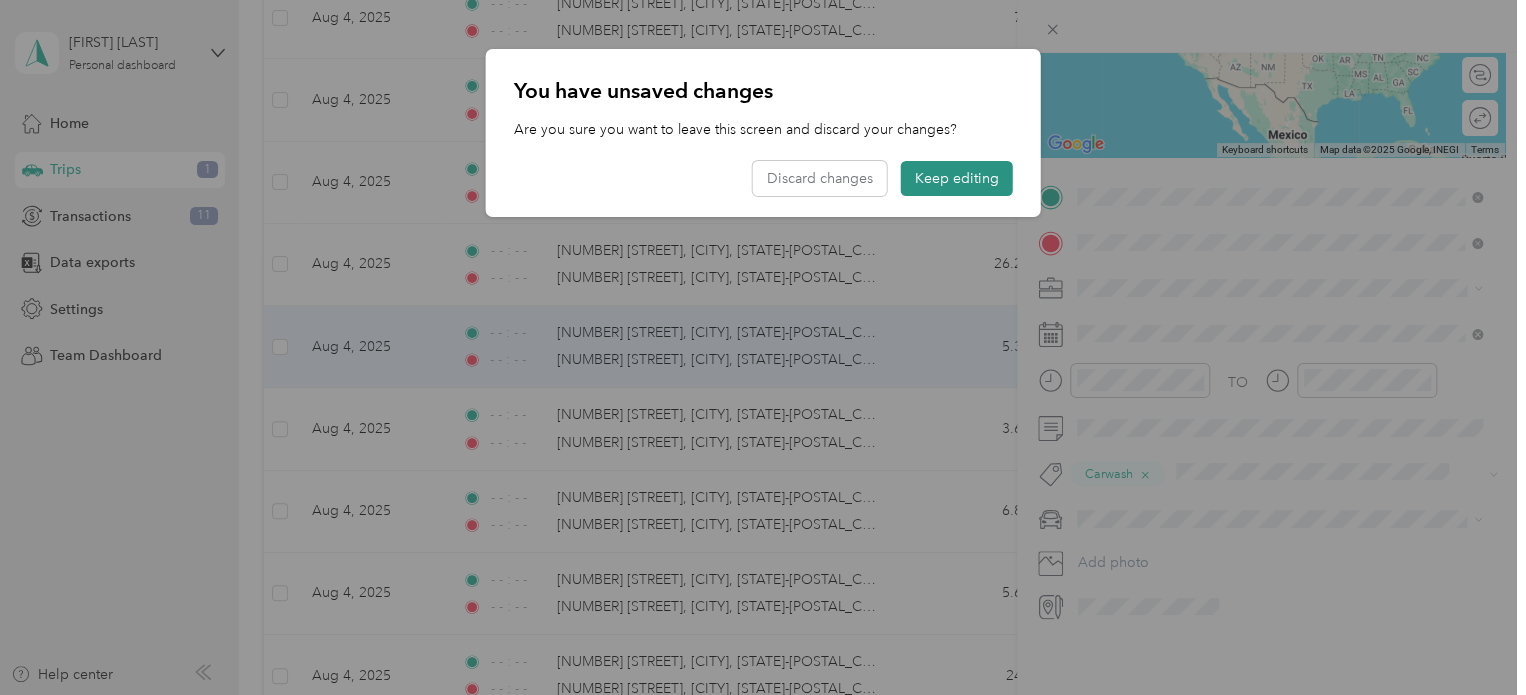 click on "Keep editing" at bounding box center (957, 178) 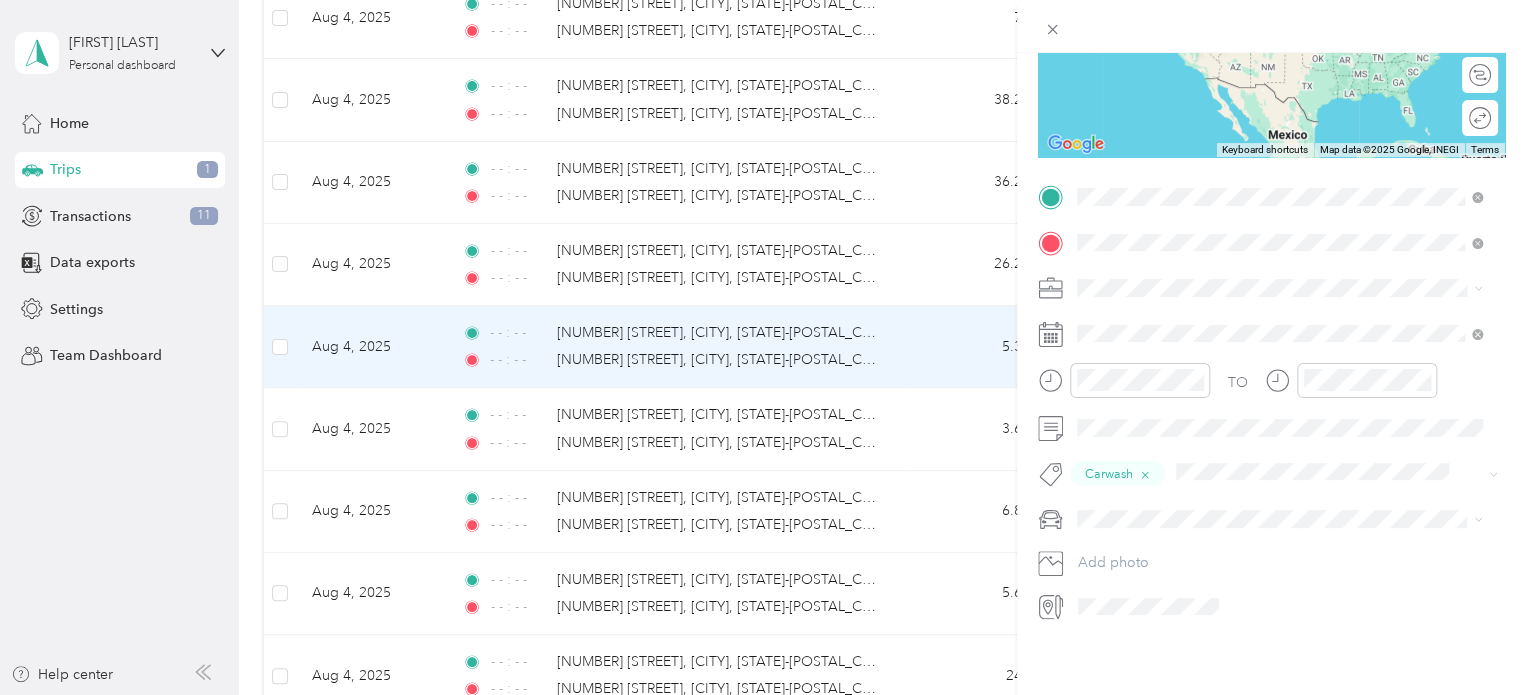scroll, scrollTop: 0, scrollLeft: 0, axis: both 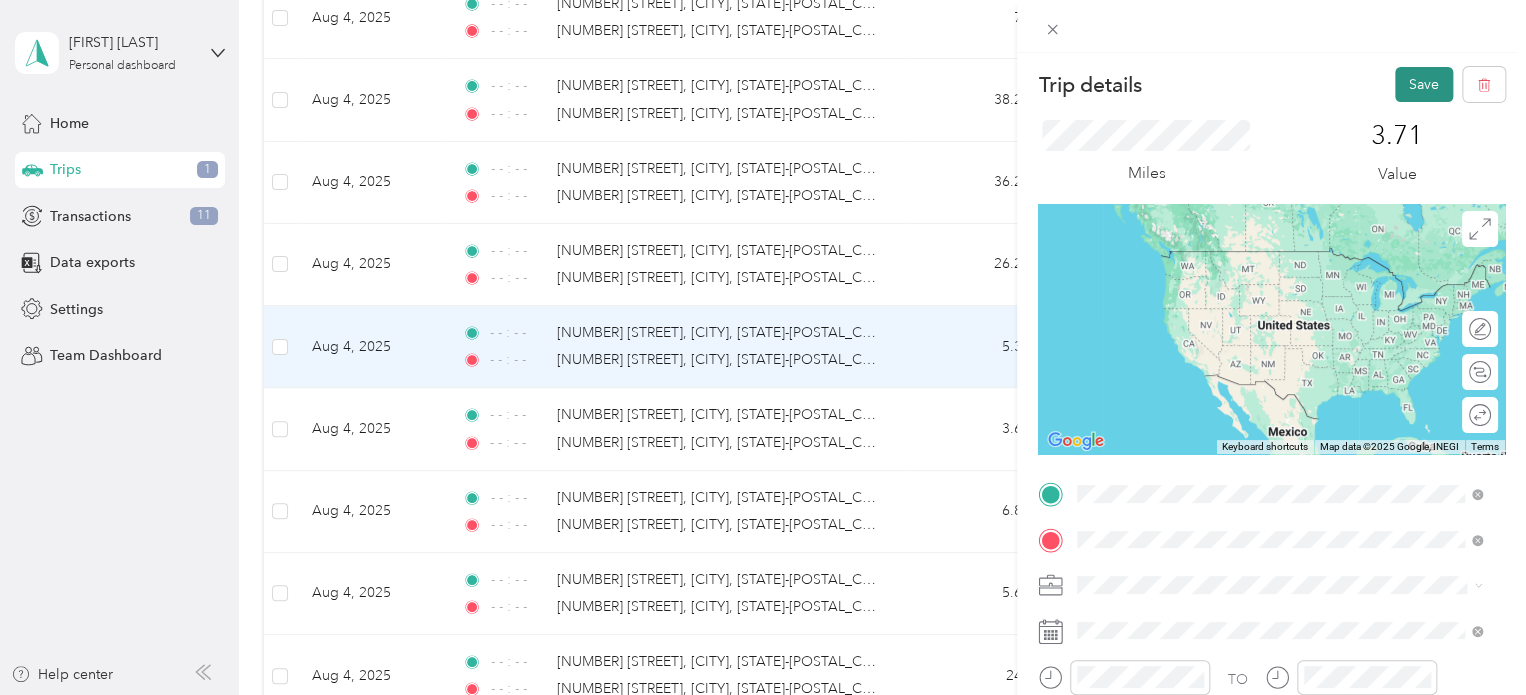 click on "Save" at bounding box center (1424, 84) 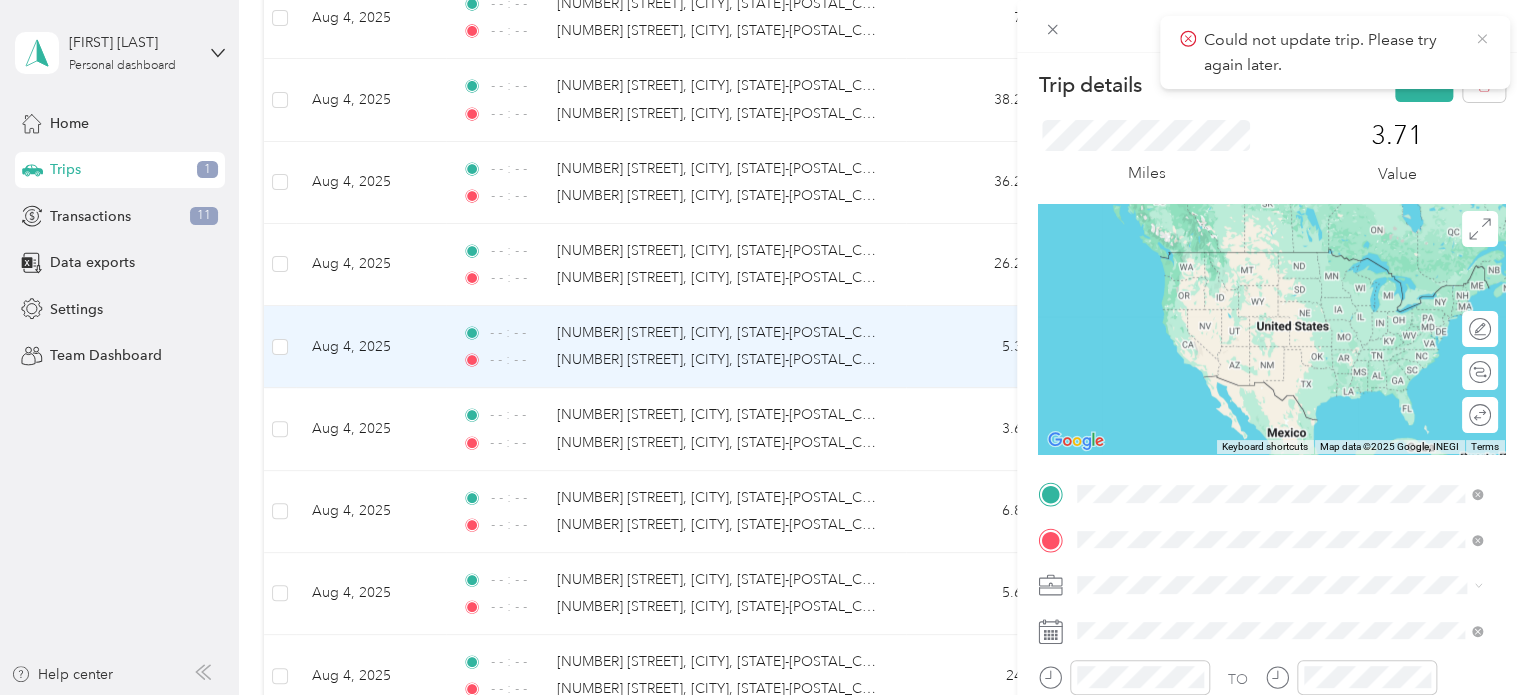 click 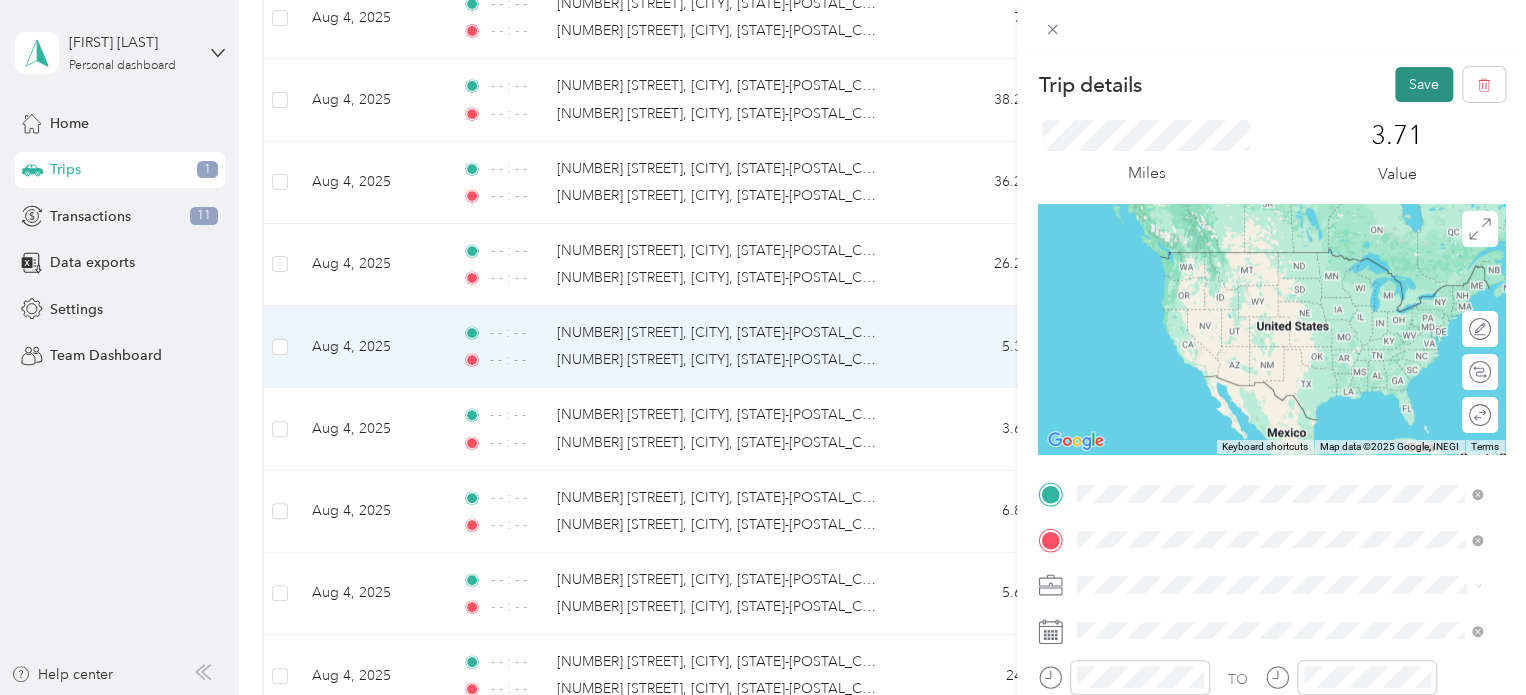 click on "Save" at bounding box center [1424, 84] 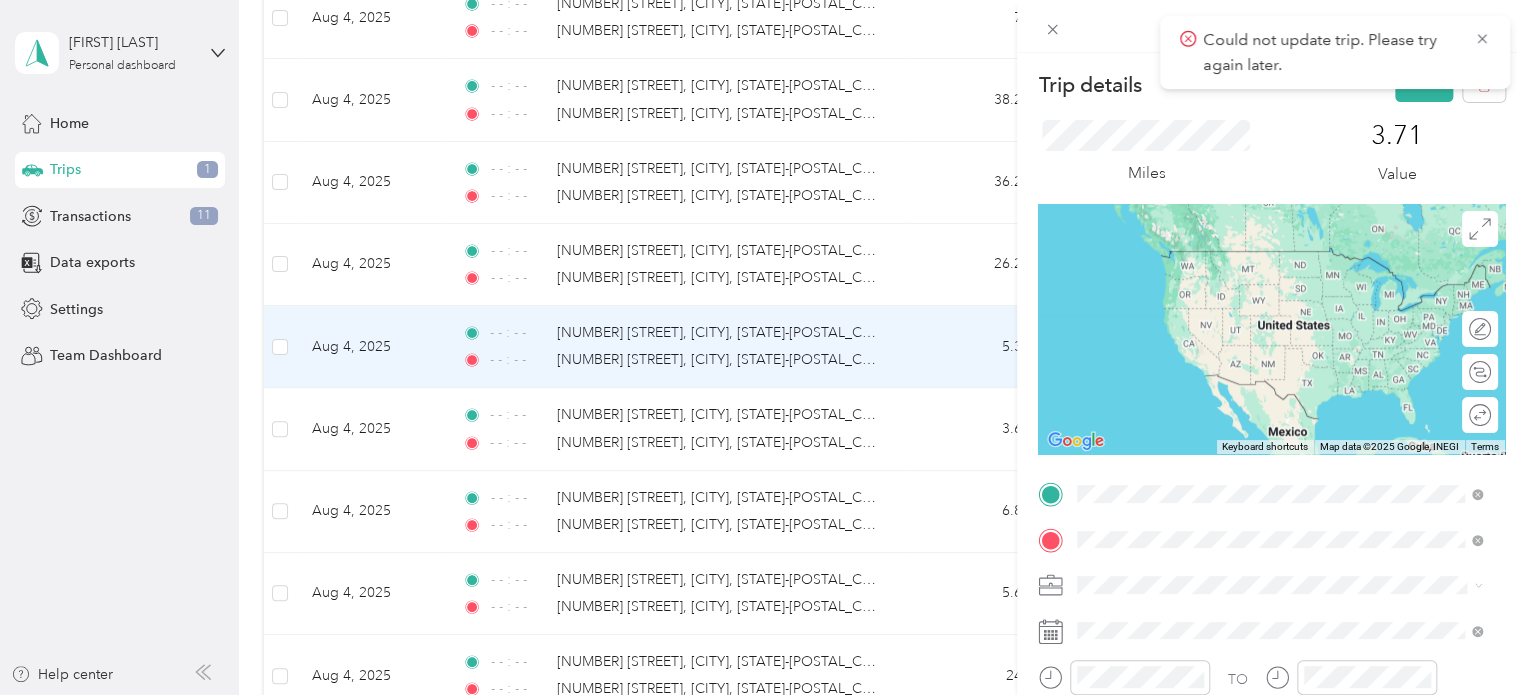 click on "3.71 Value" at bounding box center (1397, 153) 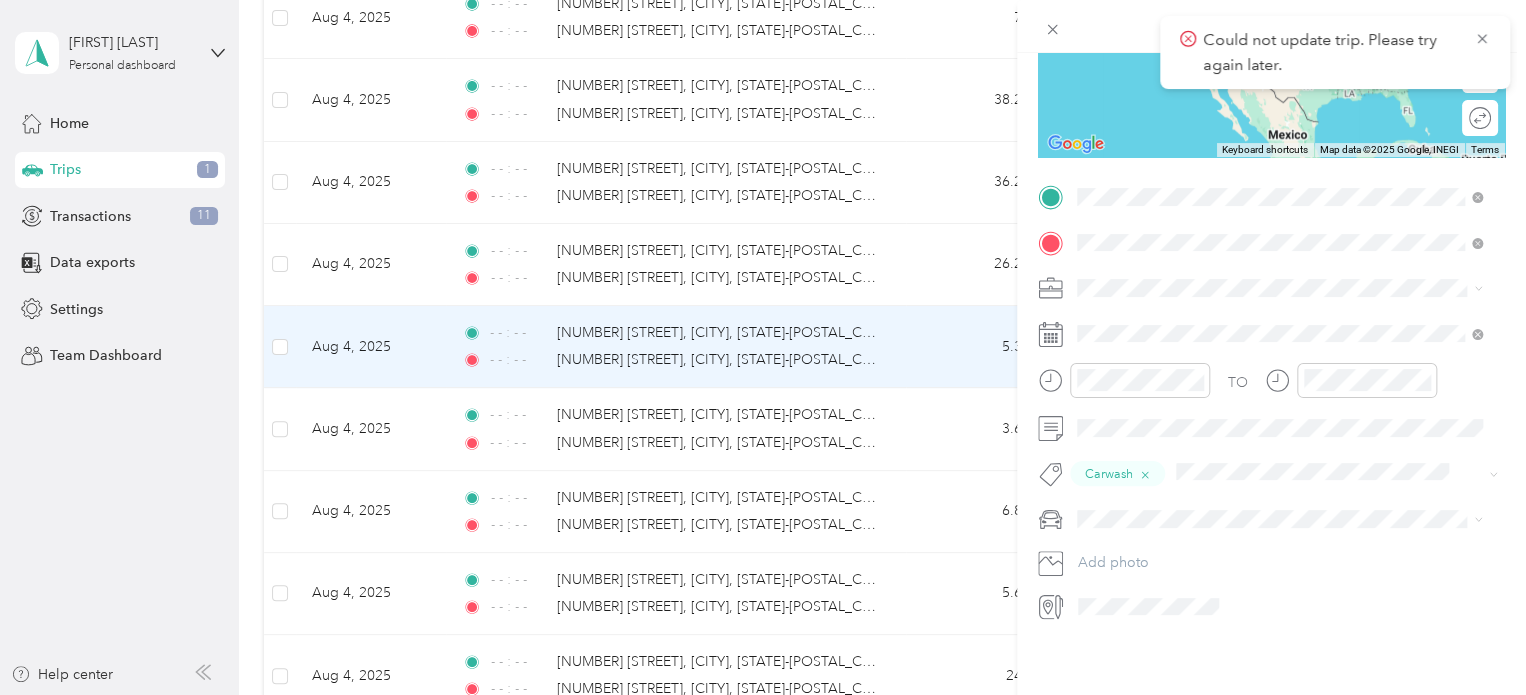 scroll, scrollTop: 311, scrollLeft: 0, axis: vertical 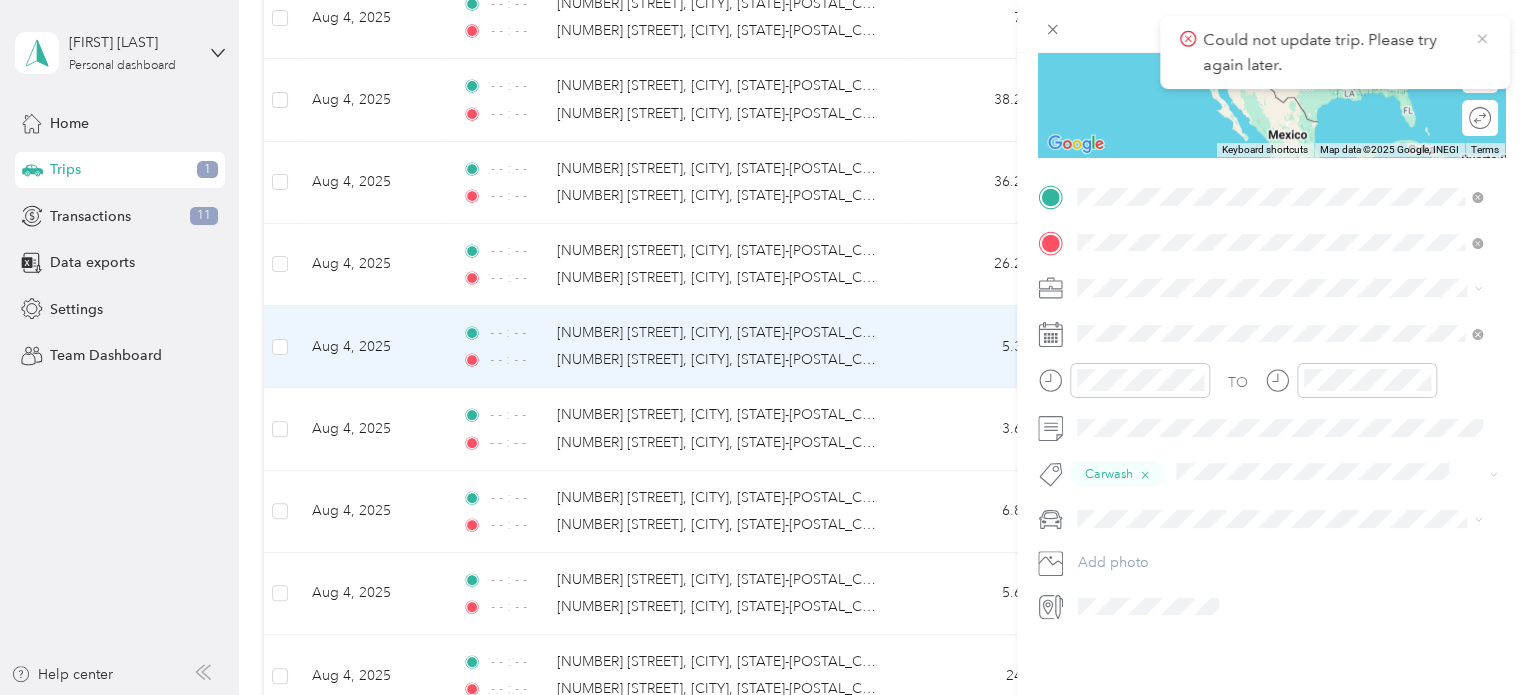 click 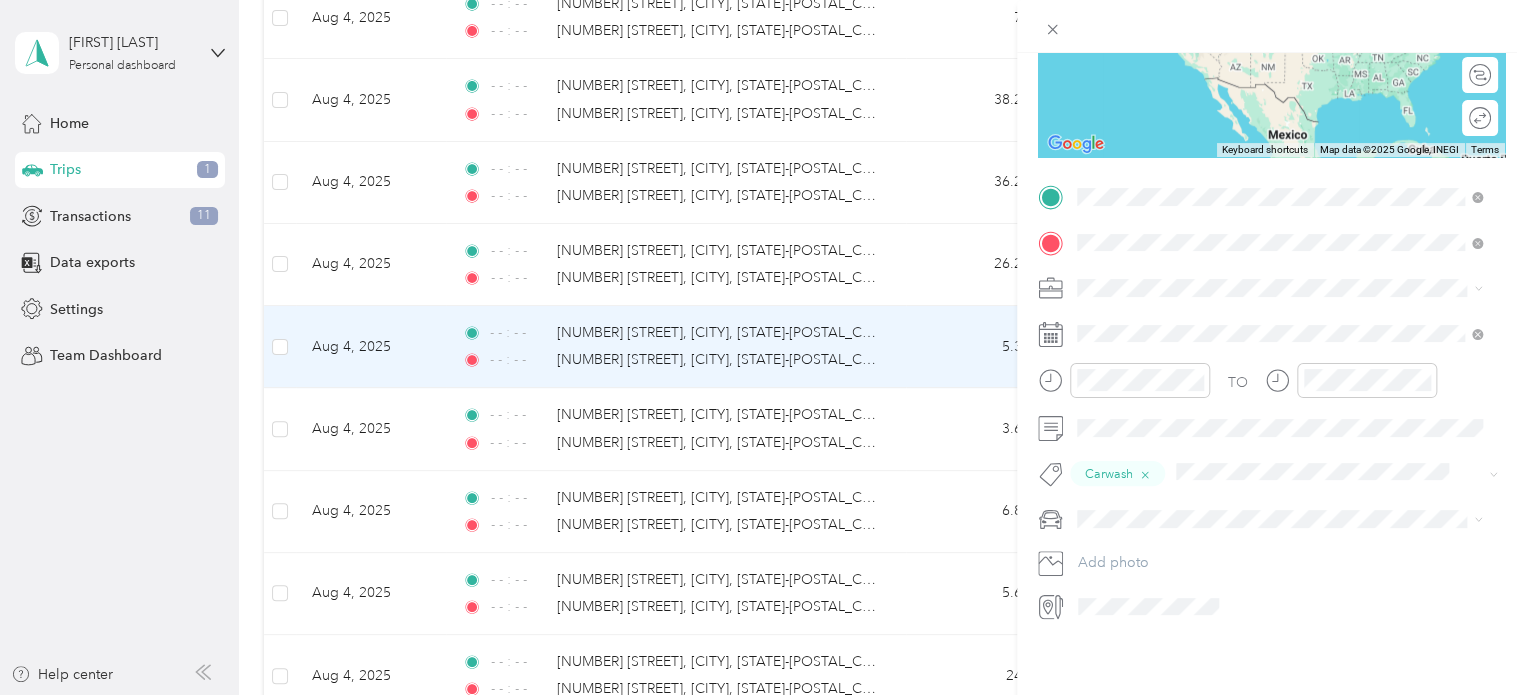 click on "Trip details Save This trip cannot be edited because it is either under review, approved, or paid. Contact your Team Manager to edit it. Miles [NUMBER] Value  To navigate the map with touch gestures double-tap and hold your finger on the map, then drag the map. ← Move left → Move right ↑ Move up ↓ Move down + Zoom in - Zoom out Home Jump left by 75% End Jump right by 75% Page Up Jump up by 75% Page Down Jump down by 75% Keyboard shortcuts Map Data Map data ©2025 Google, INEGI Map data ©2025 Google, INEGI 1000 km  Click to toggle between metric and imperial units Terms Report a map error Edit route Calculate route Round trip TO Carwash Add photo" at bounding box center (763, 347) 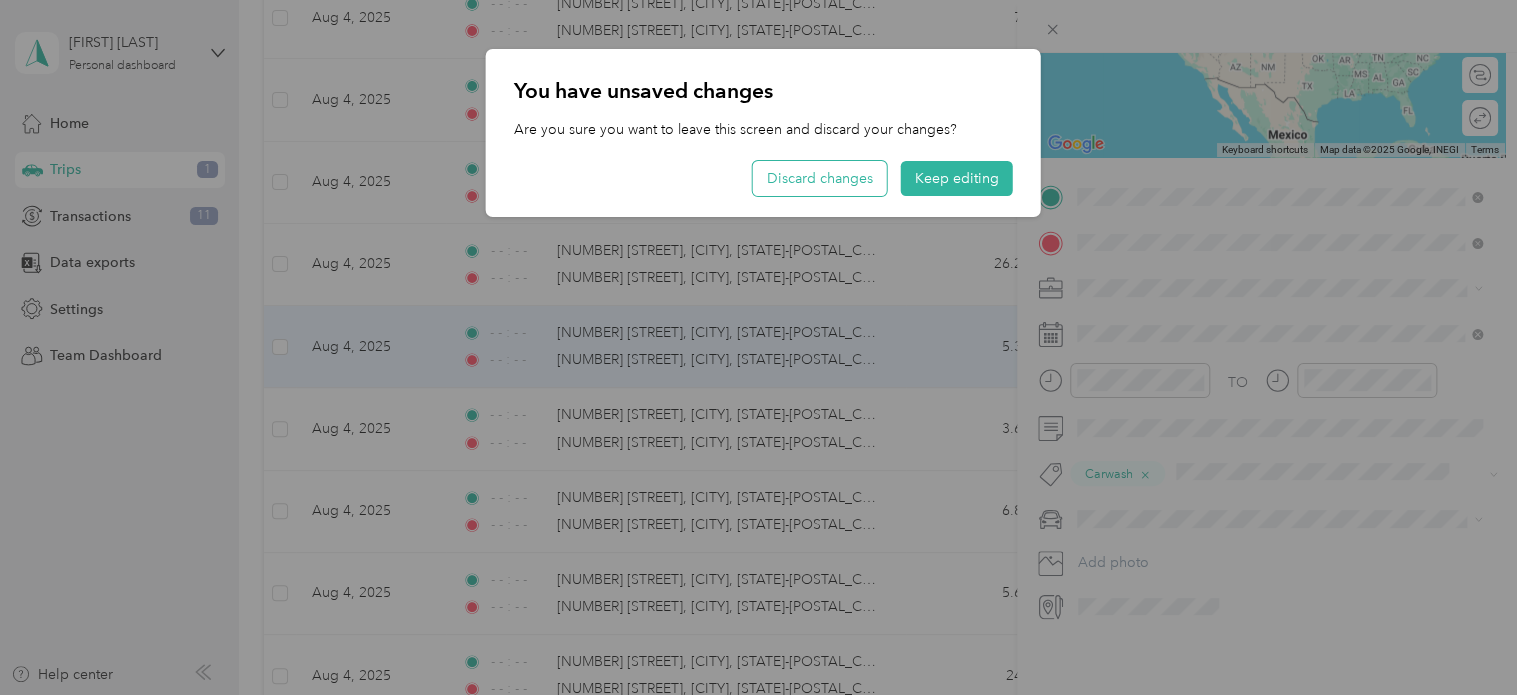 click on "Discard changes" at bounding box center [820, 178] 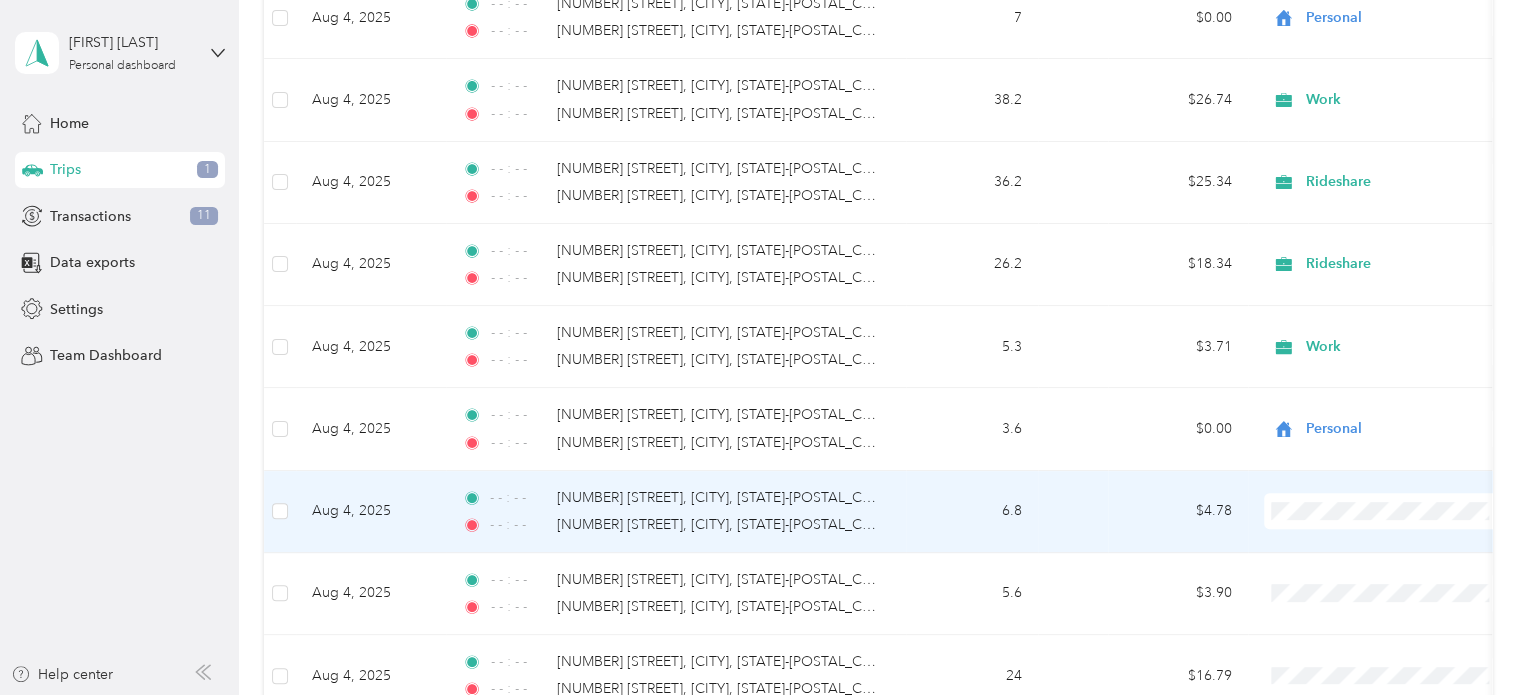 click on "Personal" at bounding box center (1405, 257) 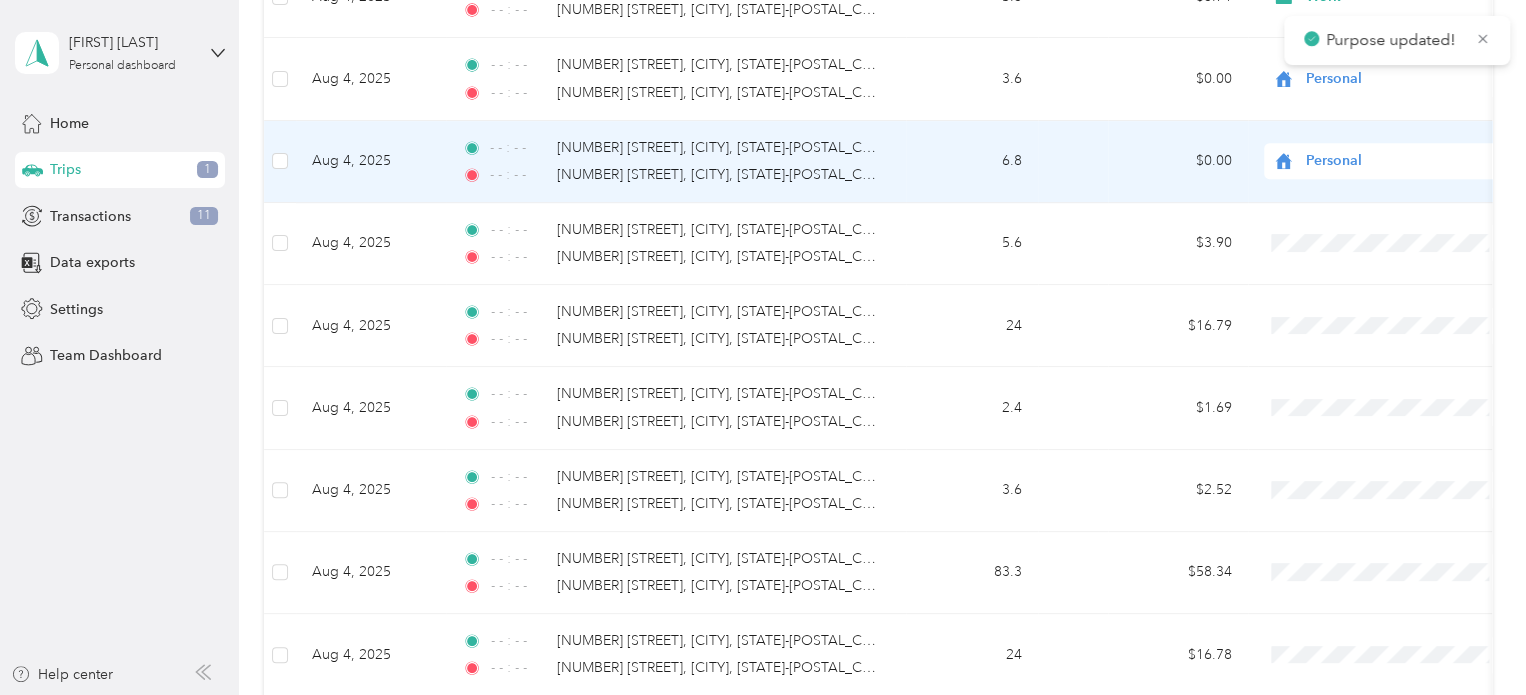 scroll, scrollTop: 760, scrollLeft: 0, axis: vertical 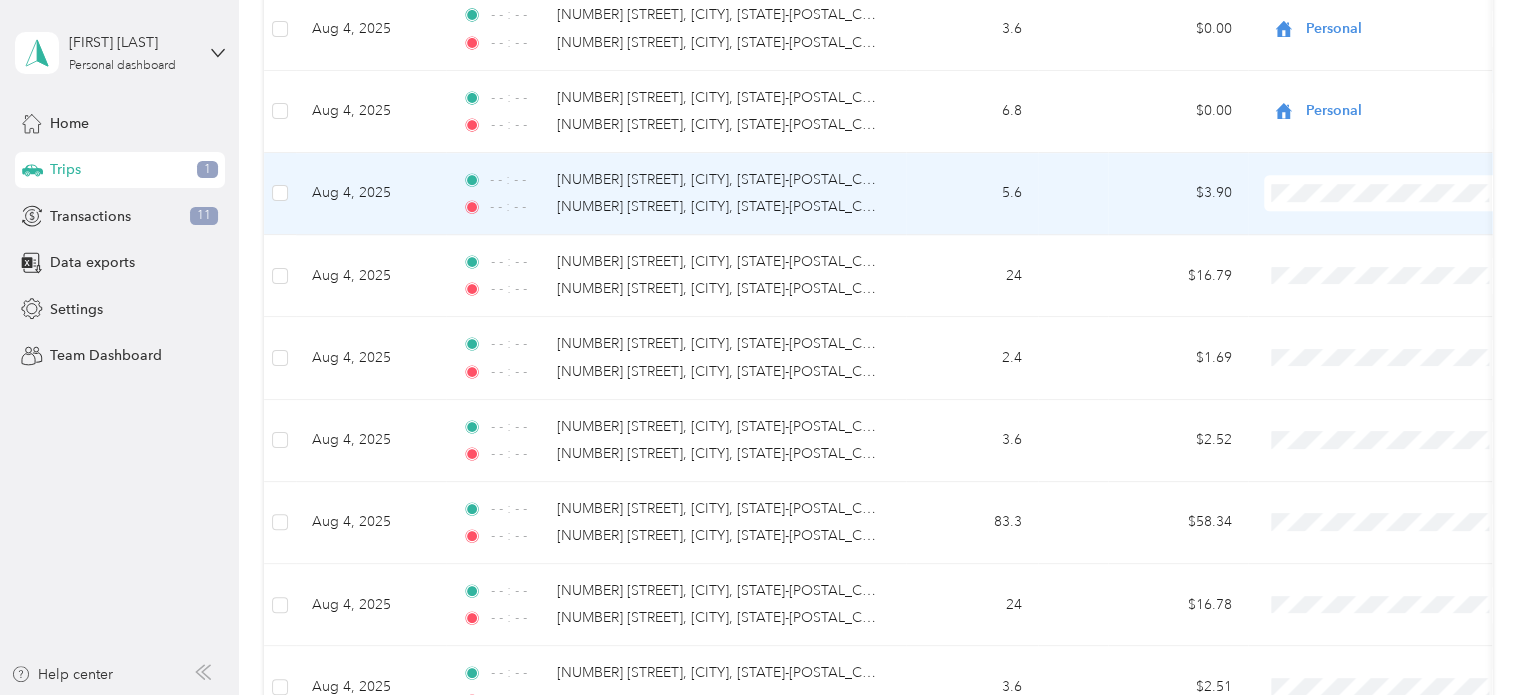 click on "Personal" at bounding box center (1388, 262) 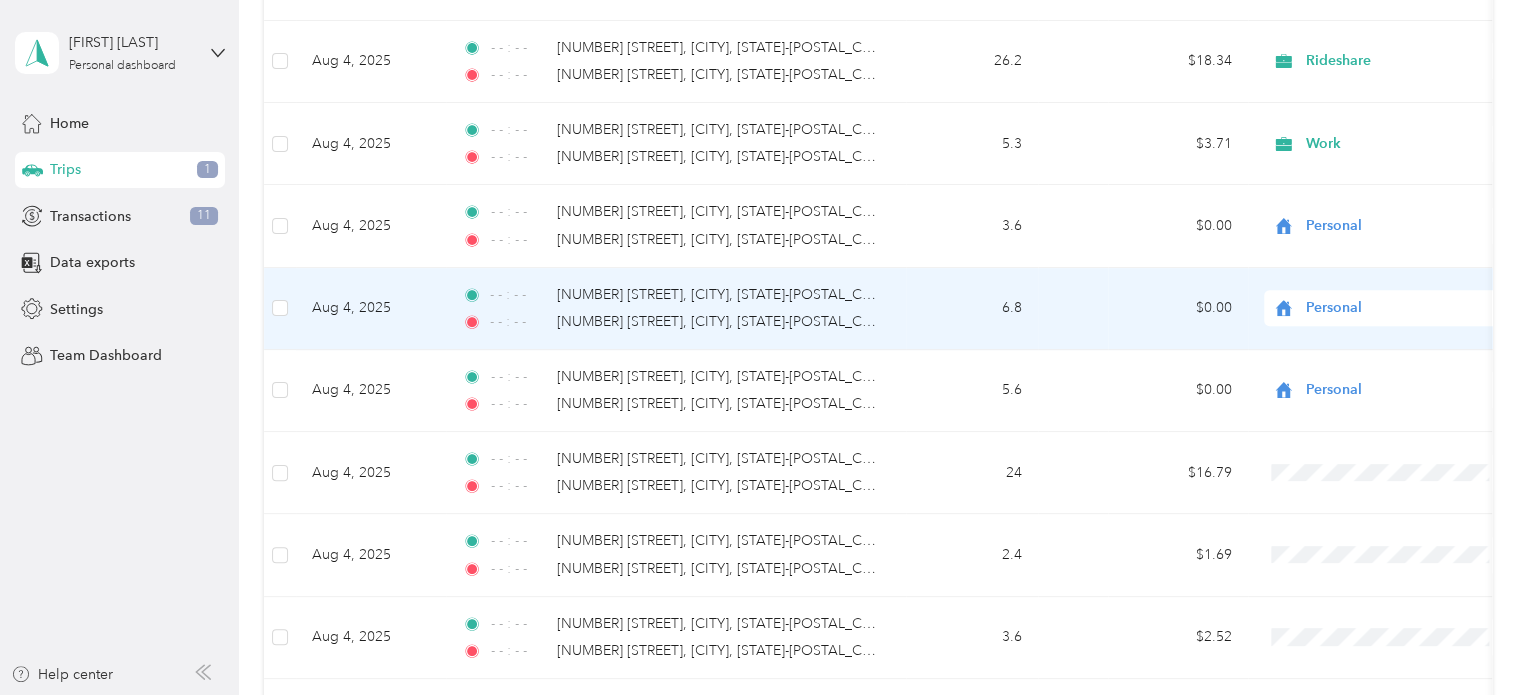 scroll, scrollTop: 560, scrollLeft: 0, axis: vertical 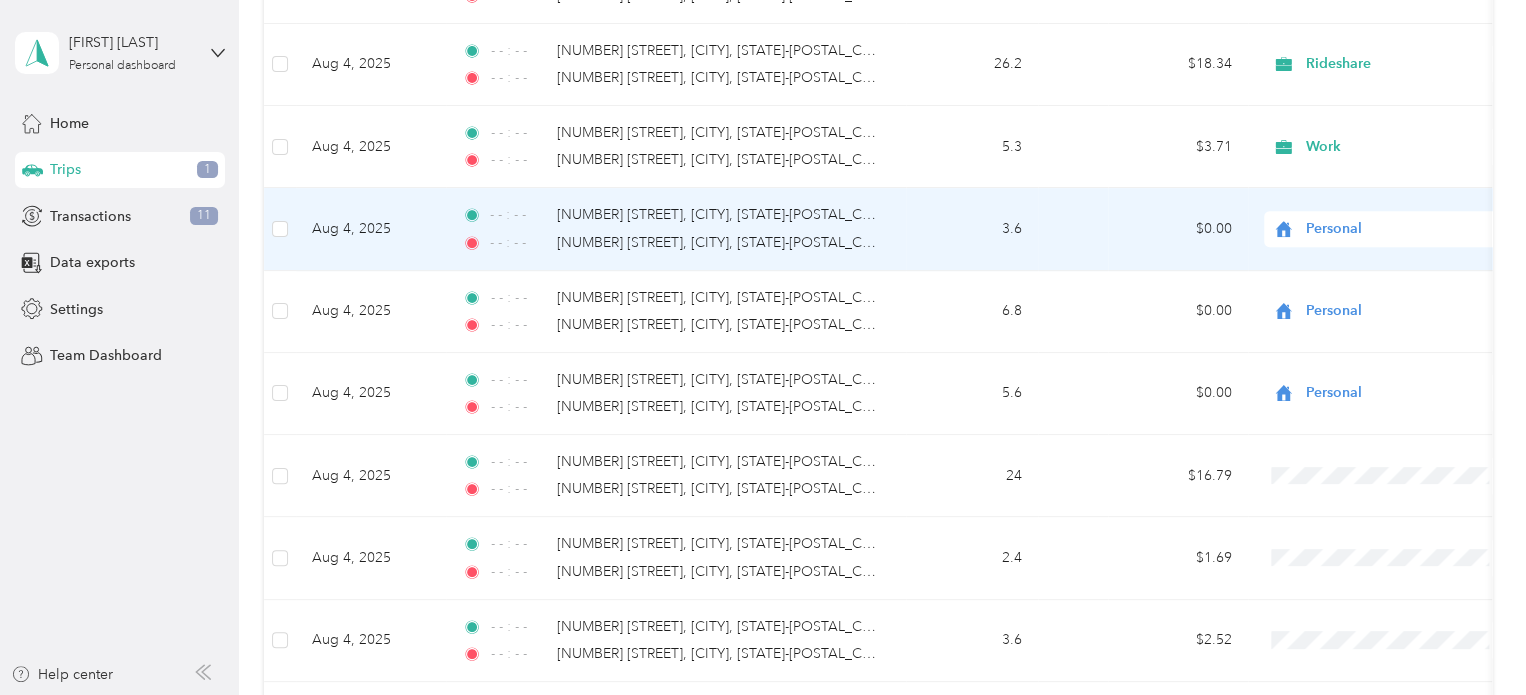click at bounding box center [1073, 229] 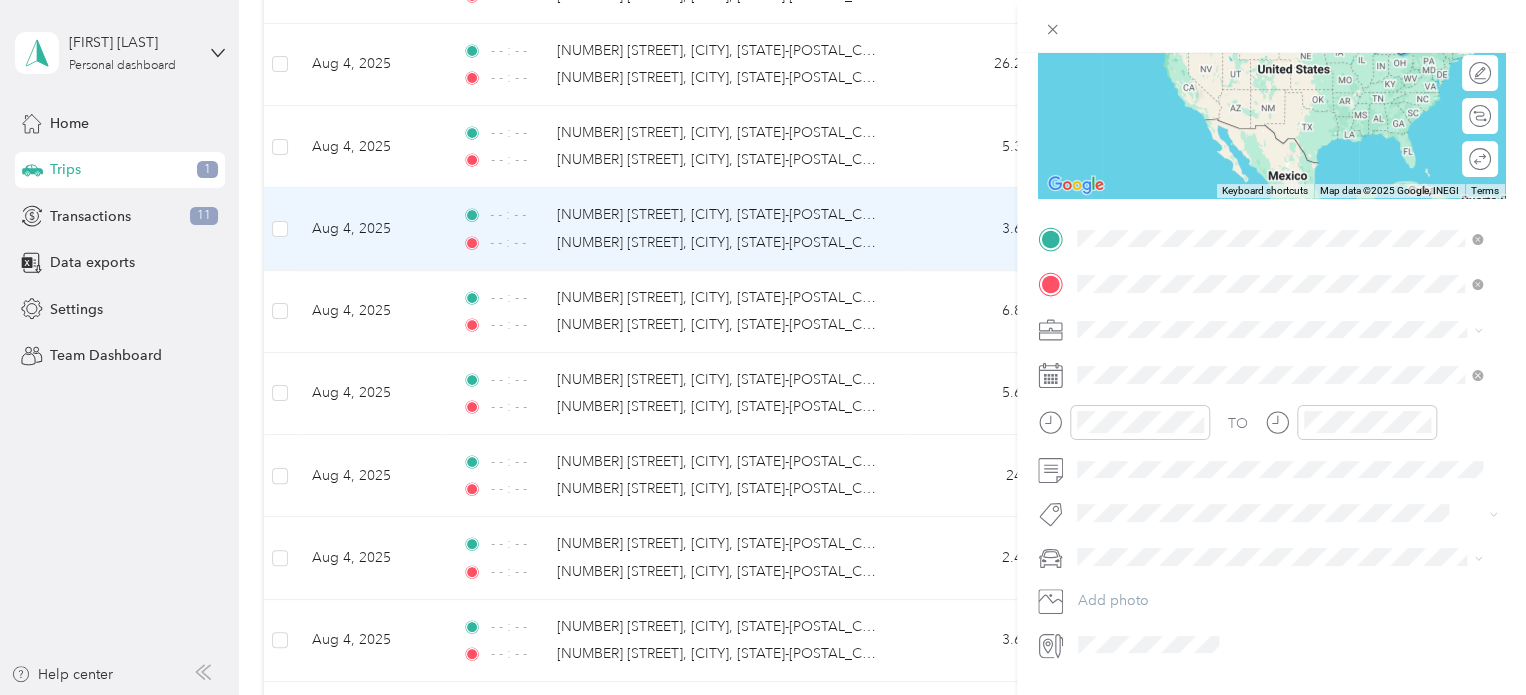 scroll, scrollTop: 308, scrollLeft: 0, axis: vertical 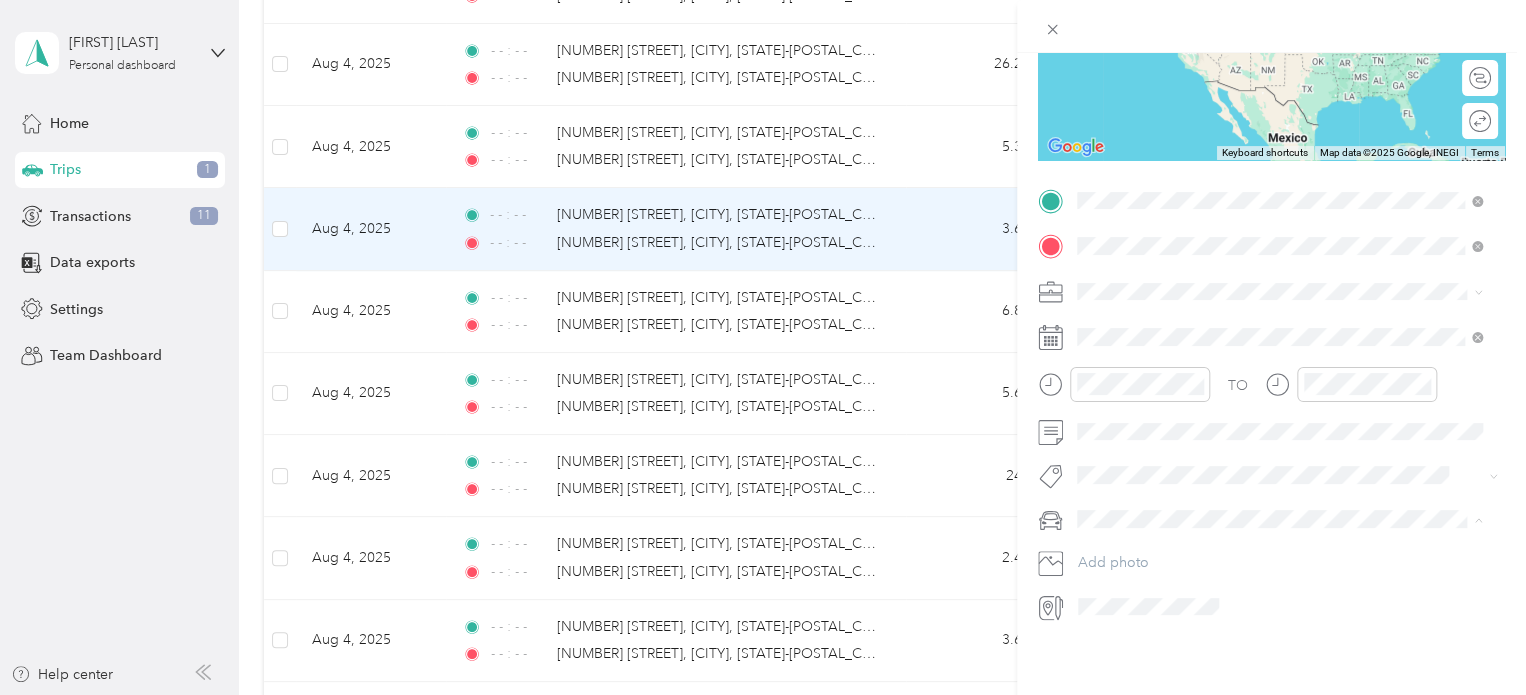 click on "[FIRST]'s Car" at bounding box center [1124, 539] 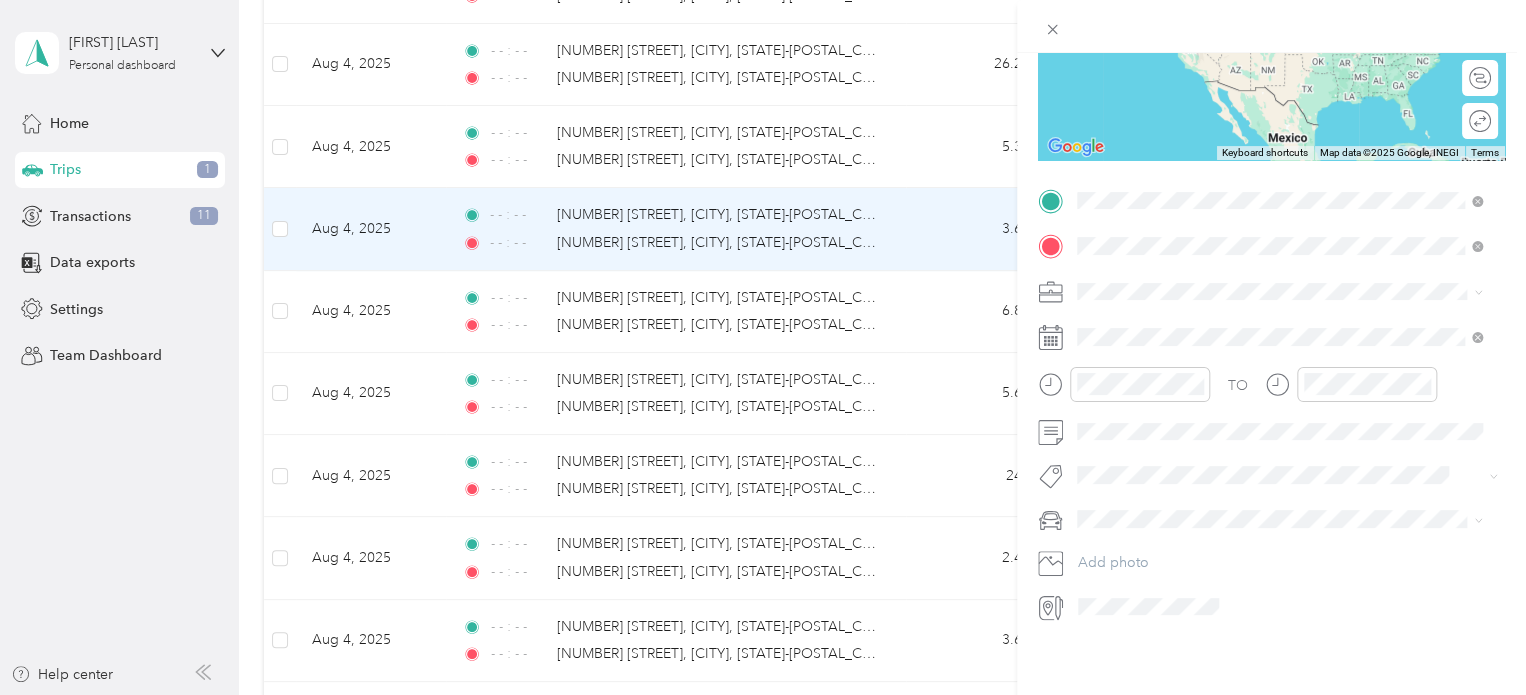 scroll, scrollTop: 0, scrollLeft: 0, axis: both 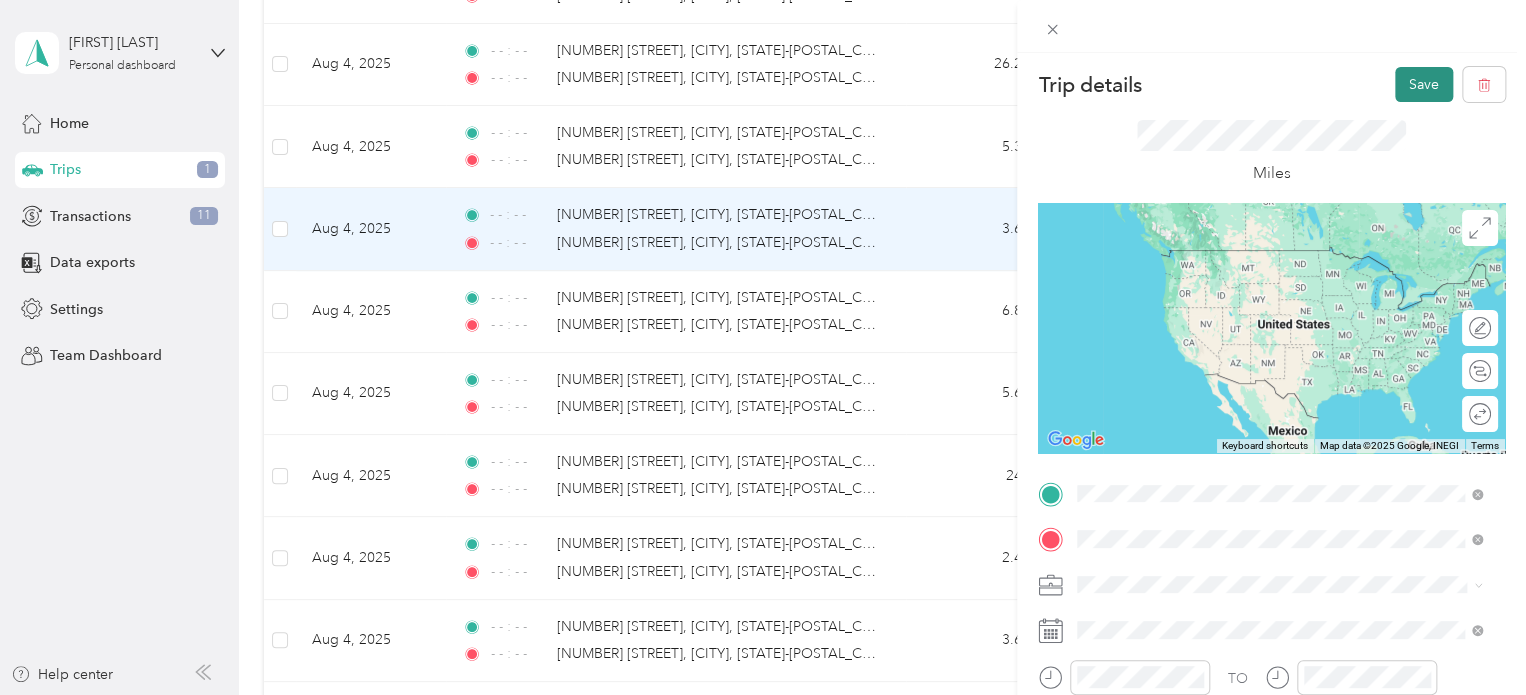 click on "Save" at bounding box center [1424, 84] 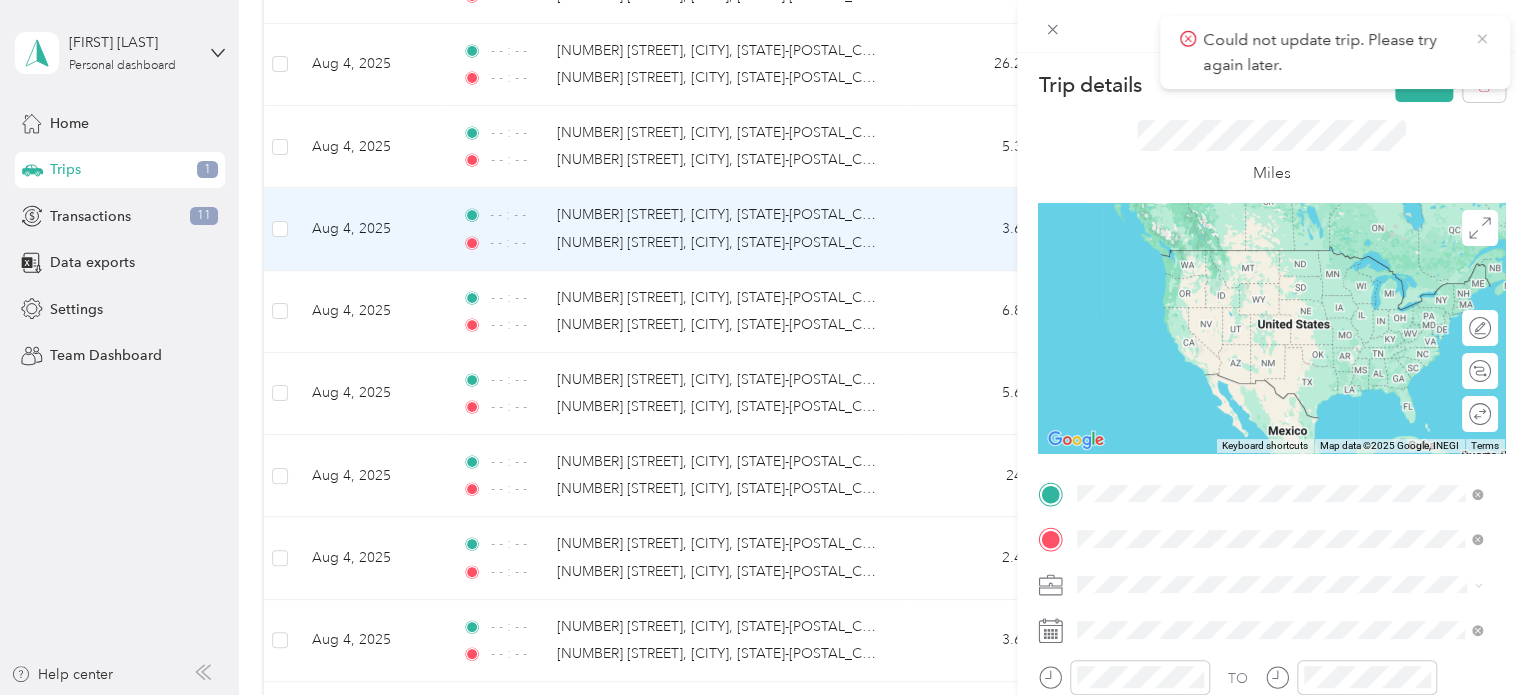 click 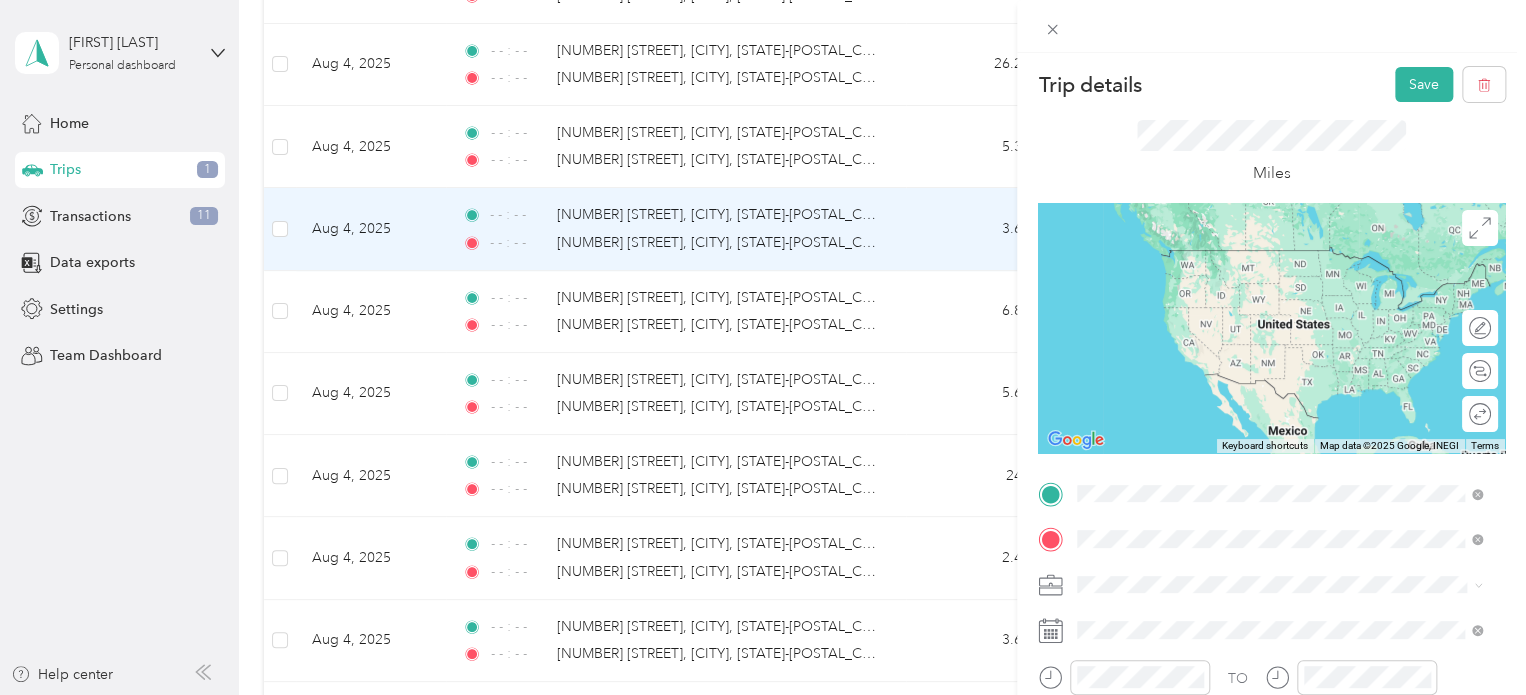 click on "Trip details Save This trip cannot be edited because it is either under review, approved, or paid. Contact your Team Manager to edit it. Miles To navigate the map with touch gestures double-tap and hold your finger on the map, then drag the map. ← Move left → Move right ↑ Move up ↓ Move down + Zoom in - Zoom out Home Jump left by 75% End Jump right by 75% Page Up Jump up by 75% Page Down Jump down by 75% Keyboard shortcuts Map Data Map data ©2025 Google, INEGI Map data ©2025 Google, INEGI 1000 km  Click to toggle between metric and imperial units Terms Report a map error Edit route Calculate route Round trip TO Add photo" at bounding box center (763, 347) 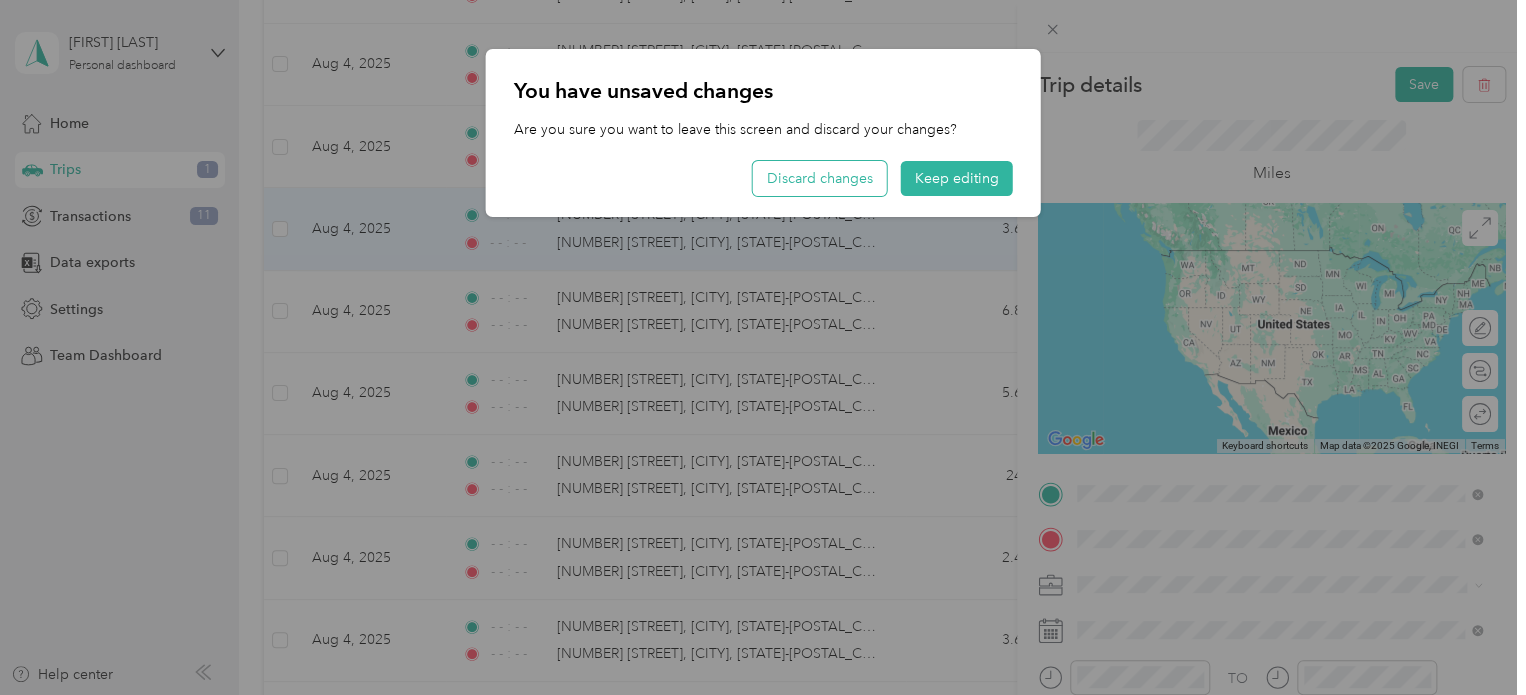 click on "Discard changes" at bounding box center (820, 178) 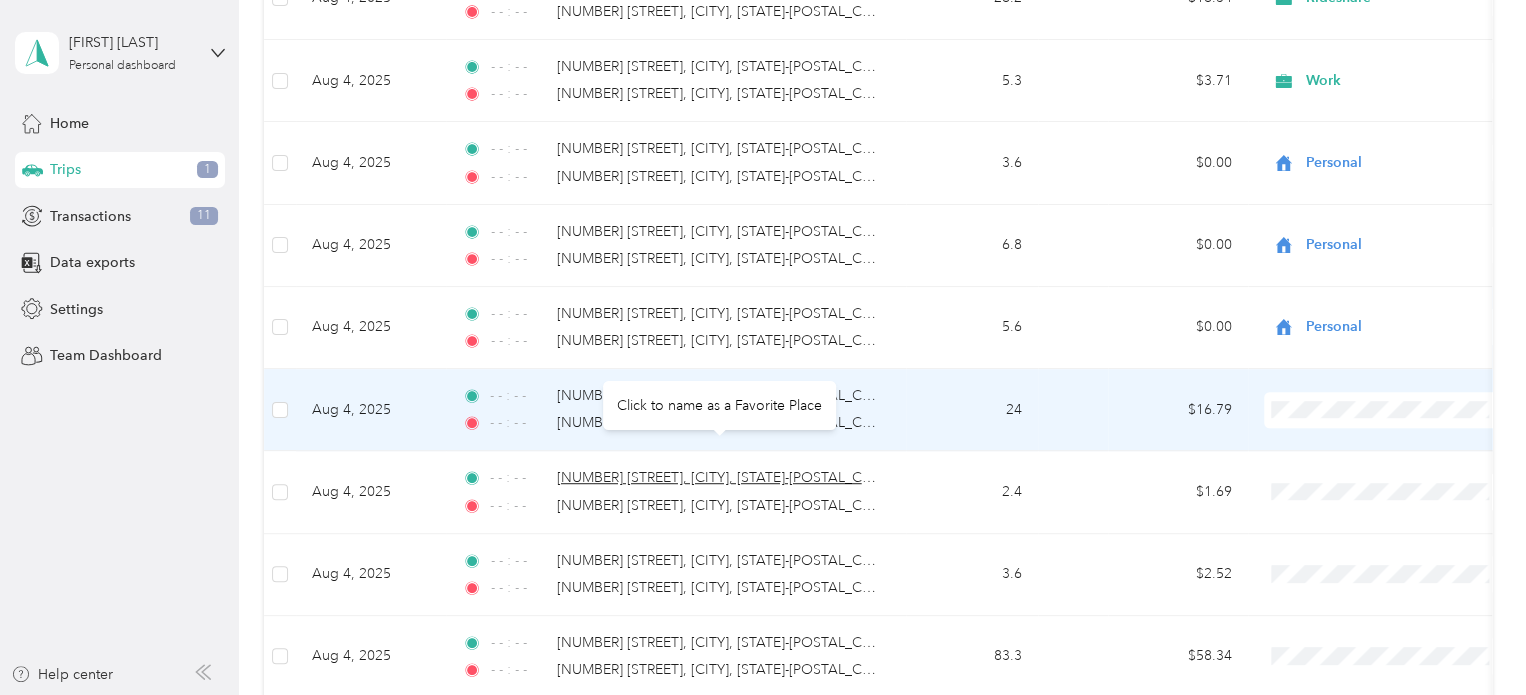 scroll, scrollTop: 660, scrollLeft: 0, axis: vertical 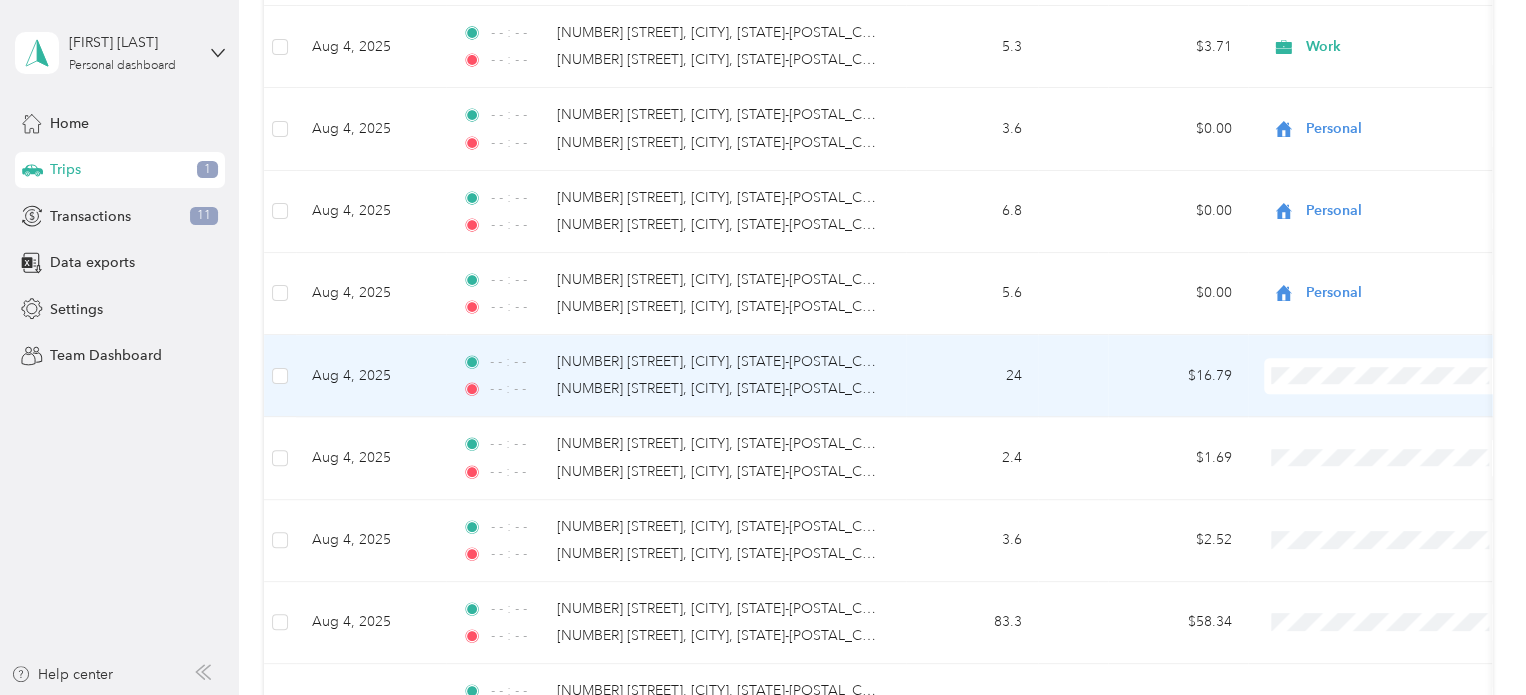 click on "Commute" at bounding box center [1405, 656] 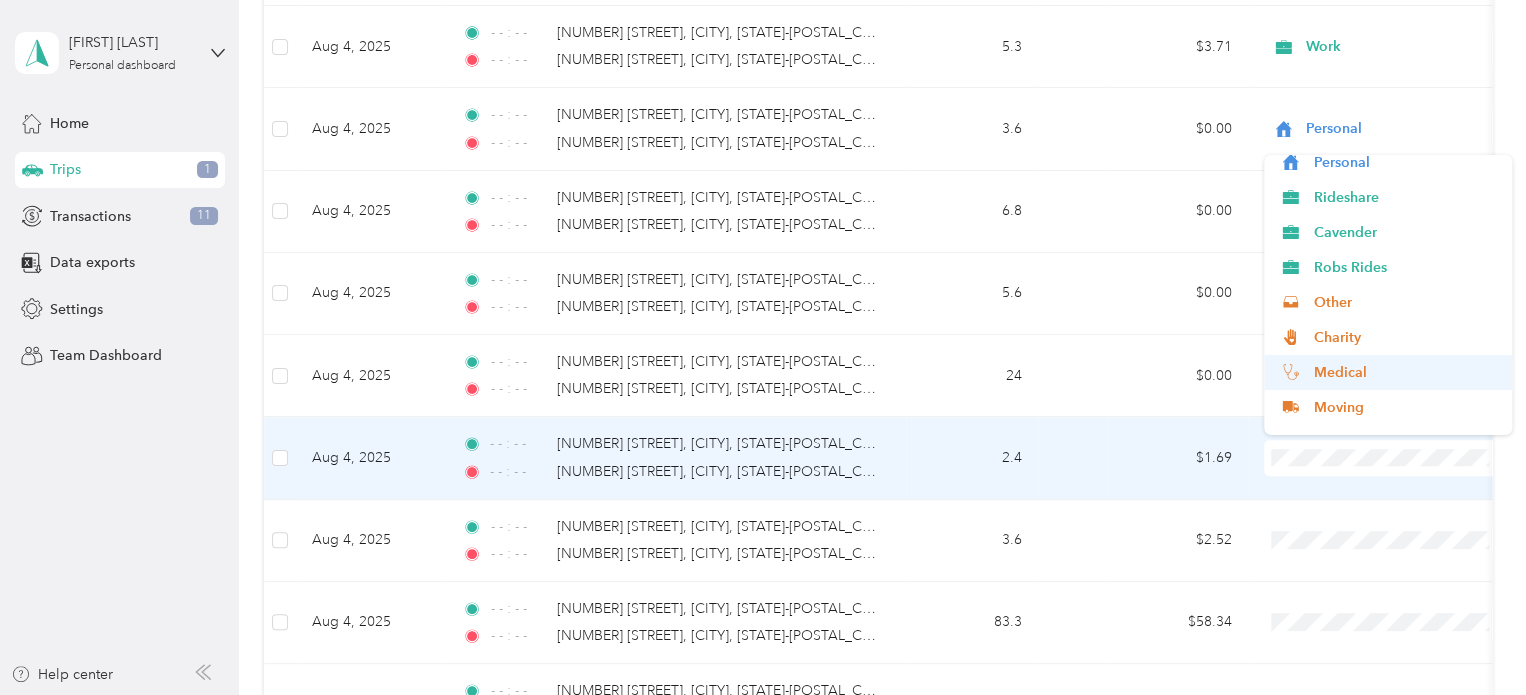 scroll, scrollTop: 70, scrollLeft: 0, axis: vertical 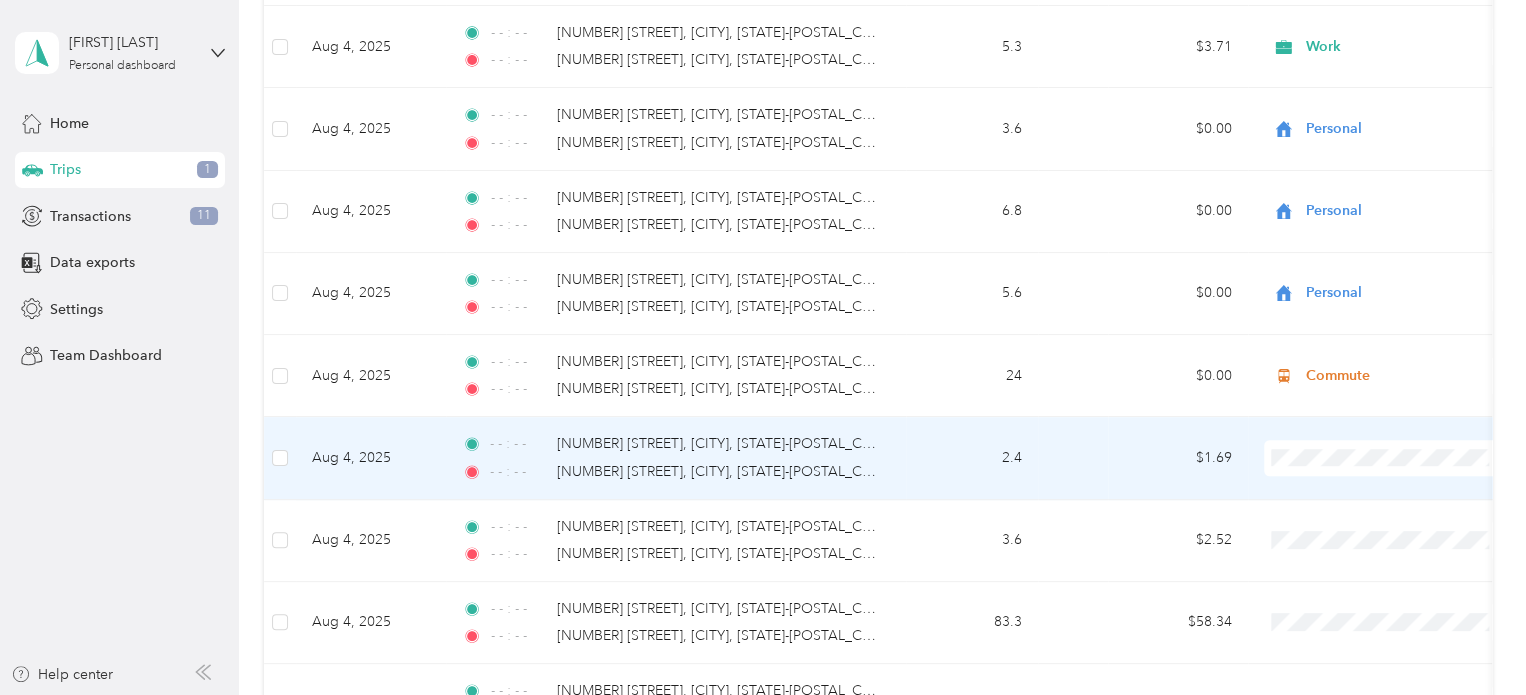 click on "Commute" at bounding box center (1405, 416) 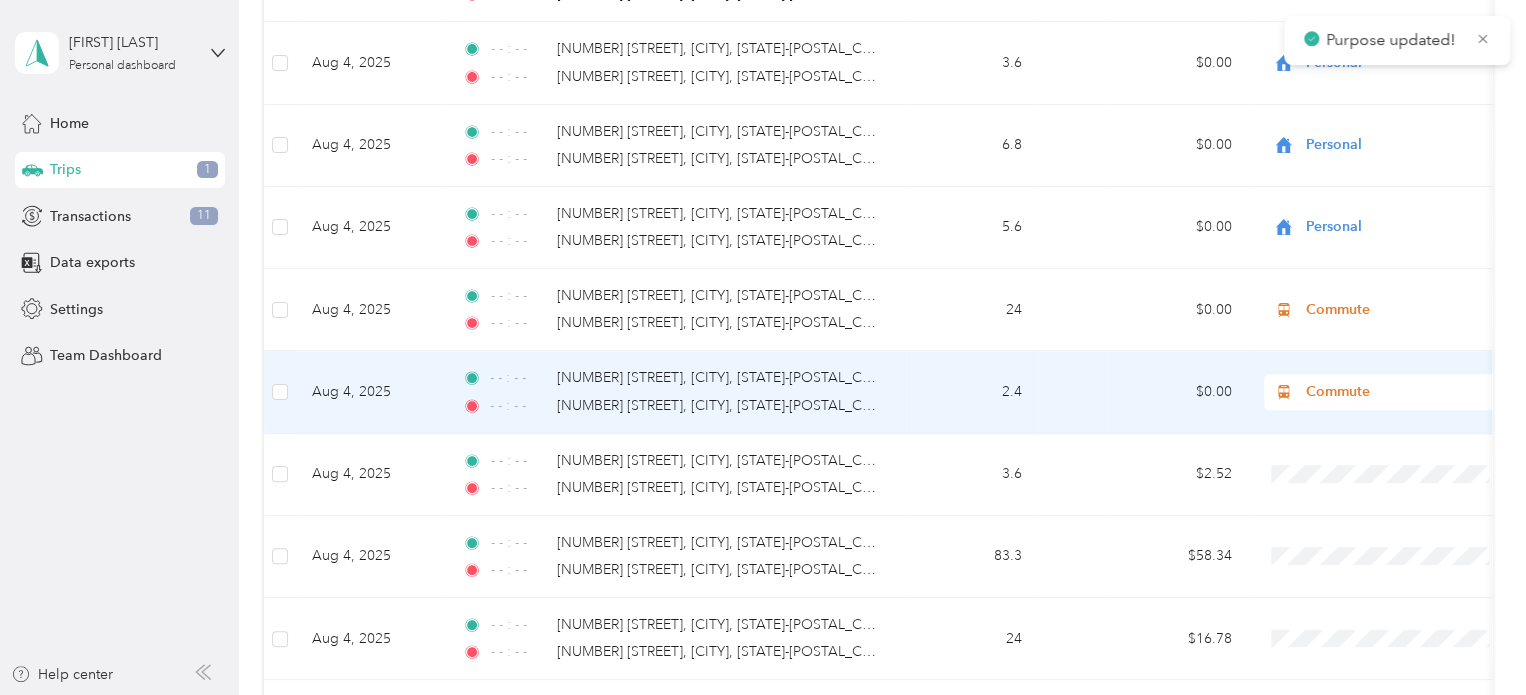 scroll, scrollTop: 760, scrollLeft: 0, axis: vertical 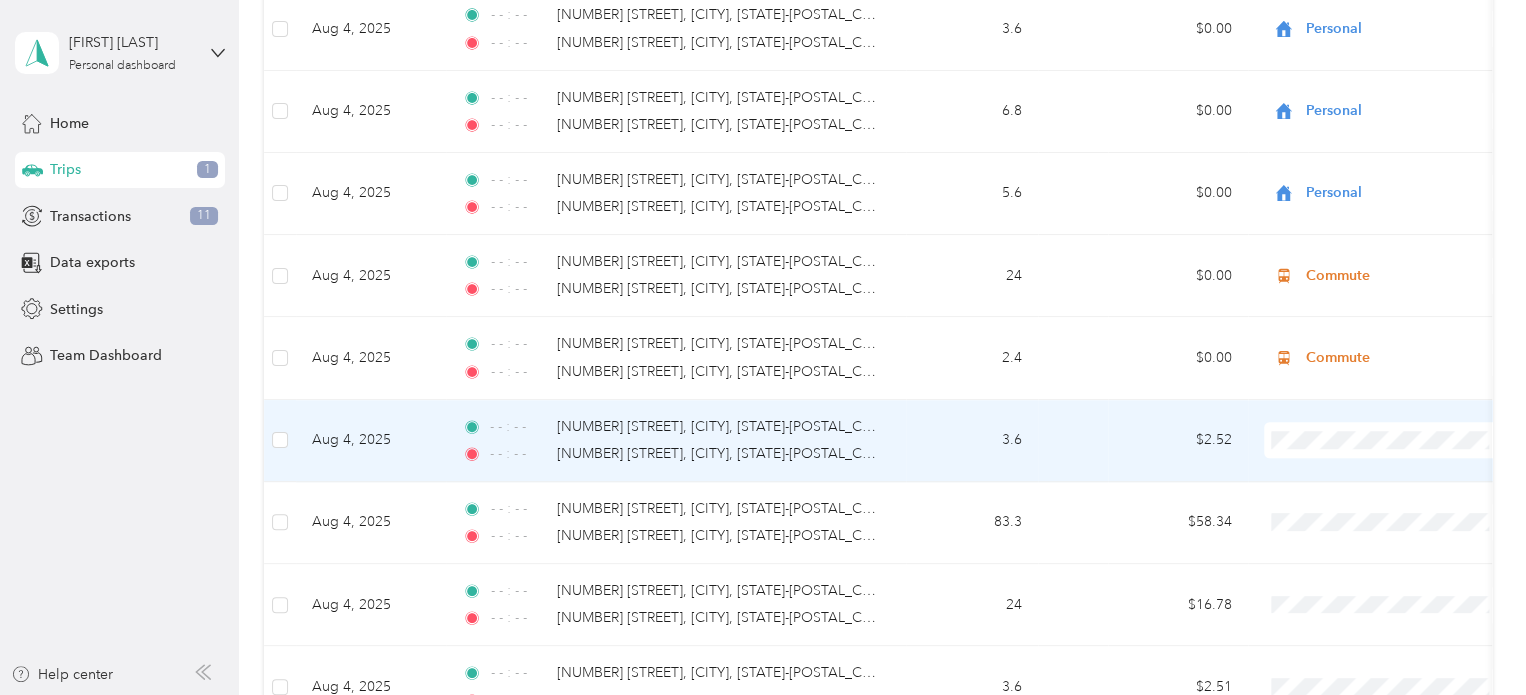 click on "Personal" at bounding box center [1388, 189] 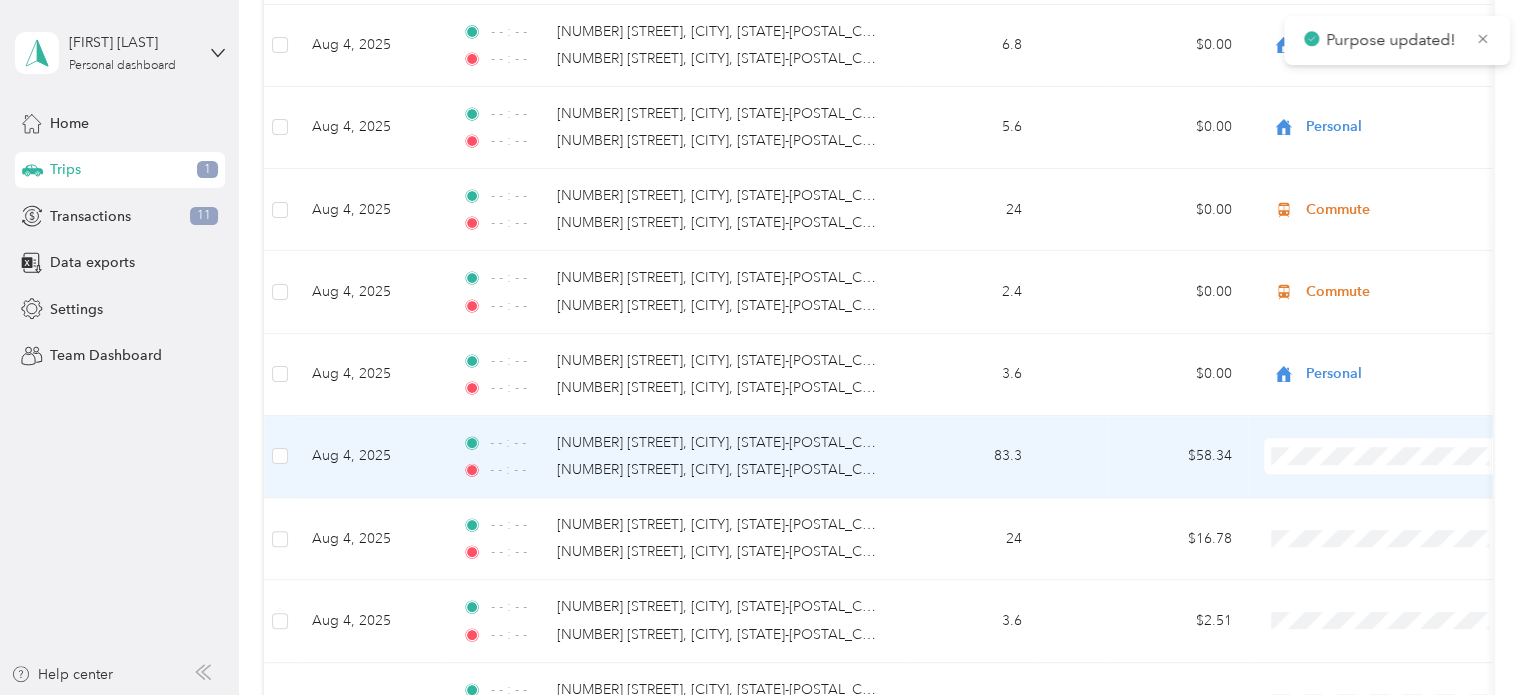 scroll, scrollTop: 860, scrollLeft: 0, axis: vertical 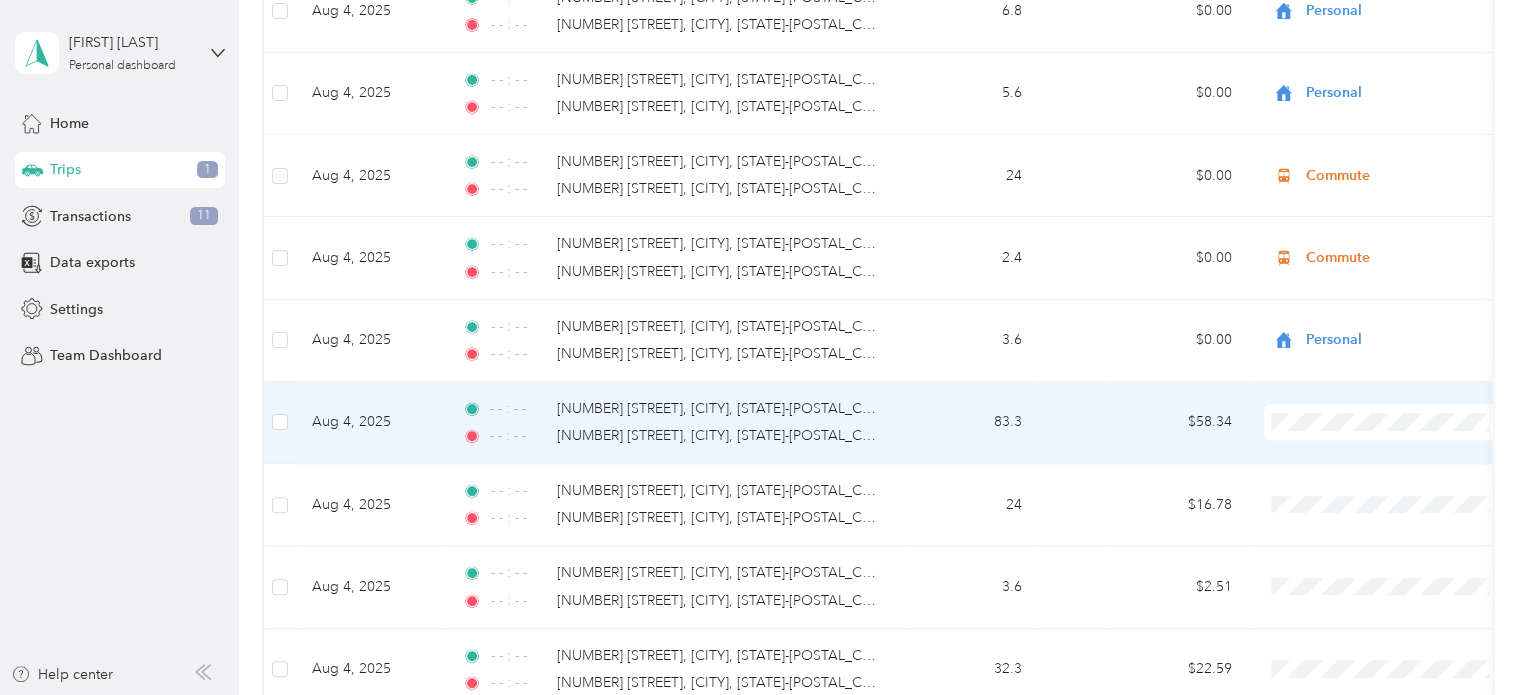 click on "Rideshare" at bounding box center [1405, 206] 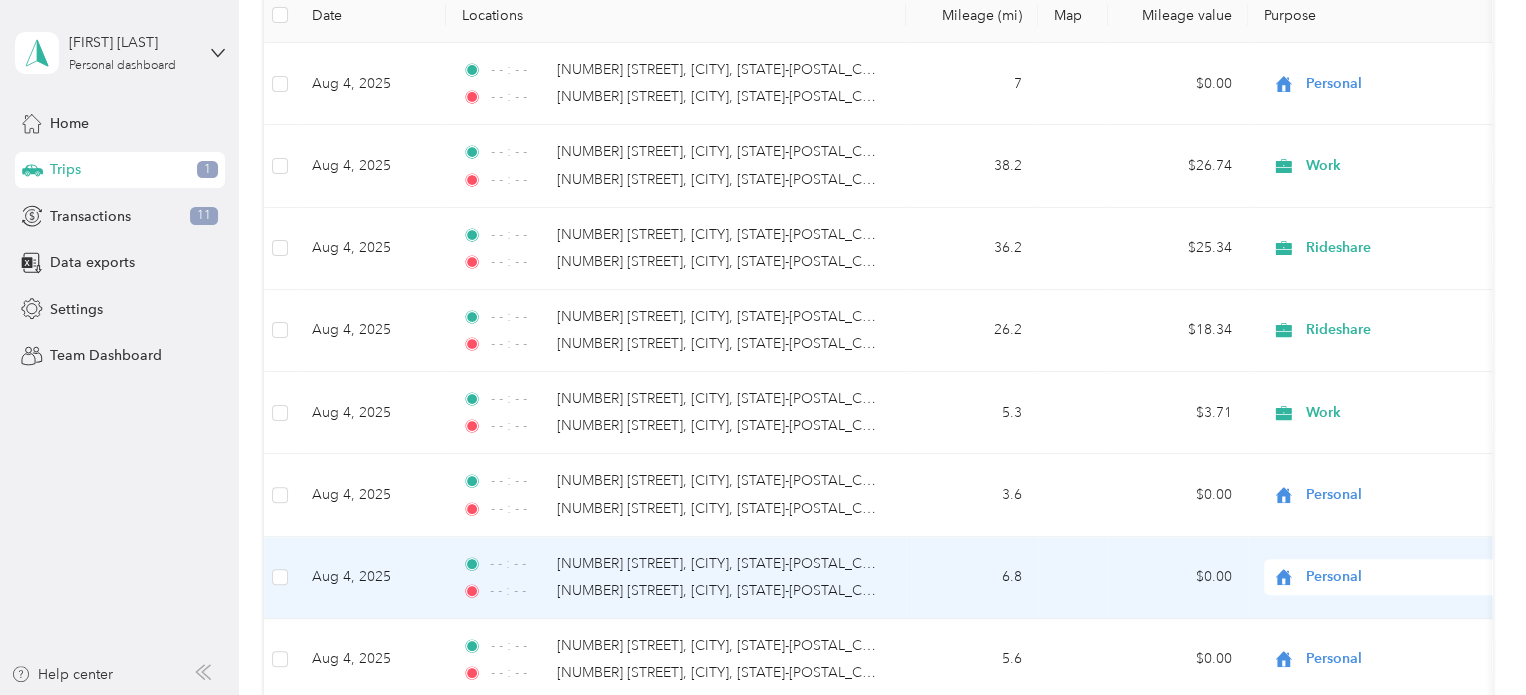 scroll, scrollTop: 260, scrollLeft: 0, axis: vertical 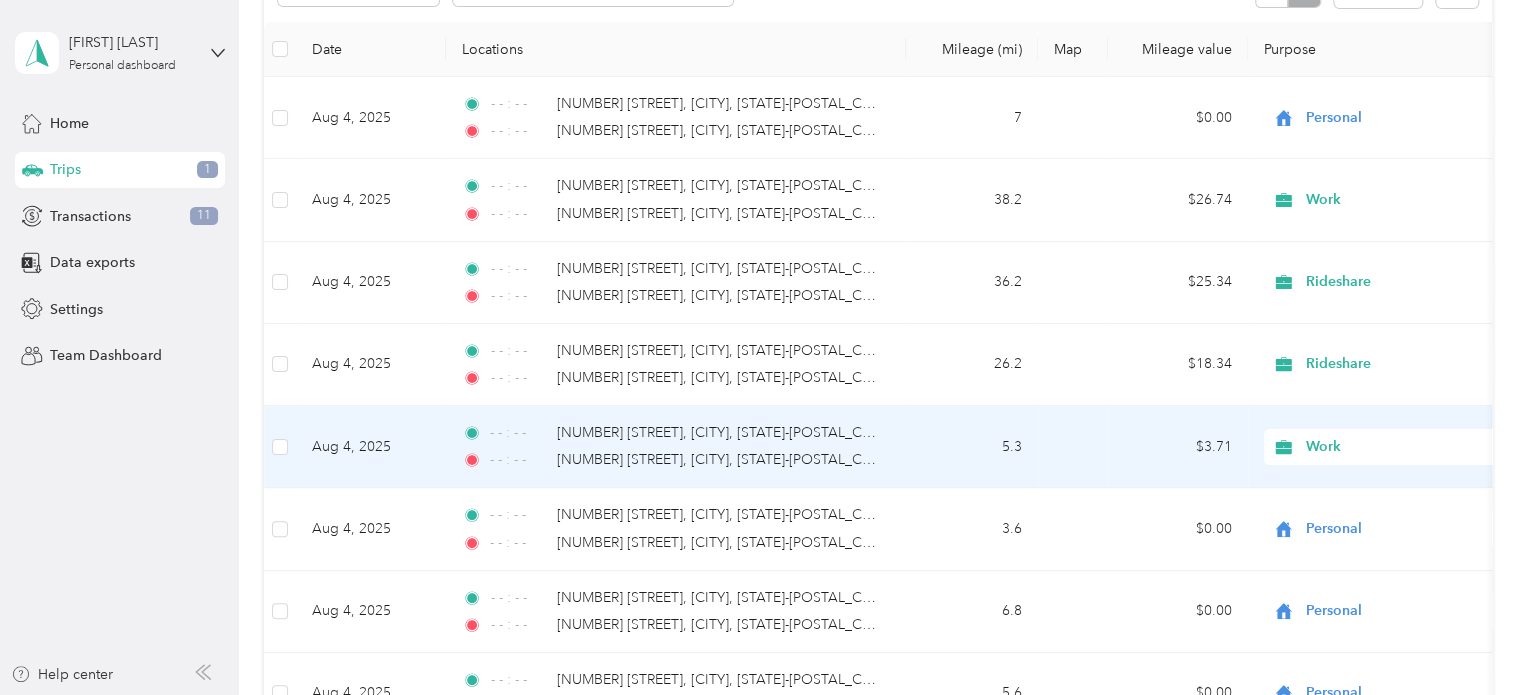 click on "- - : - - [NUMBER] [STREET], [CITY], [STATE]-[POSTAL_CODE] [COUNTRY] - - : - - [NUMBER] [STREET], [CITY], [STATE]-[POSTAL_CODE] [COUNTRY]" at bounding box center (672, 446) 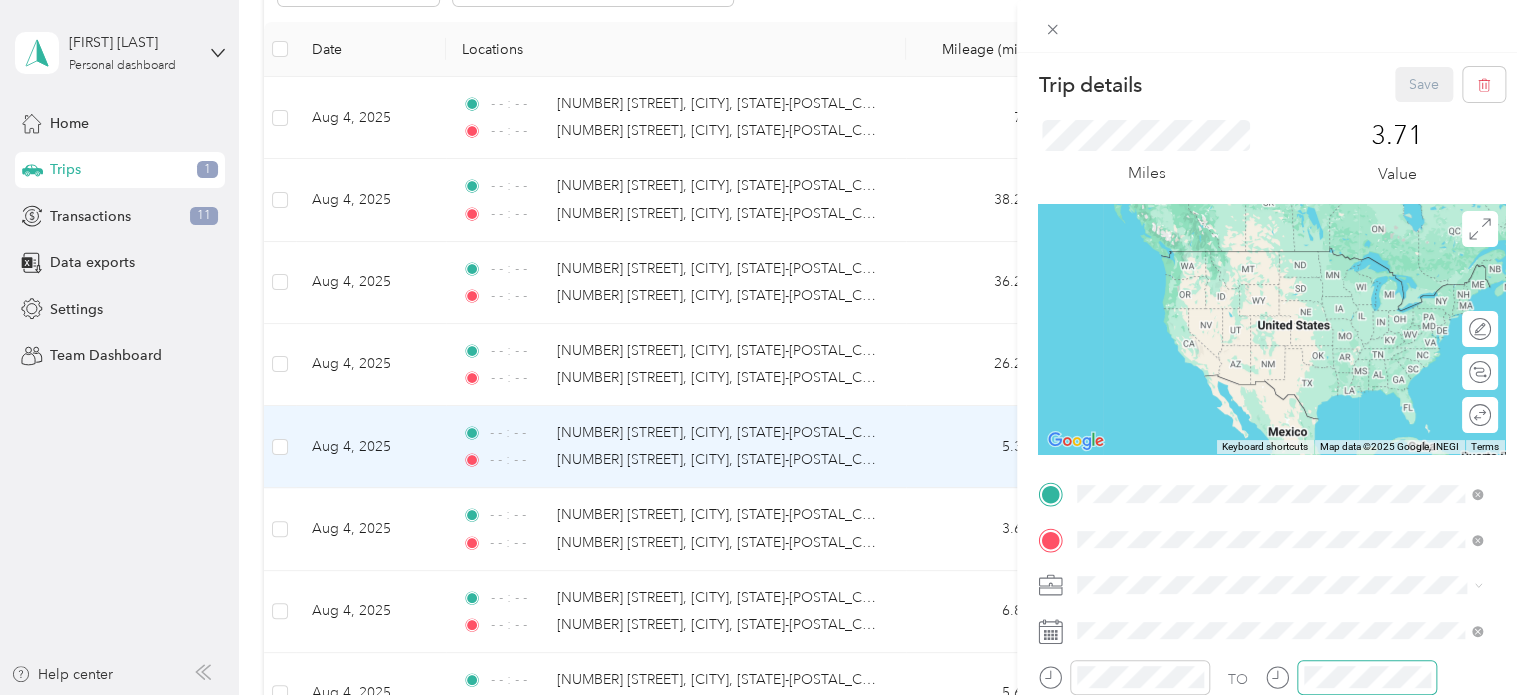 scroll, scrollTop: 100, scrollLeft: 0, axis: vertical 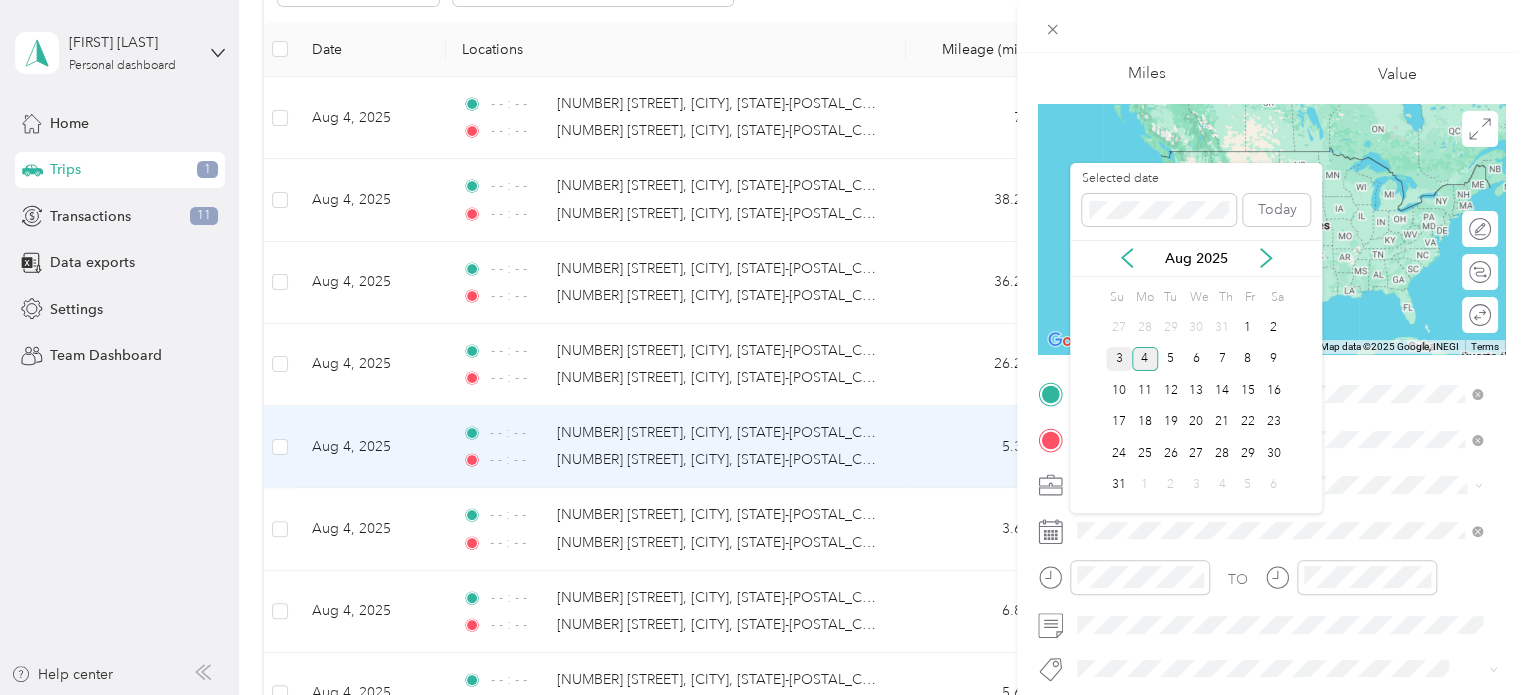 click on "3" at bounding box center (1119, 359) 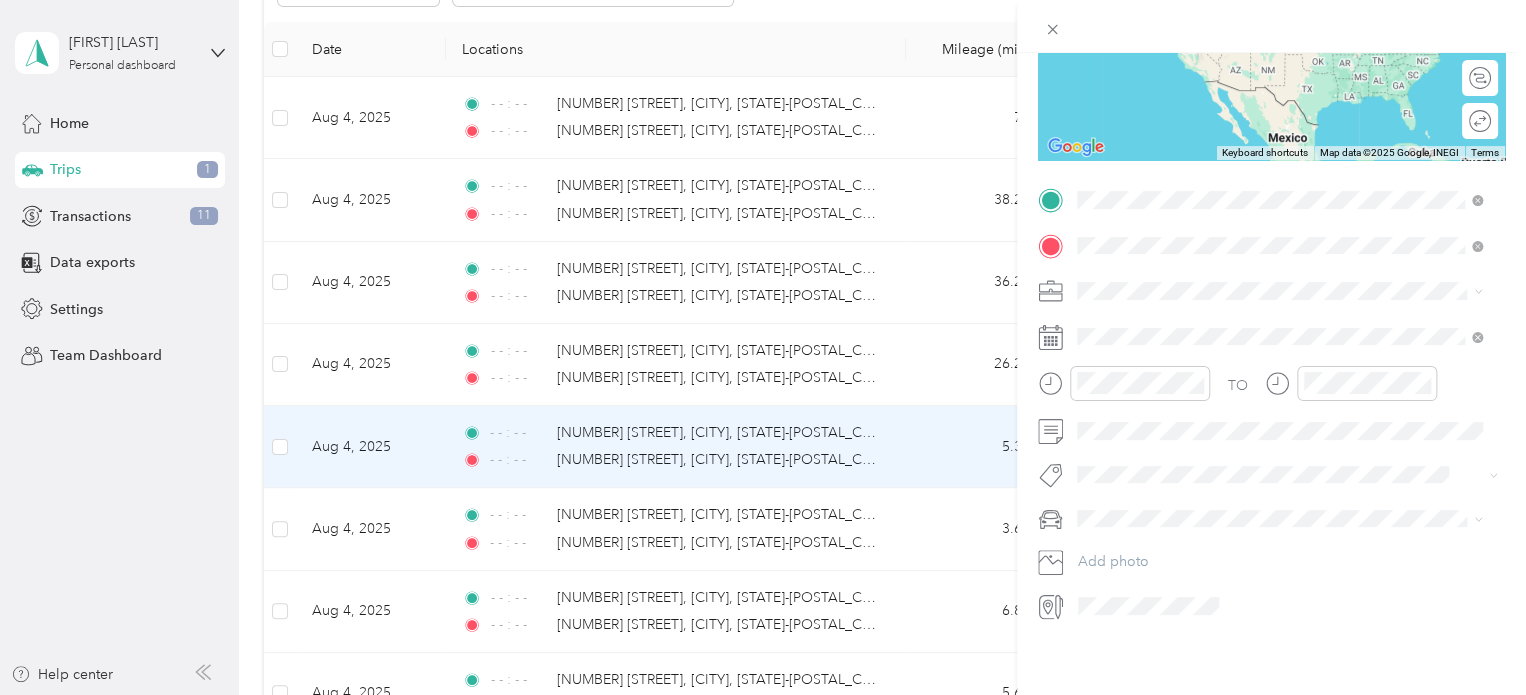 scroll, scrollTop: 0, scrollLeft: 0, axis: both 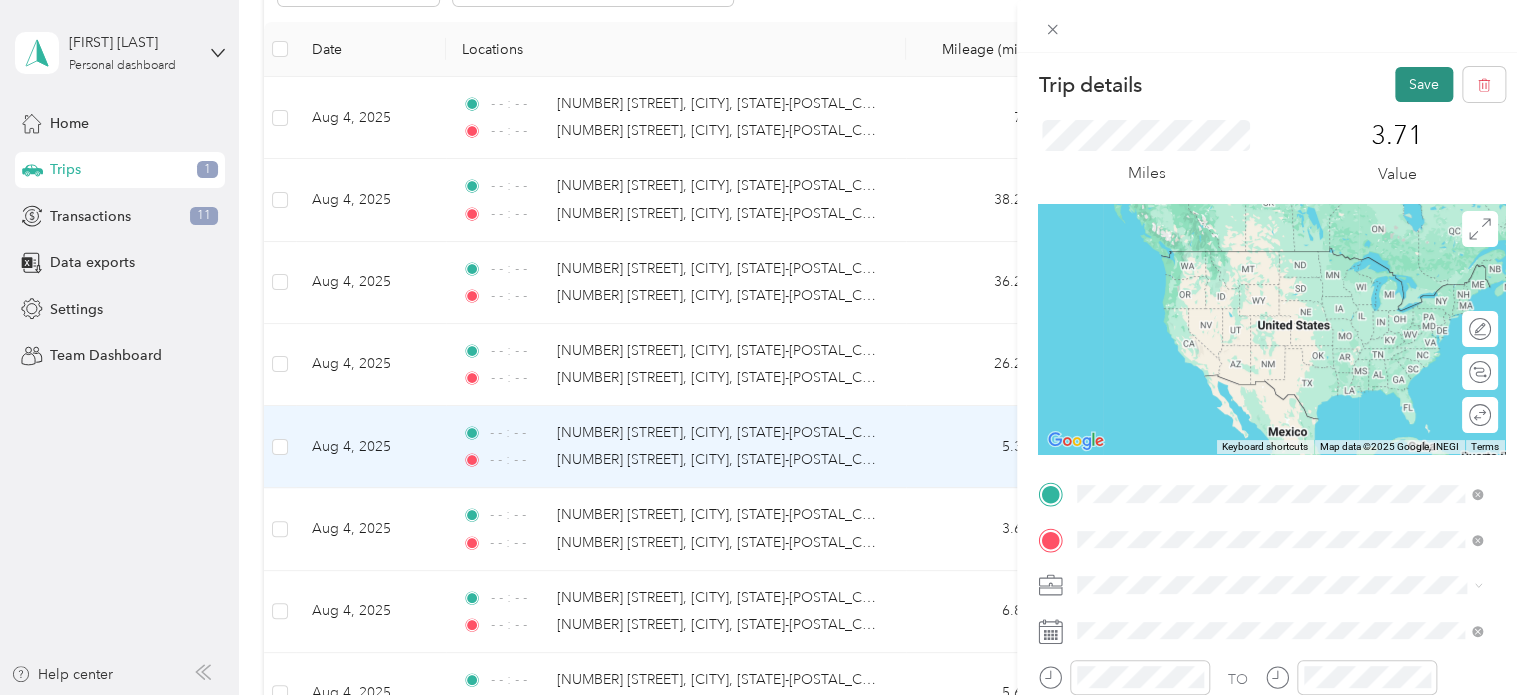 click on "Save" at bounding box center (1424, 84) 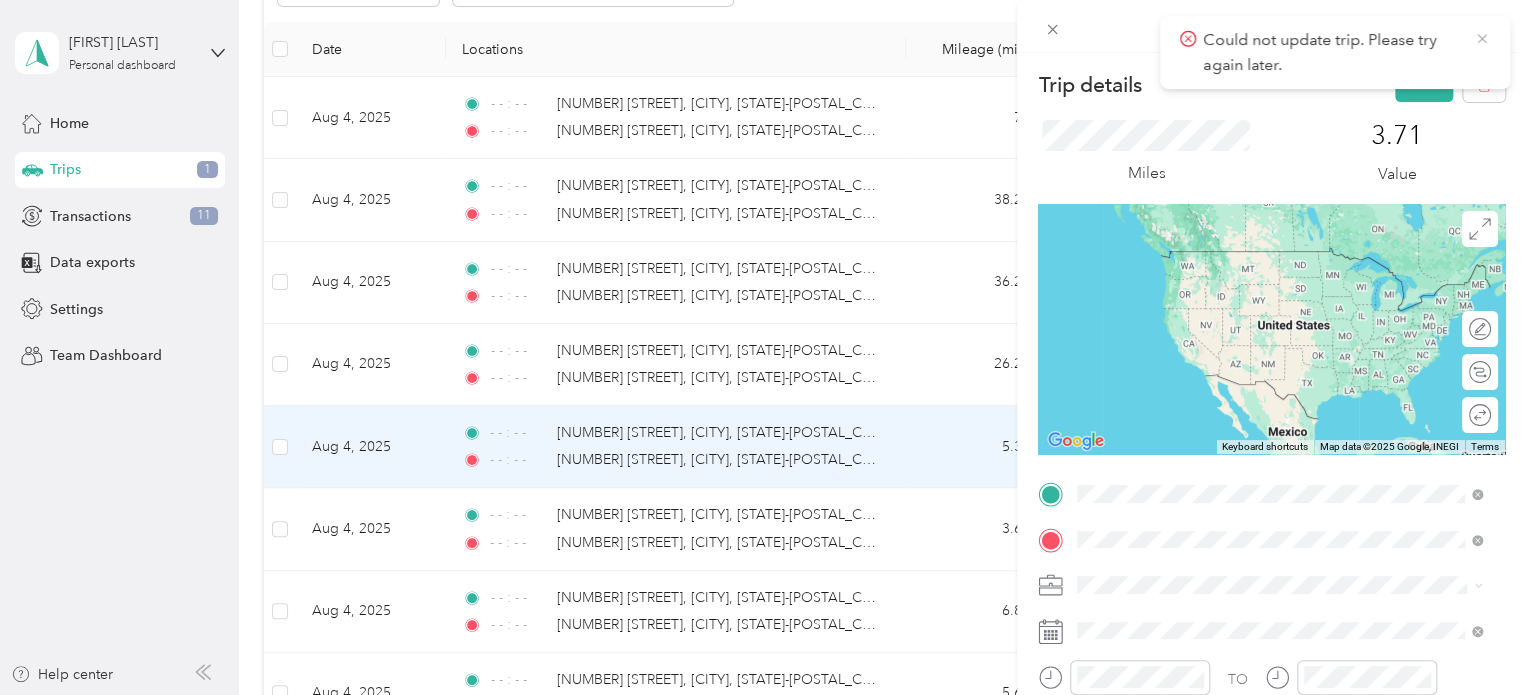 click 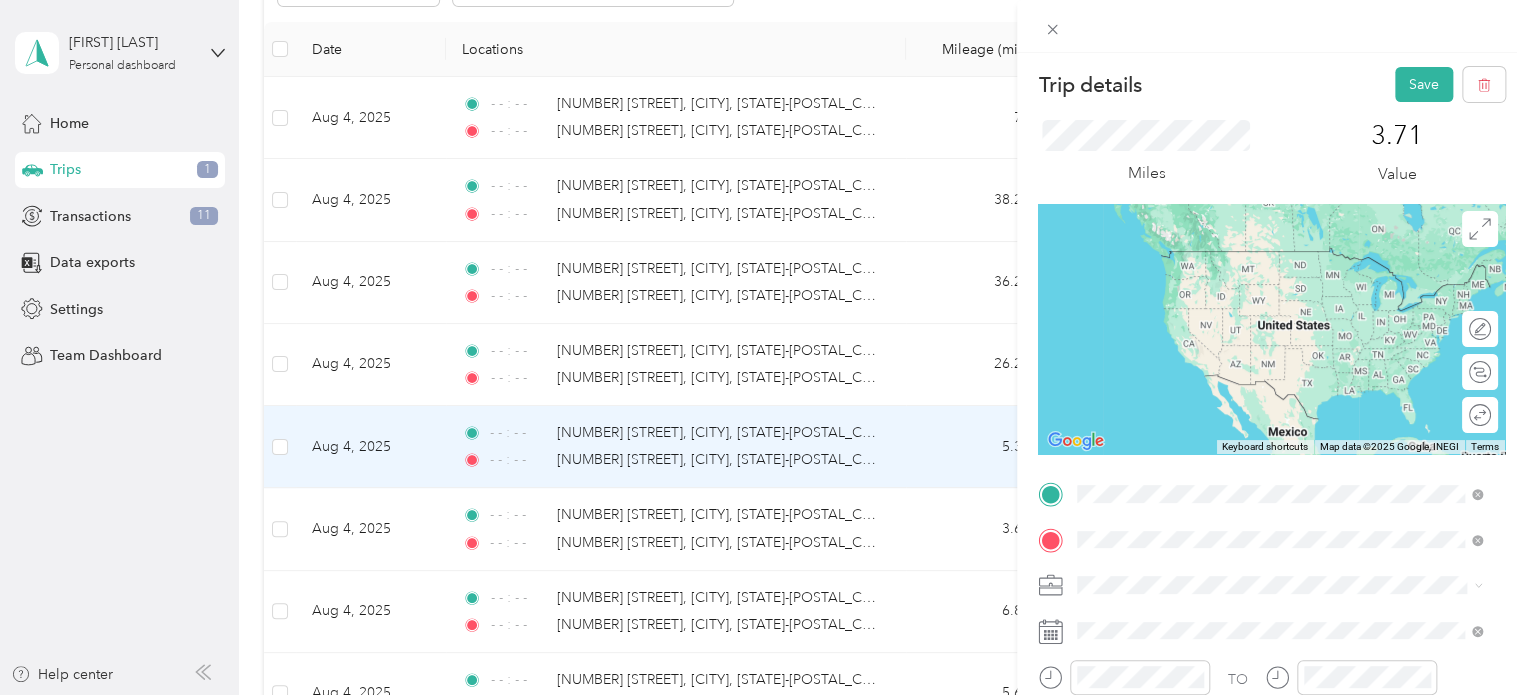 click on "Trip details Save This trip cannot be edited because it is either under review, approved, or paid. Contact your Team Manager to edit it. Miles To navigate the map with touch gestures double-tap and hold your finger on the map, then drag the map. ← Move left → Move right ↑ Move up ↓ Move down + Zoom in - Zoom out Home Jump left by 75% End Jump right by 75% Page Up Jump up by 75% Page Down Jump down by 75% Keyboard shortcuts Map Data Map data ©2025 Google, INEGI Map data ©2025 Google, INEGI 1000 km  Click to toggle between metric and imperial units Terms Report a map error Edit route Calculate route Round trip TO Add photo" at bounding box center (763, 347) 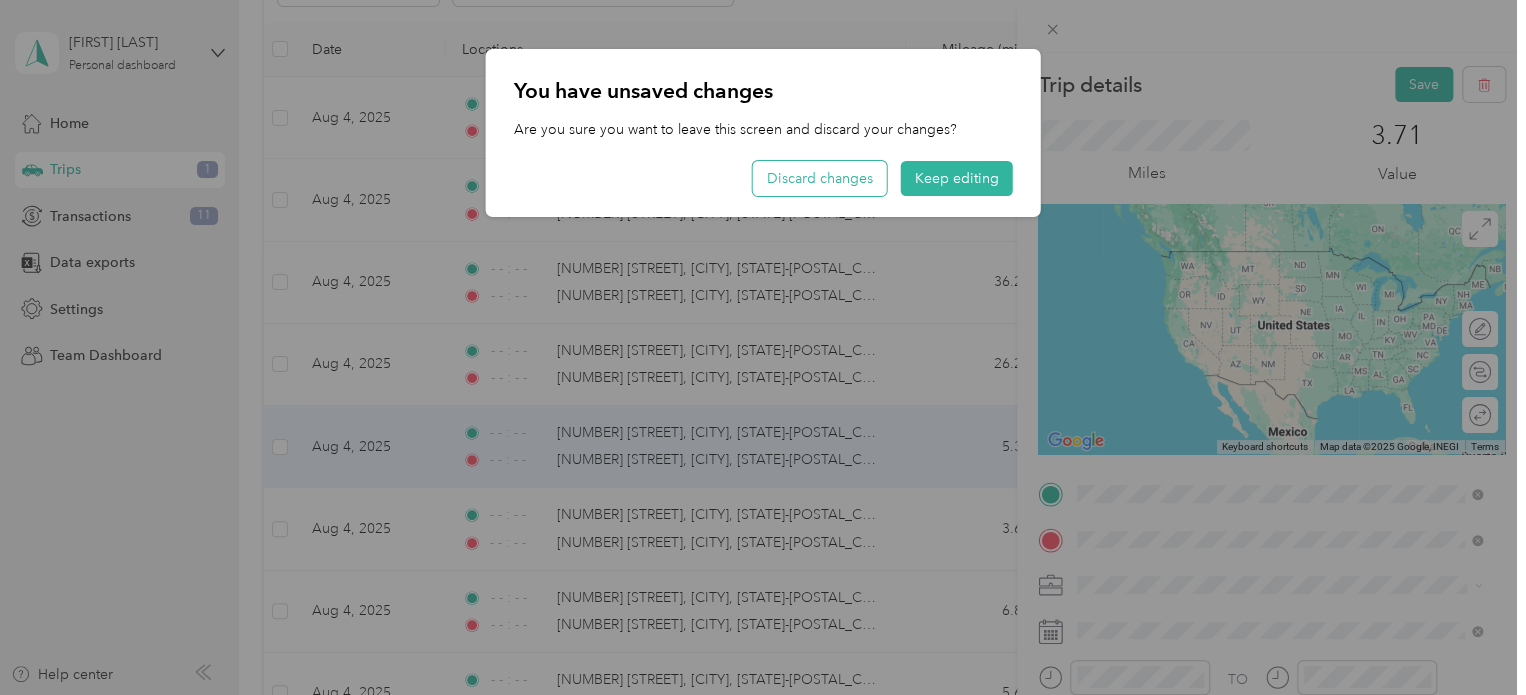 click on "Discard changes" at bounding box center (820, 178) 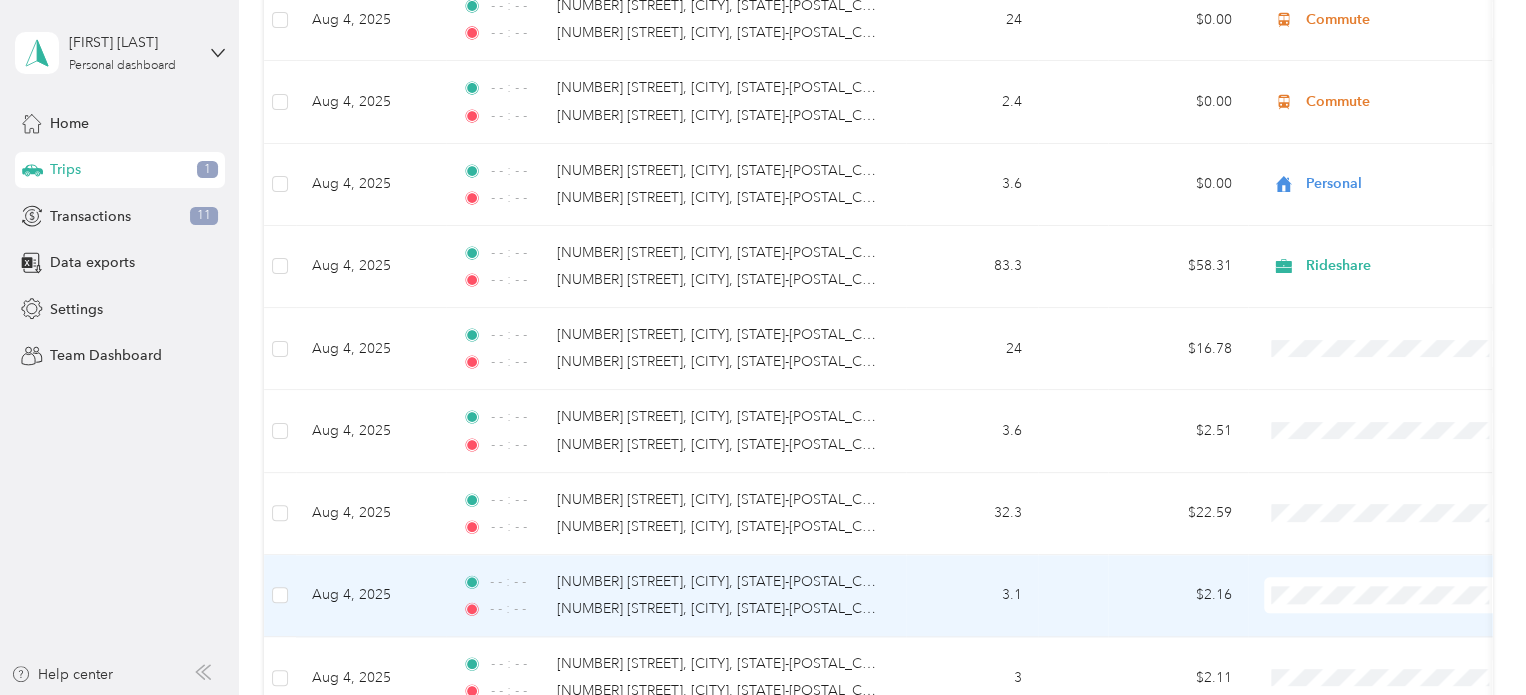 scroll, scrollTop: 1200, scrollLeft: 0, axis: vertical 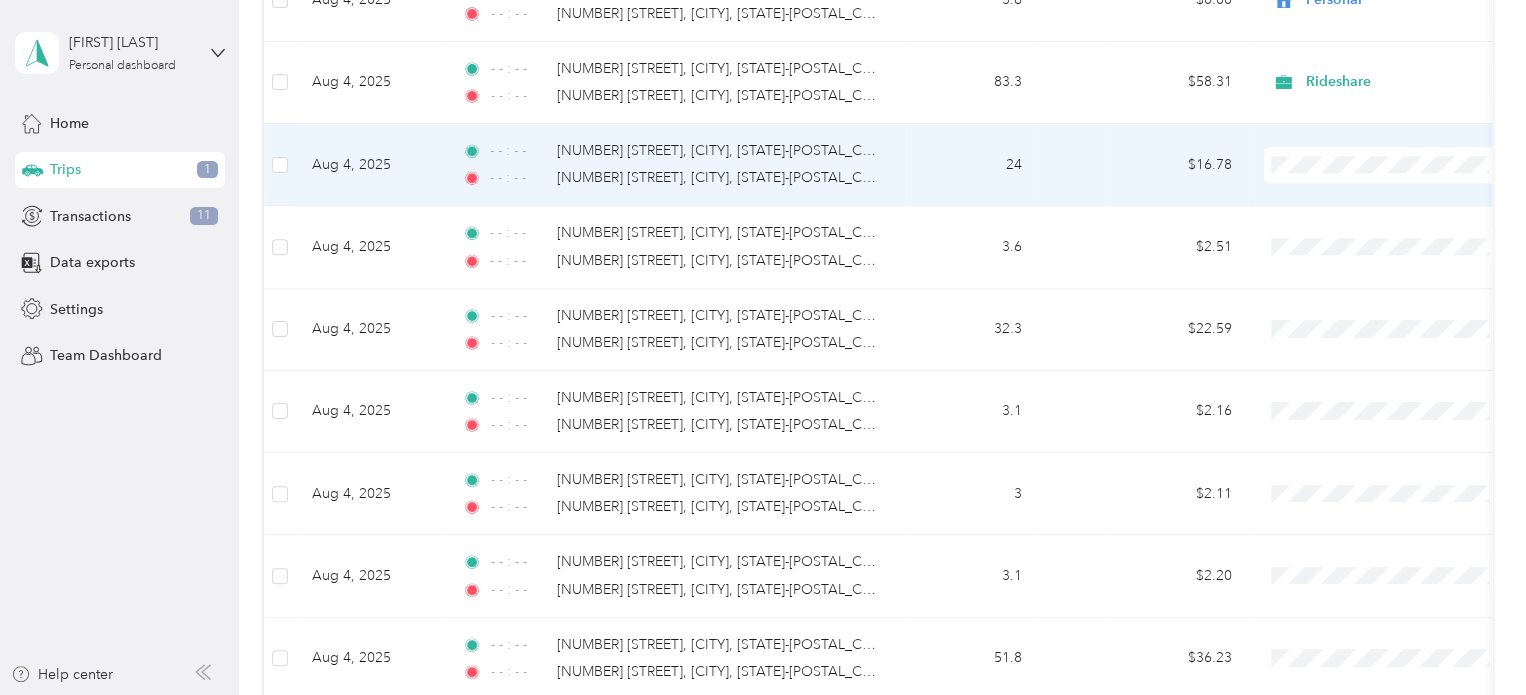 click on "Rideshare" at bounding box center (1405, 269) 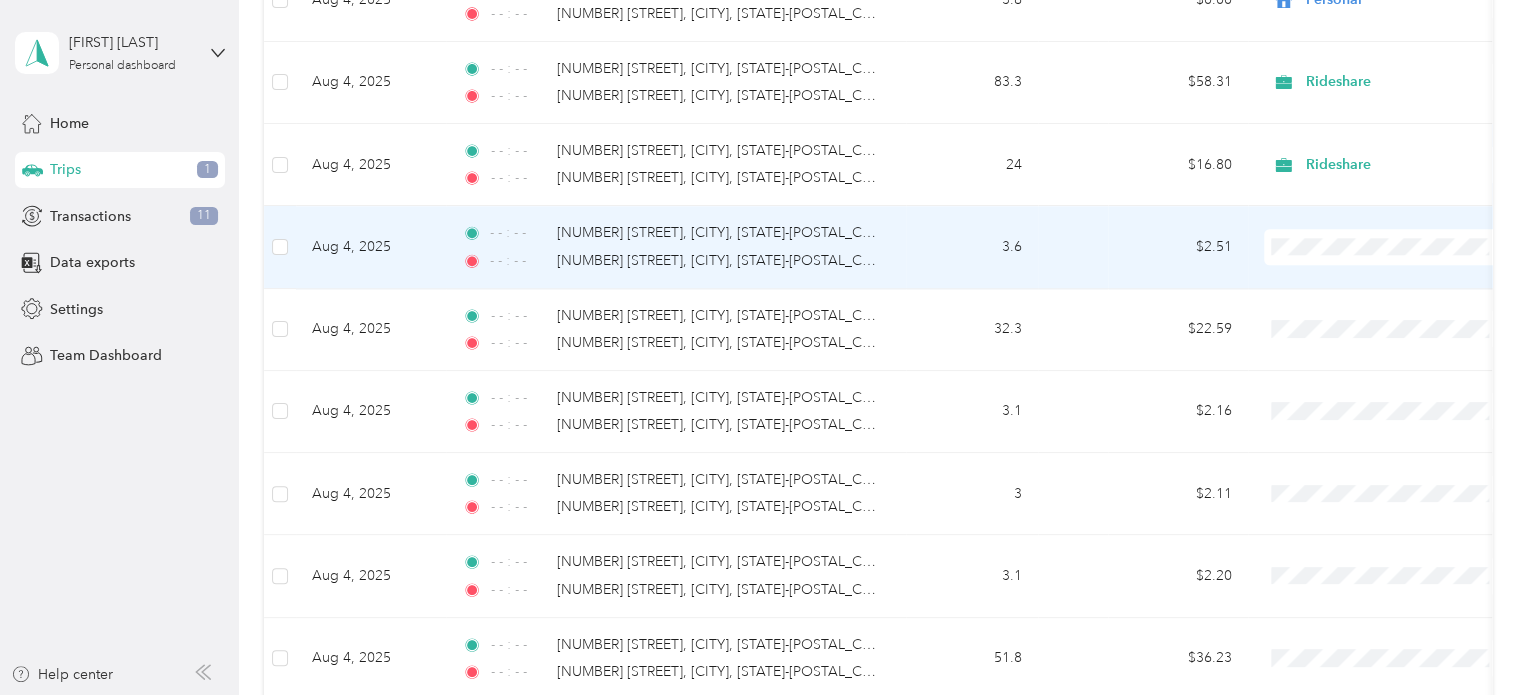 click on "Personal" at bounding box center (1405, 316) 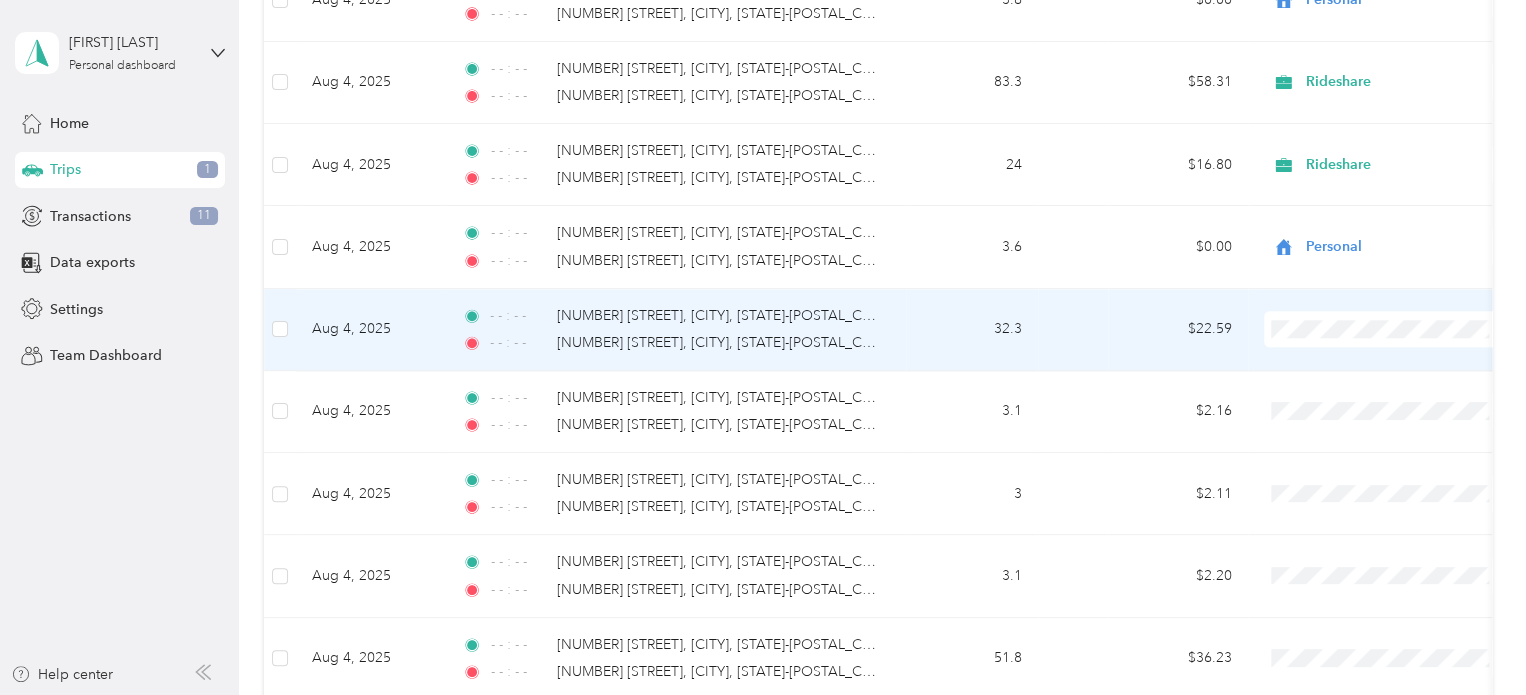 click on "Rideshare" at bounding box center [1405, 431] 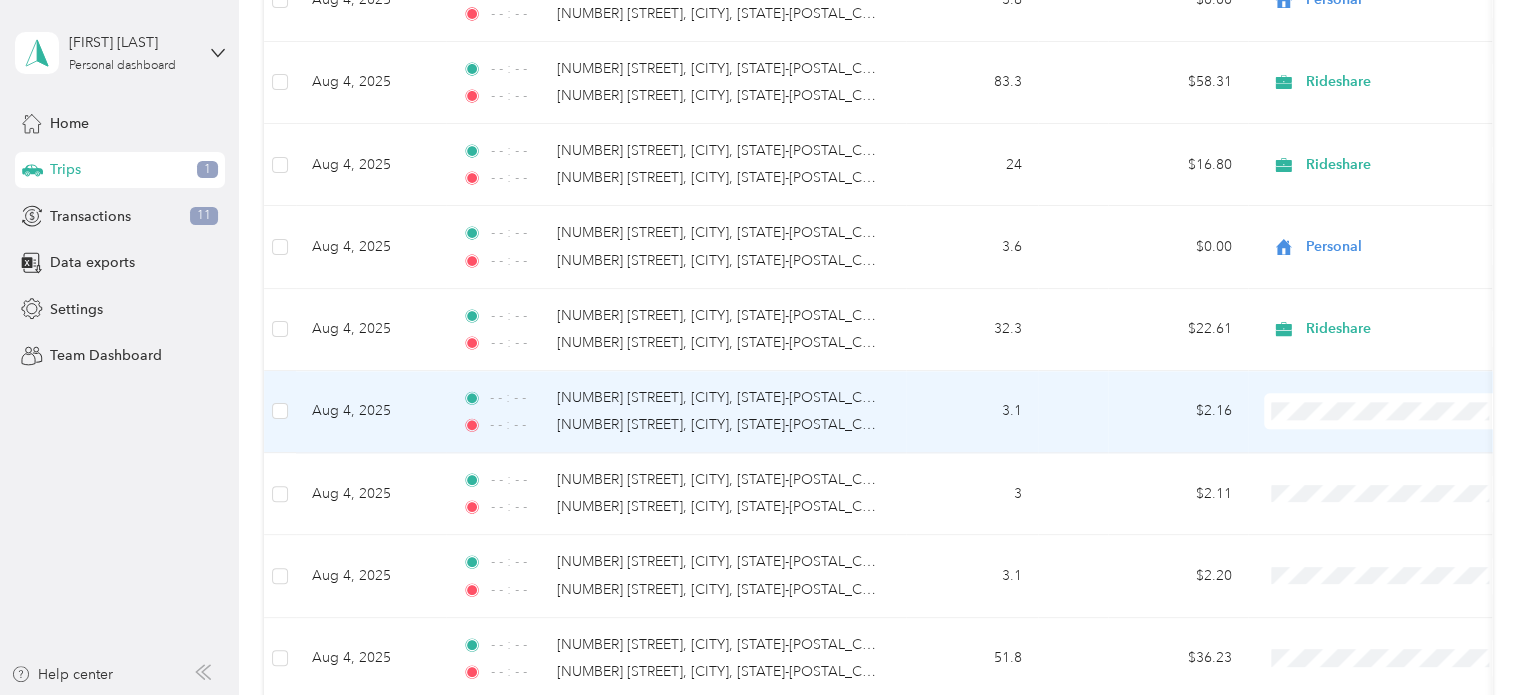 click on "Personal" at bounding box center (1405, 160) 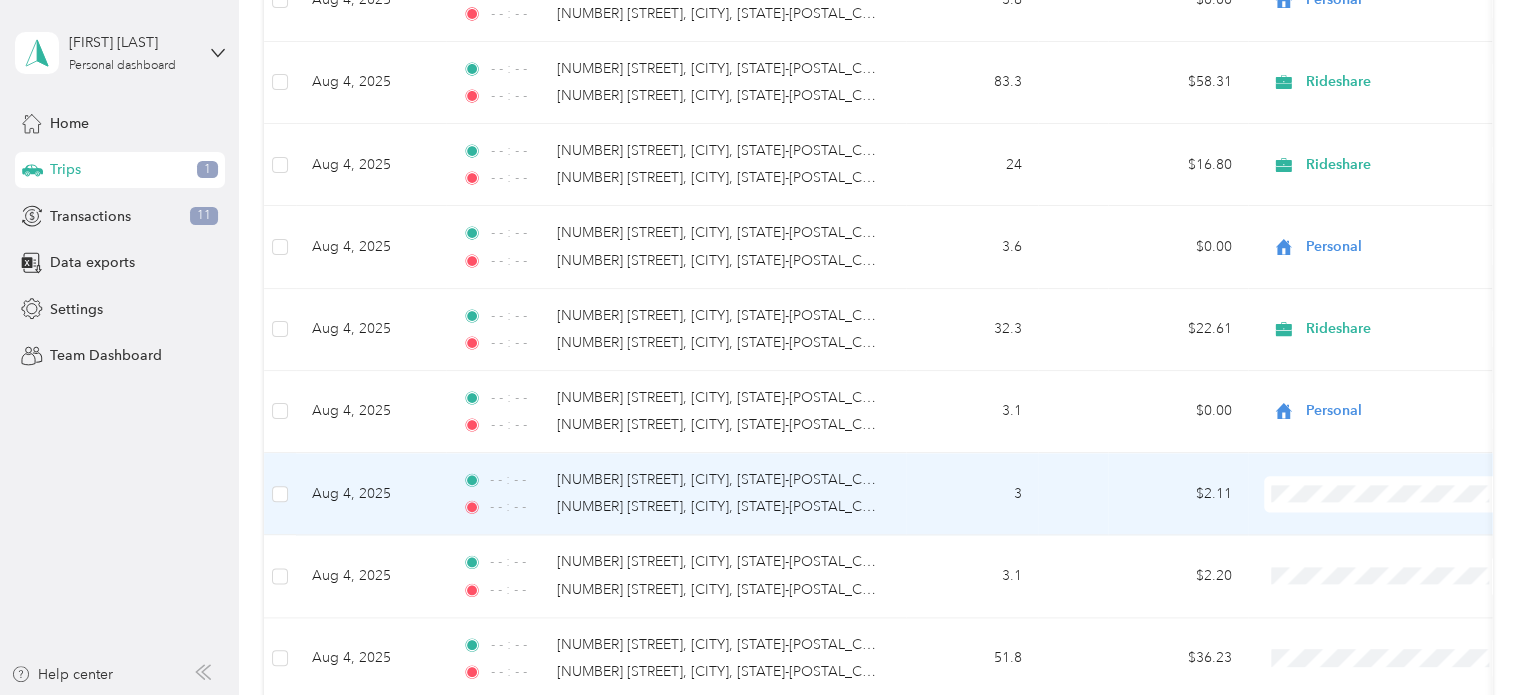 click on "Personal" at bounding box center (1405, 242) 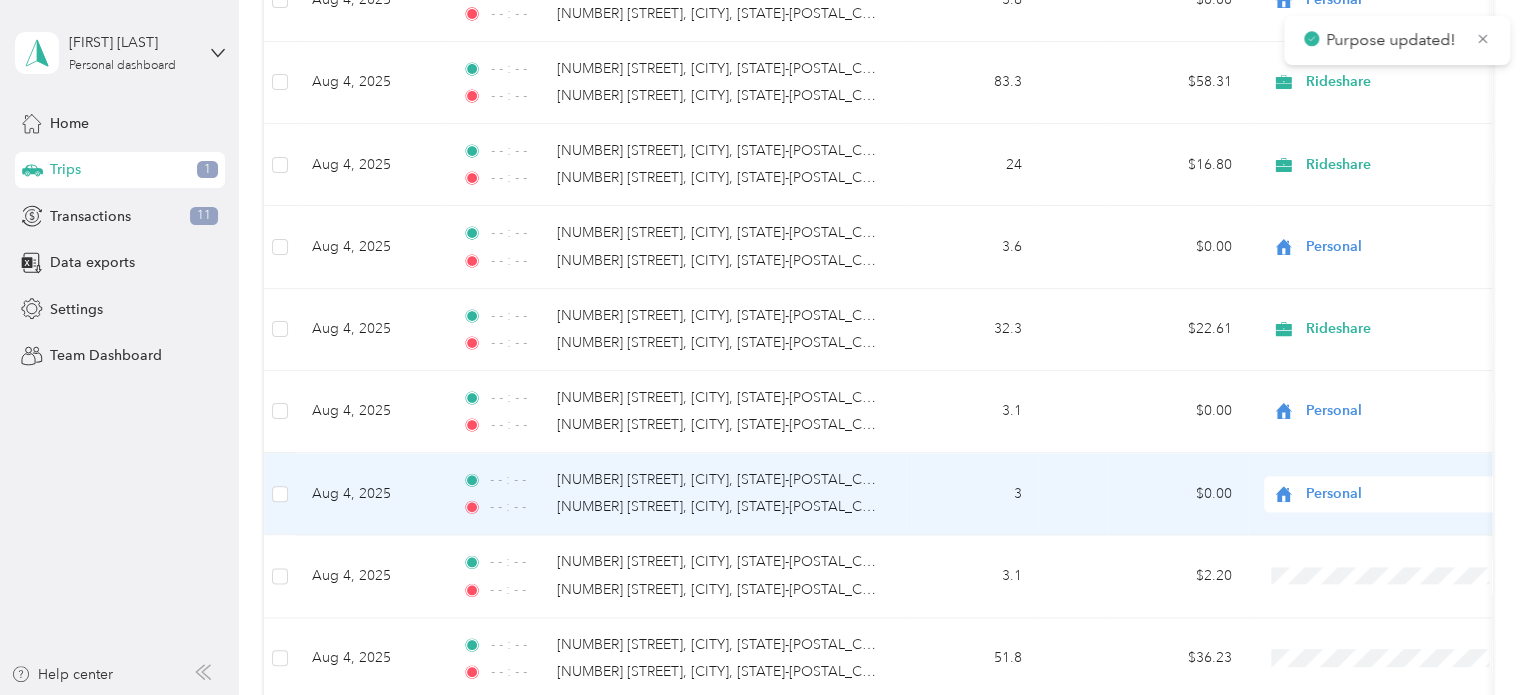 scroll, scrollTop: 1400, scrollLeft: 0, axis: vertical 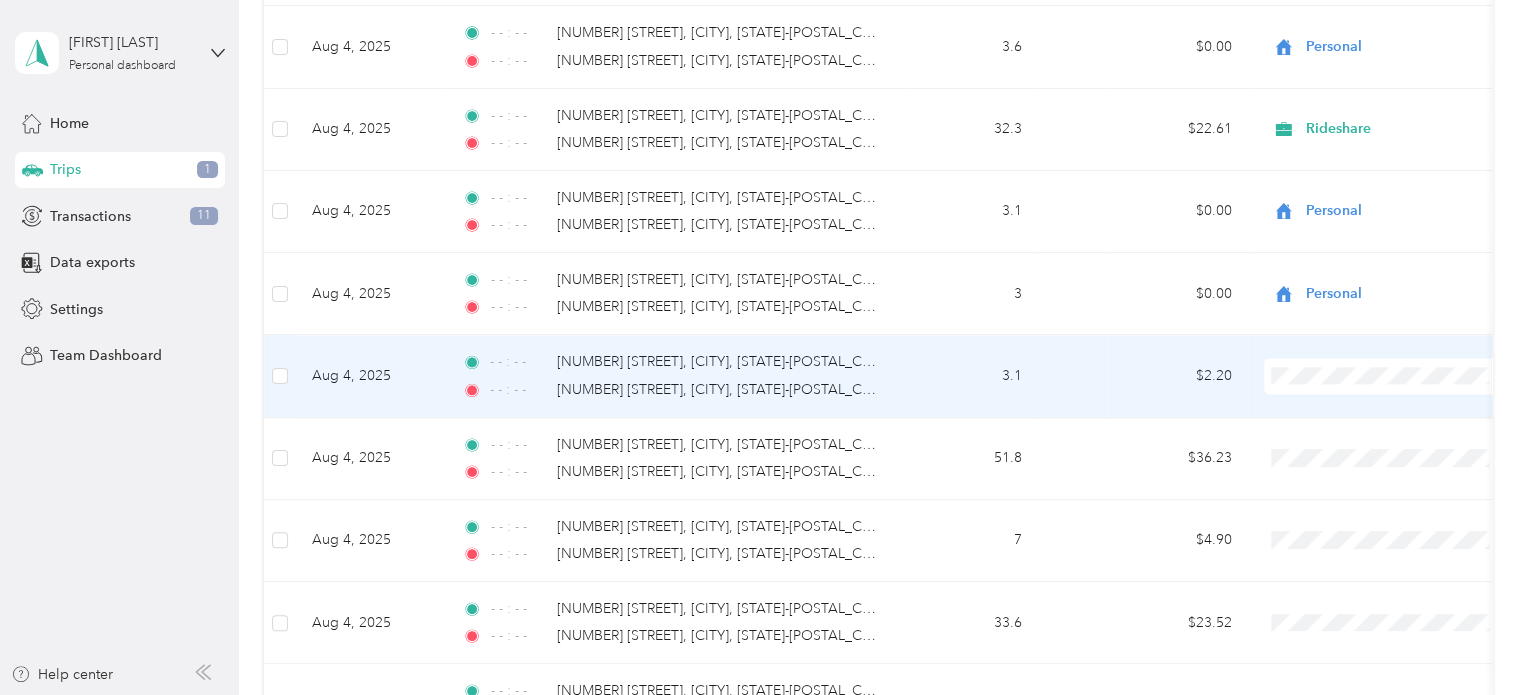 click on "Personal" at bounding box center [1405, 444] 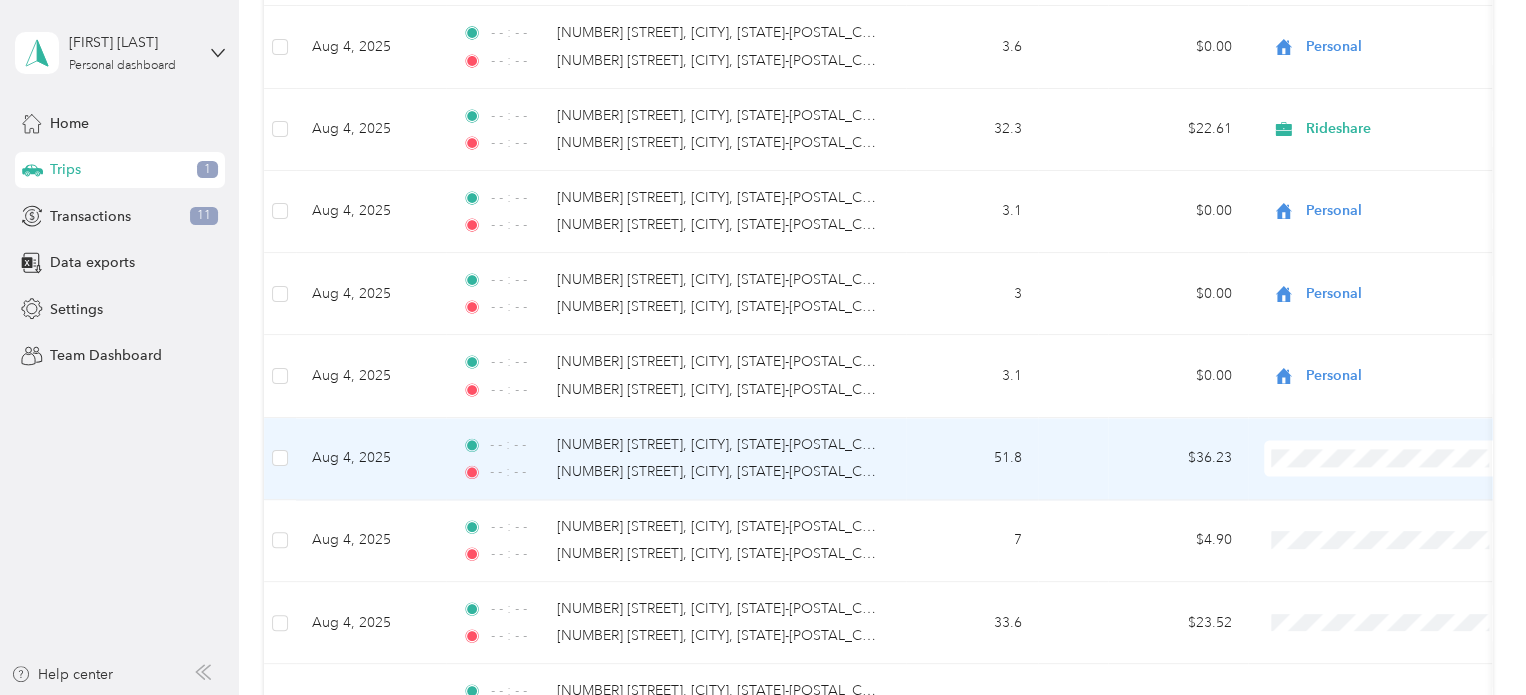 click on "Rideshare" at bounding box center [1405, 241] 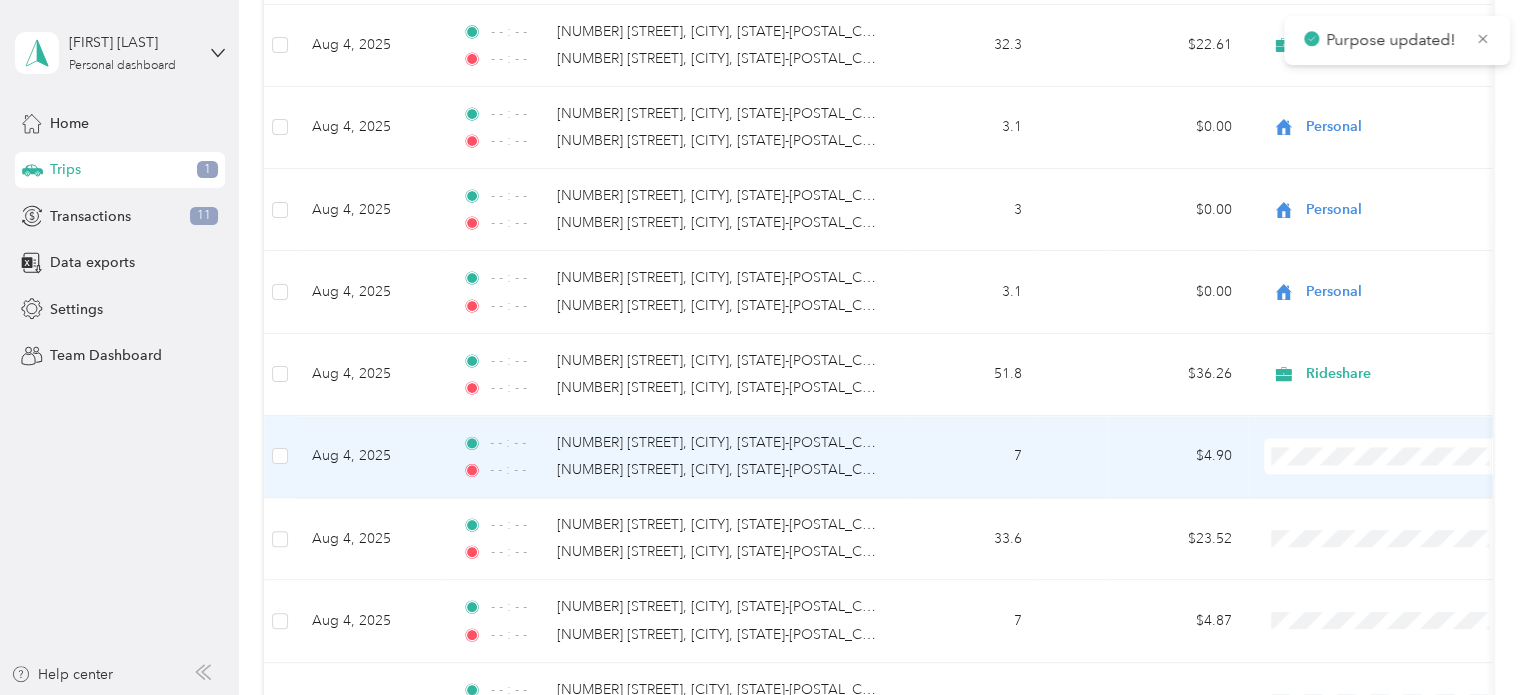 scroll, scrollTop: 1600, scrollLeft: 0, axis: vertical 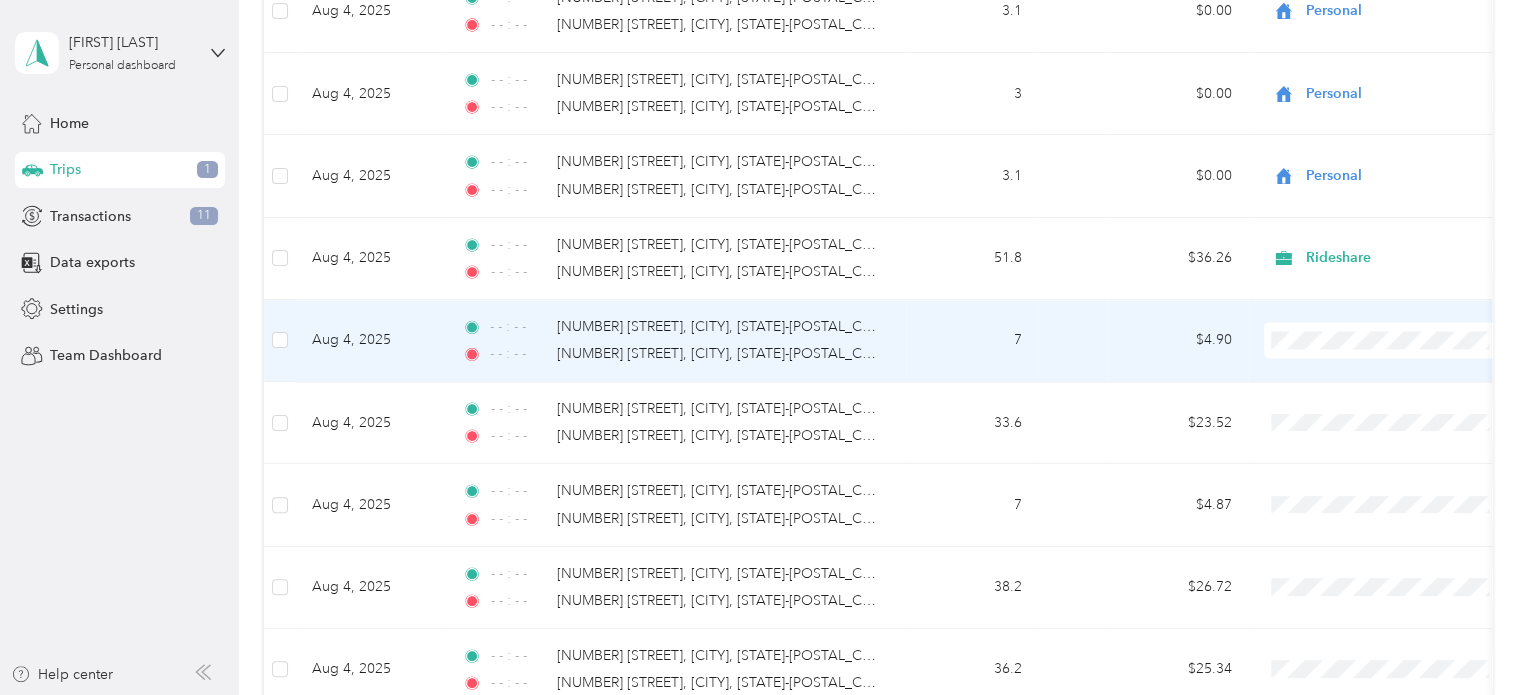 click on "Personal" at bounding box center [1405, 408] 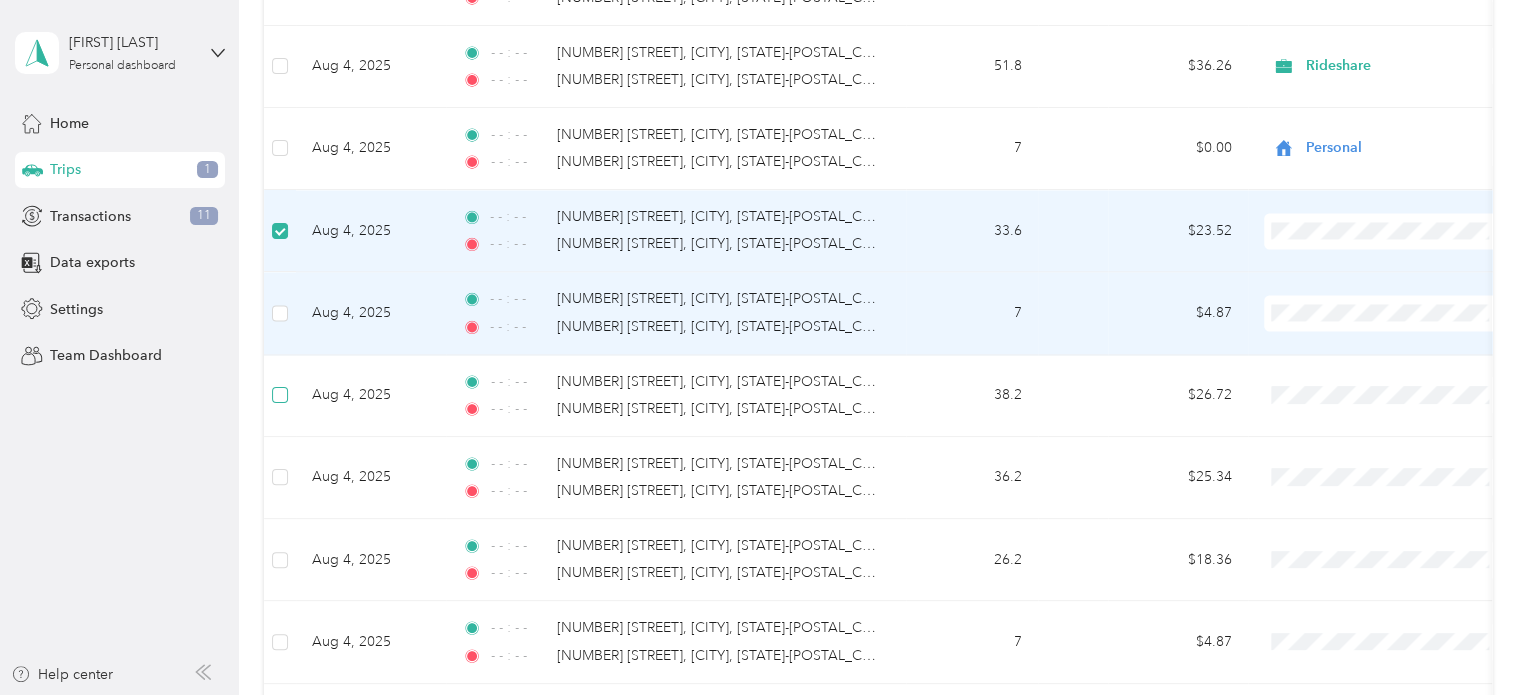 scroll, scrollTop: 1798, scrollLeft: 0, axis: vertical 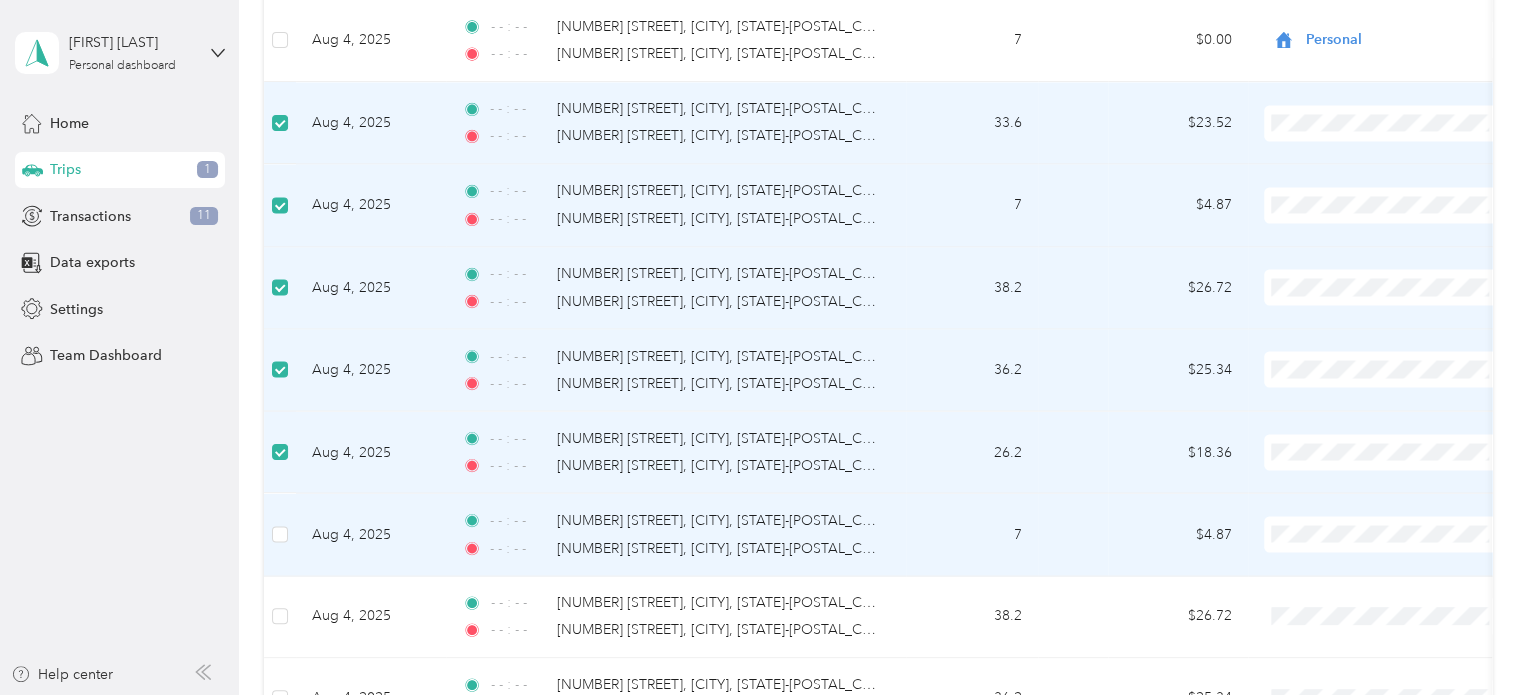 click at bounding box center (280, 534) 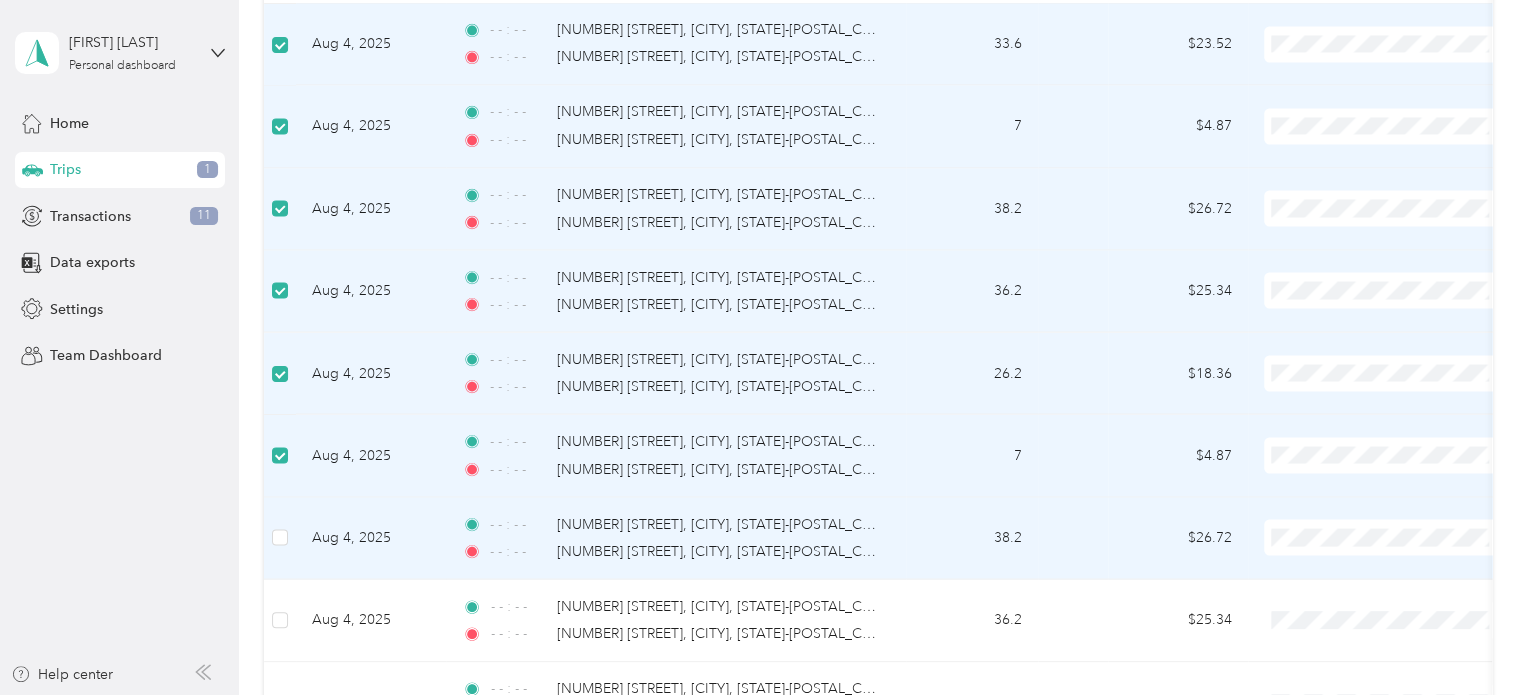 scroll, scrollTop: 1998, scrollLeft: 0, axis: vertical 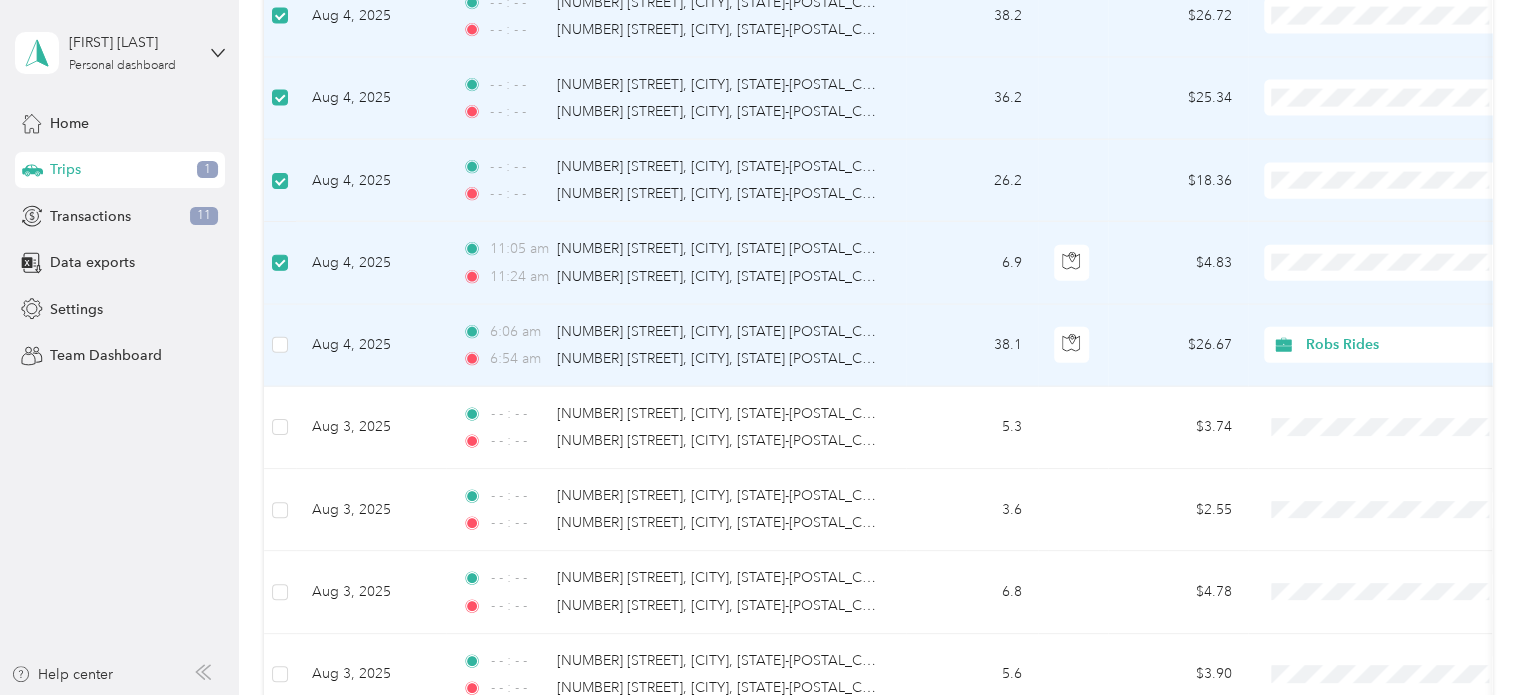 click at bounding box center (280, 346) 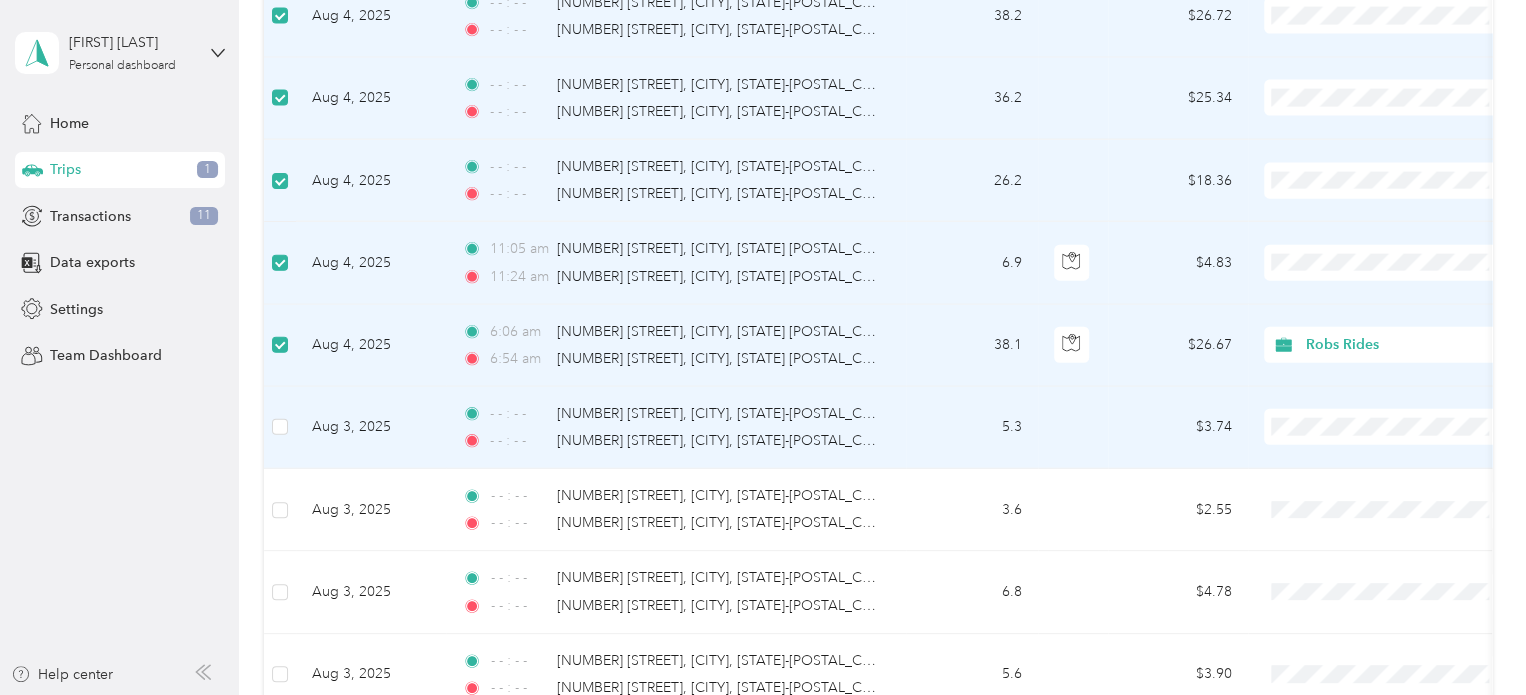 click at bounding box center [280, 428] 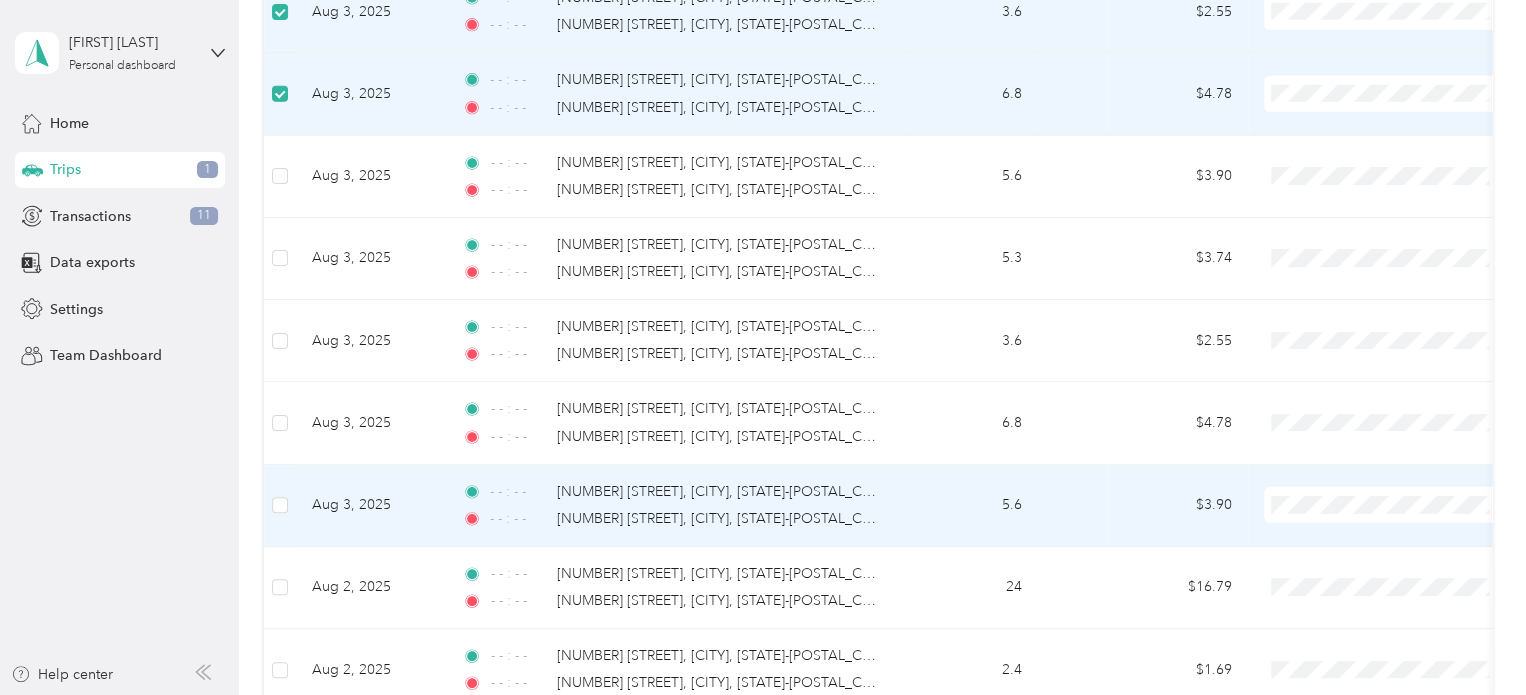 scroll, scrollTop: 2998, scrollLeft: 0, axis: vertical 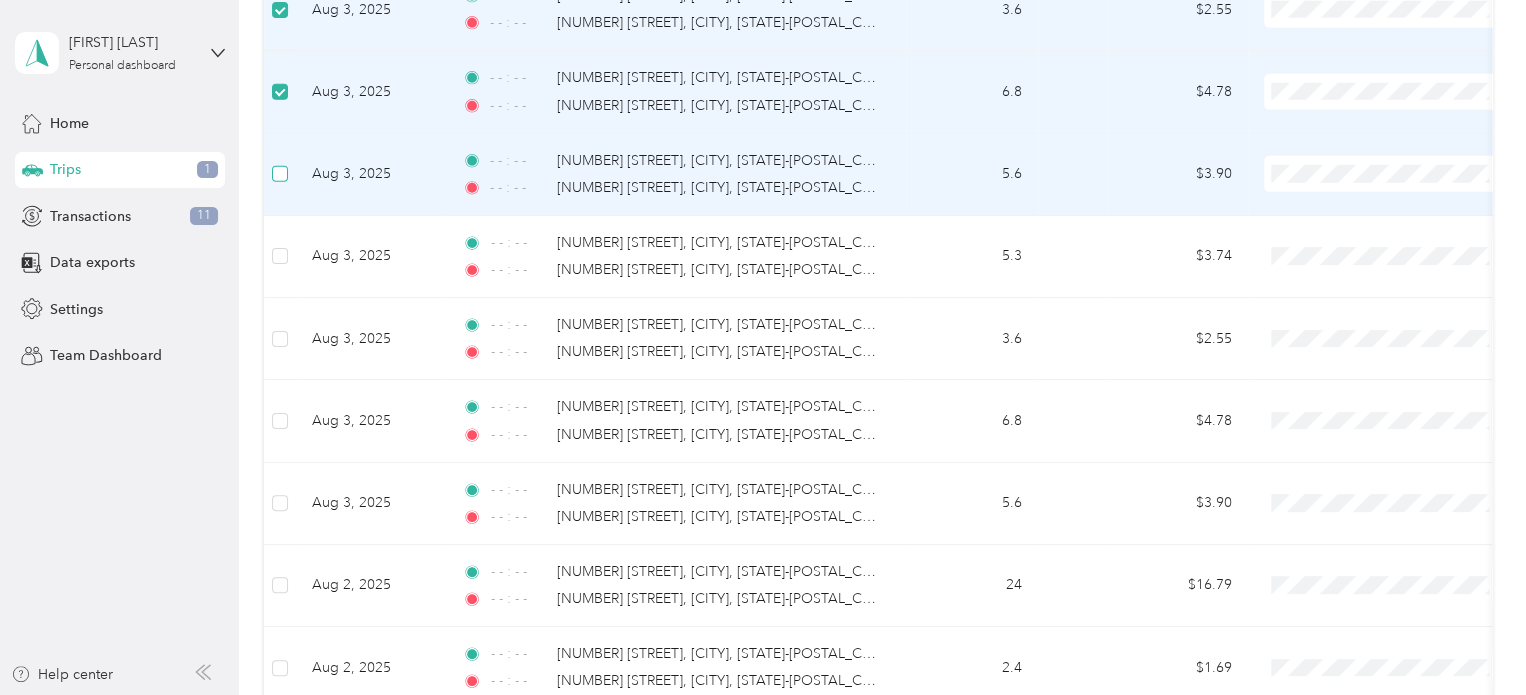 click at bounding box center [280, 174] 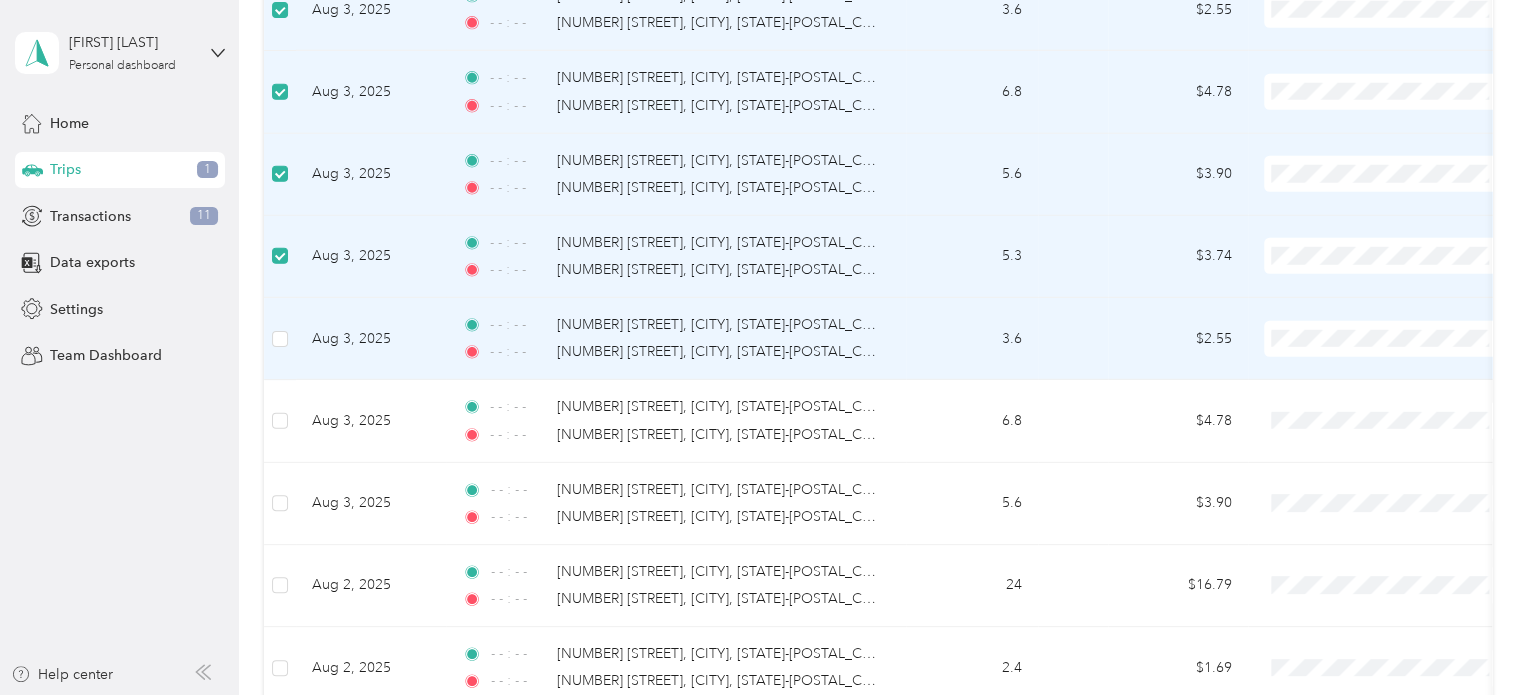click at bounding box center (280, 339) 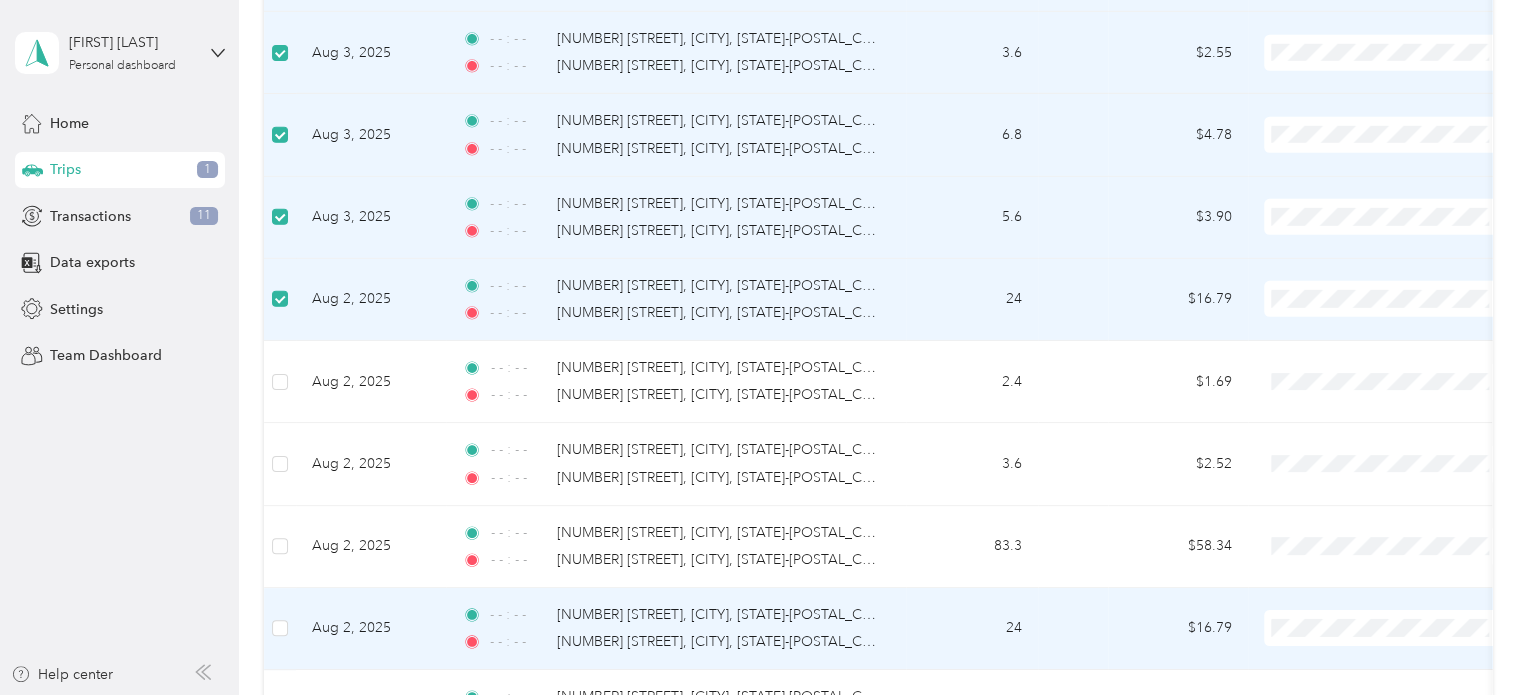 scroll, scrollTop: 3398, scrollLeft: 0, axis: vertical 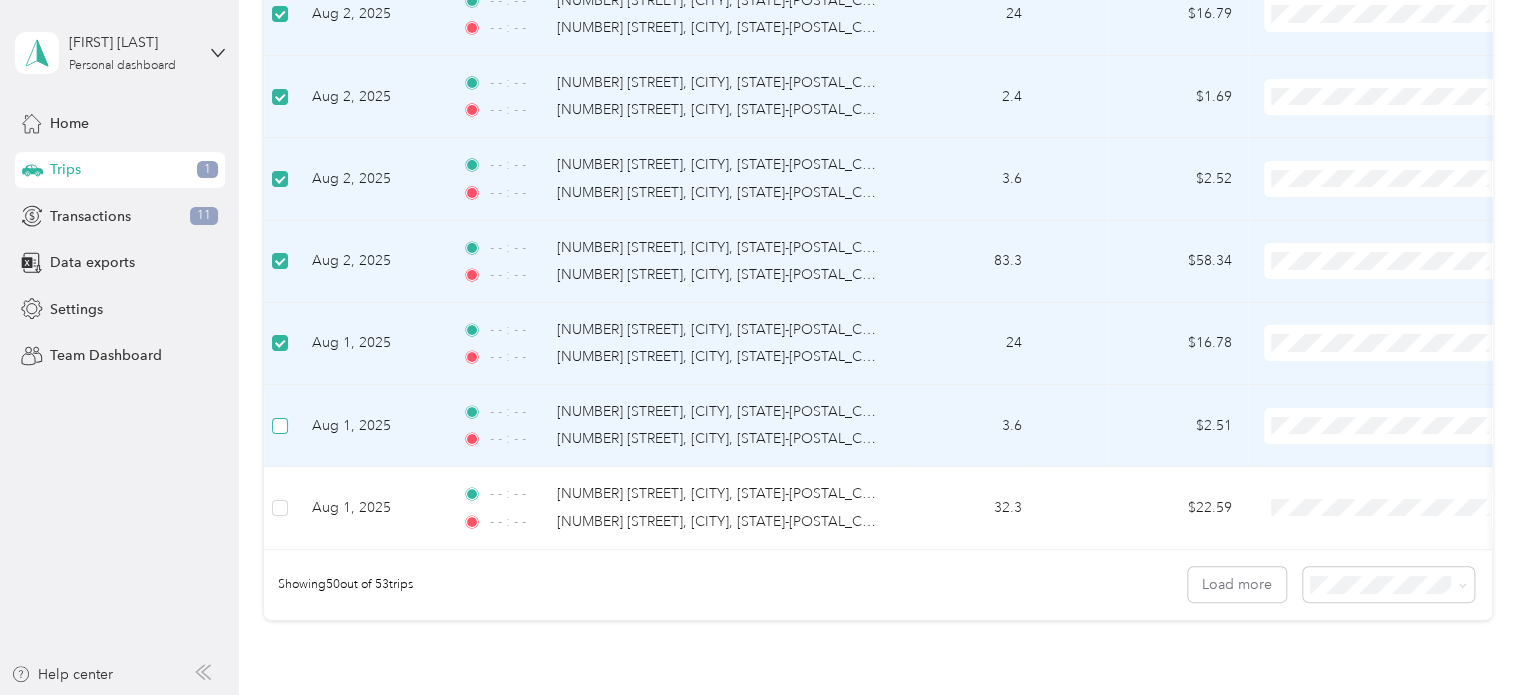 click at bounding box center [280, 426] 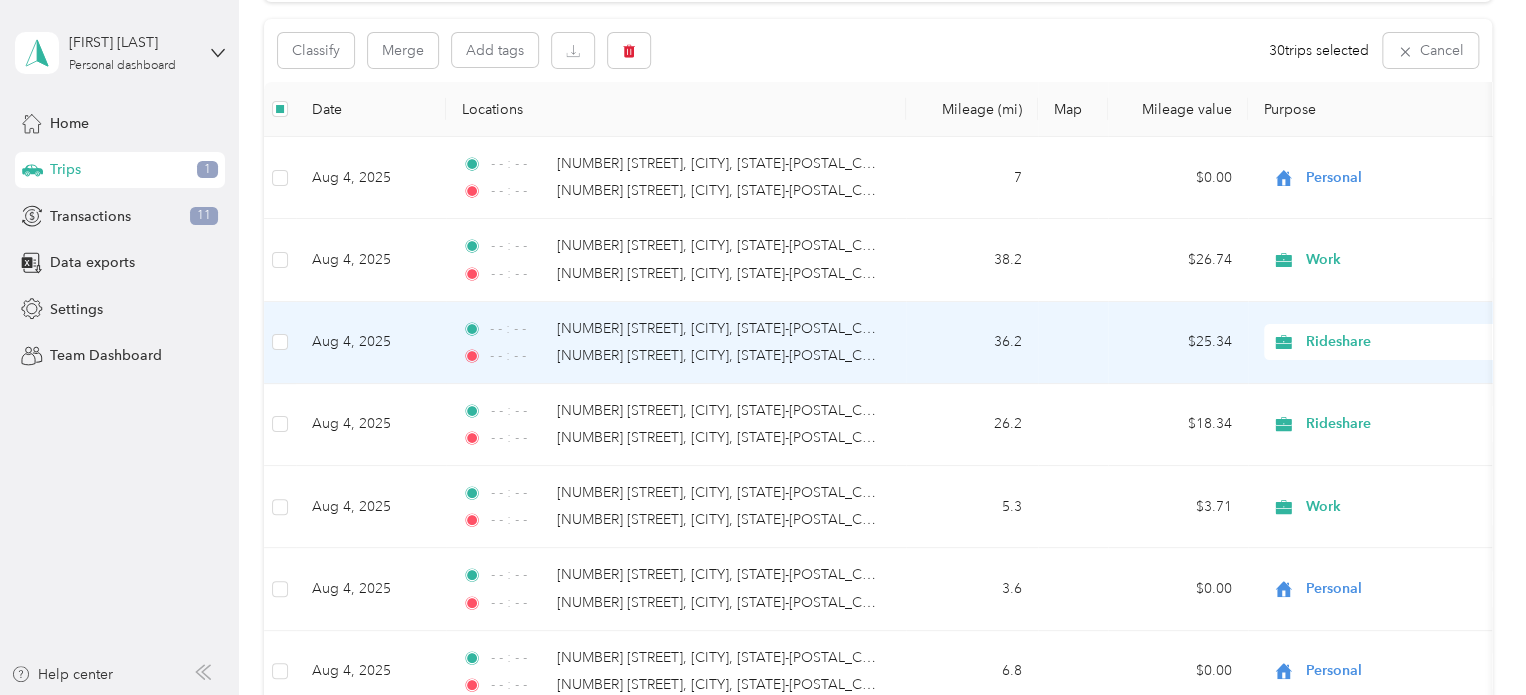 scroll, scrollTop: 0, scrollLeft: 0, axis: both 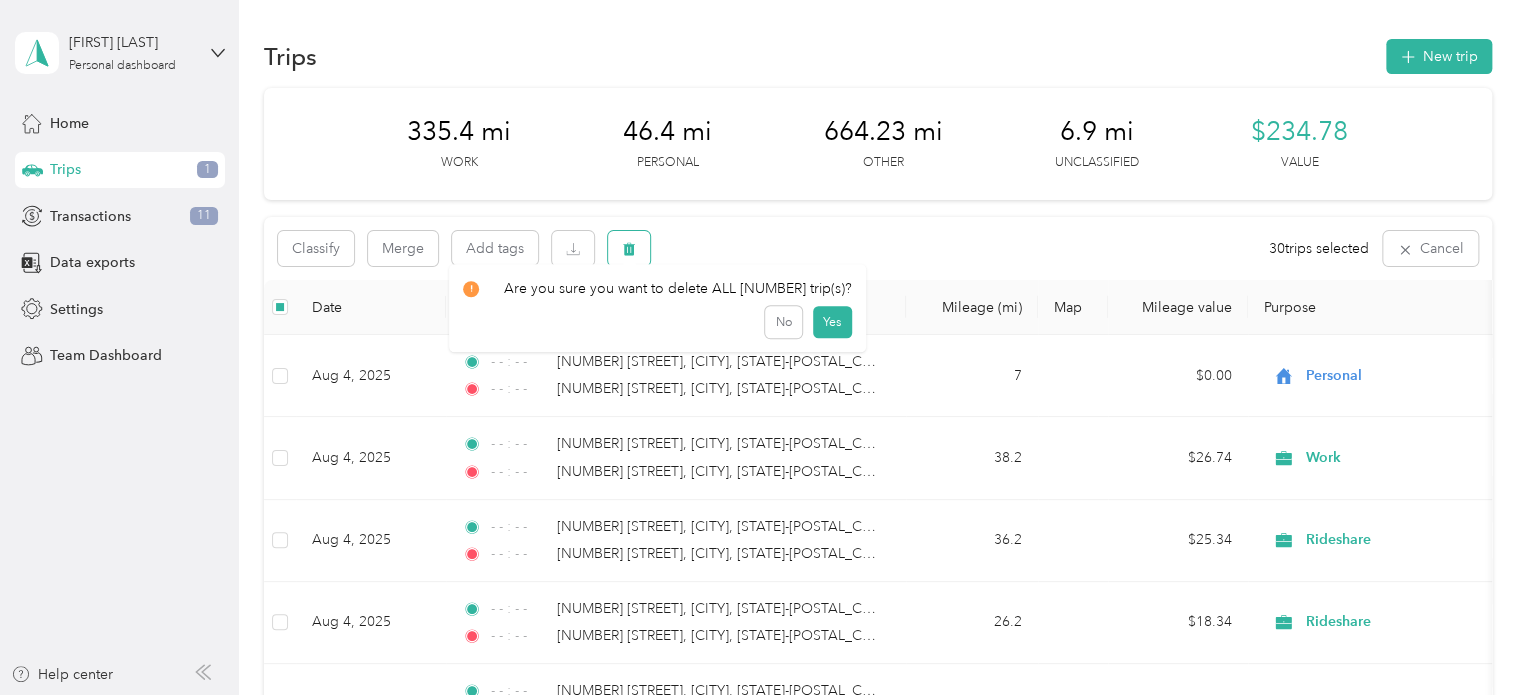 click at bounding box center [629, 248] 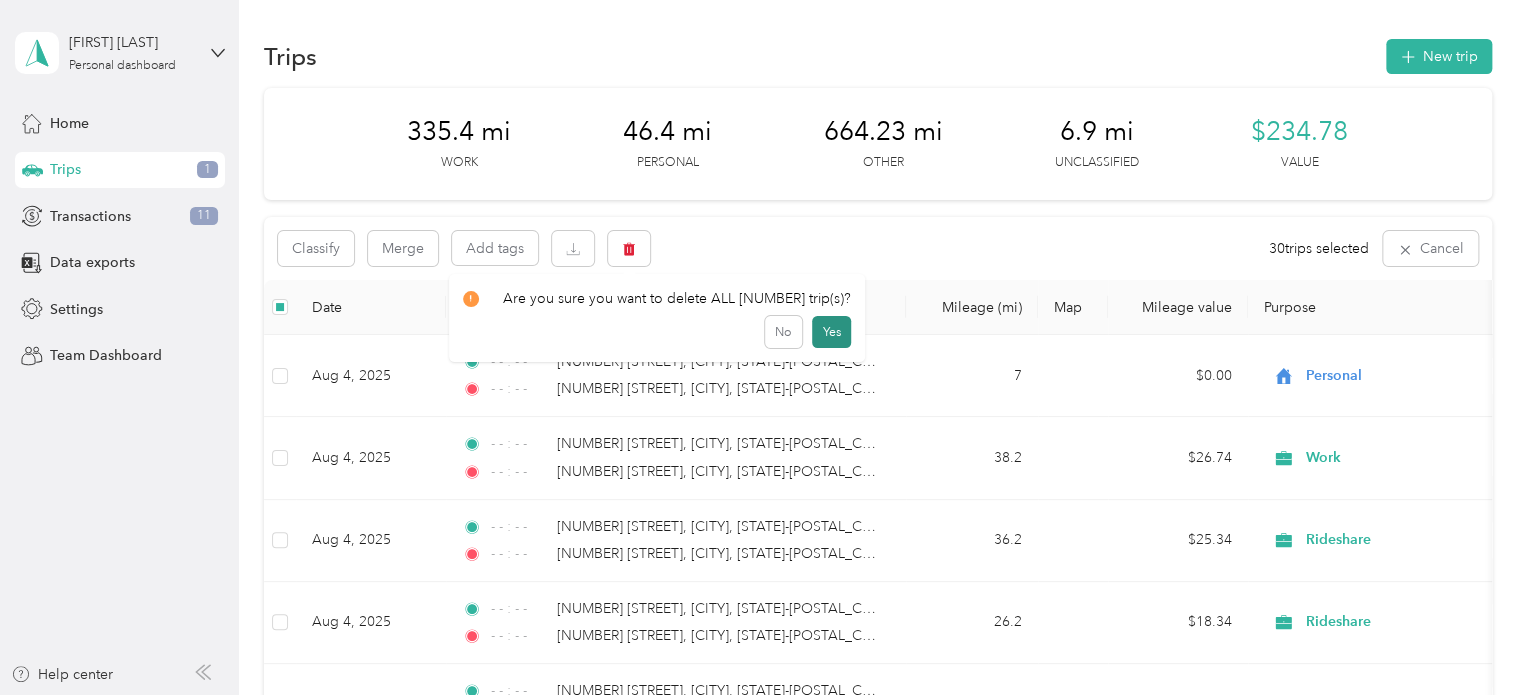 click on "Yes" at bounding box center [831, 332] 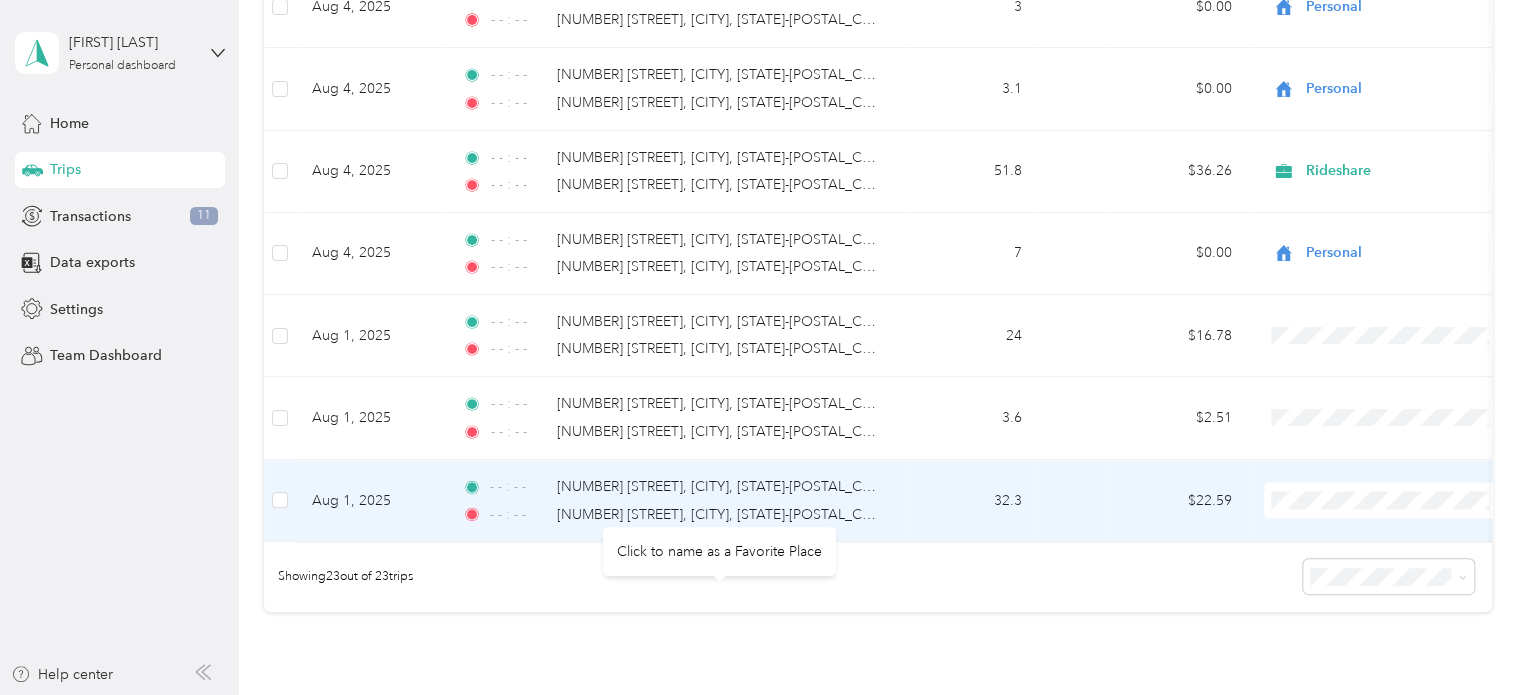 scroll, scrollTop: 1890, scrollLeft: 0, axis: vertical 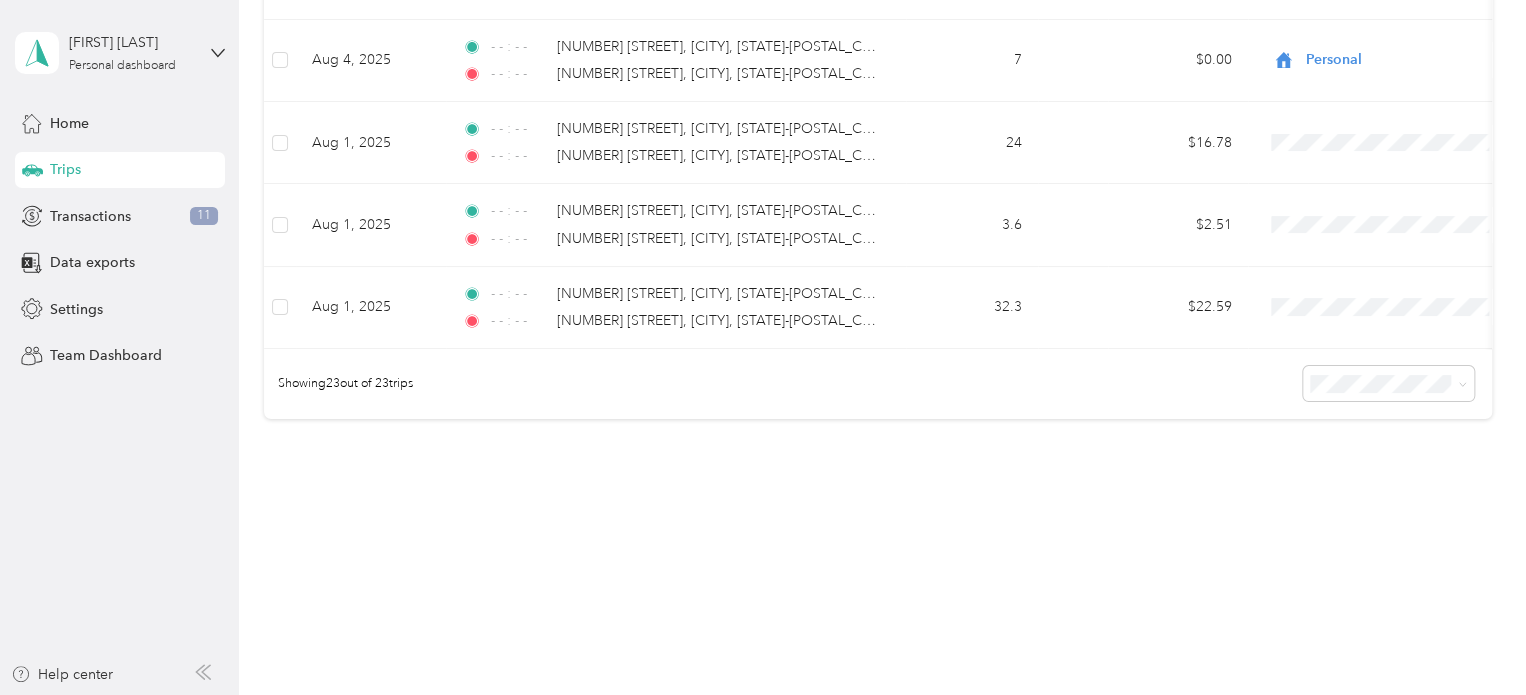 click on "100 per load" at bounding box center (1383, 490) 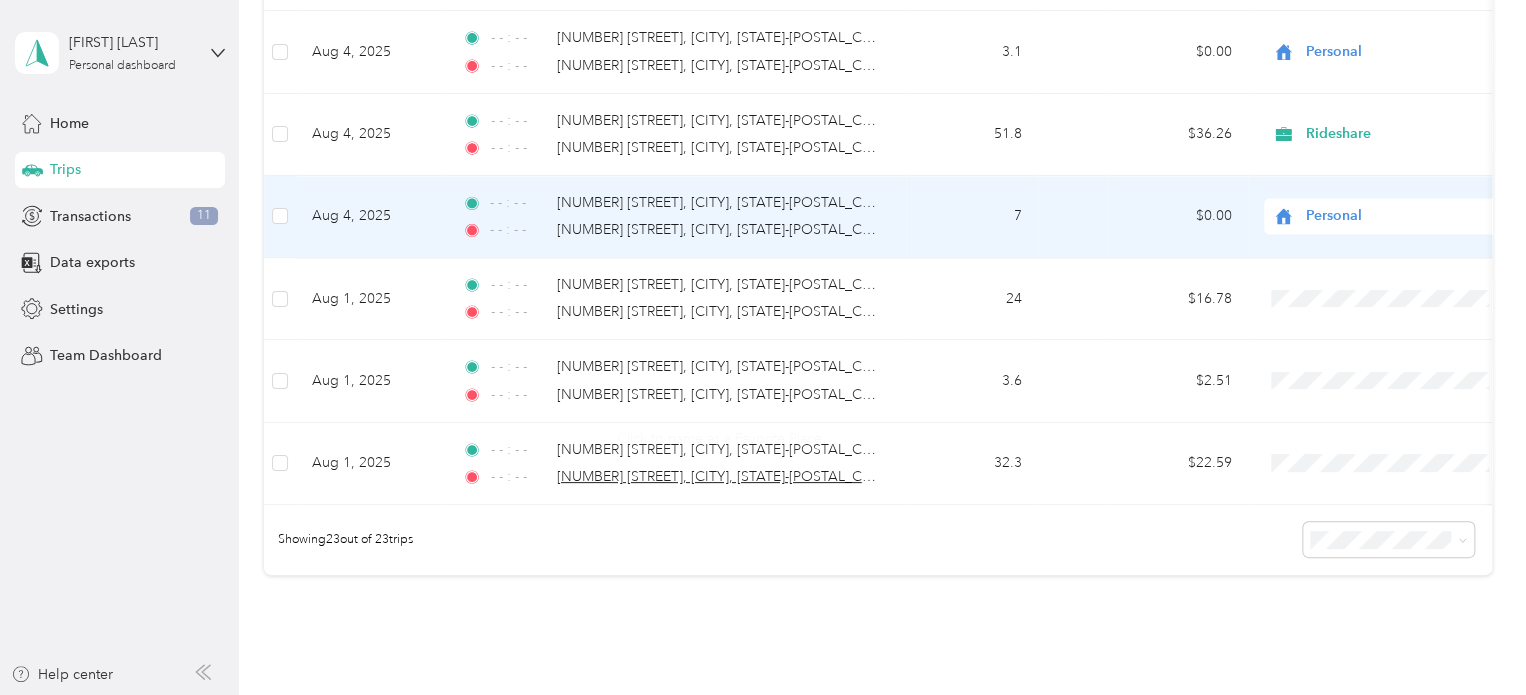 scroll, scrollTop: 1590, scrollLeft: 0, axis: vertical 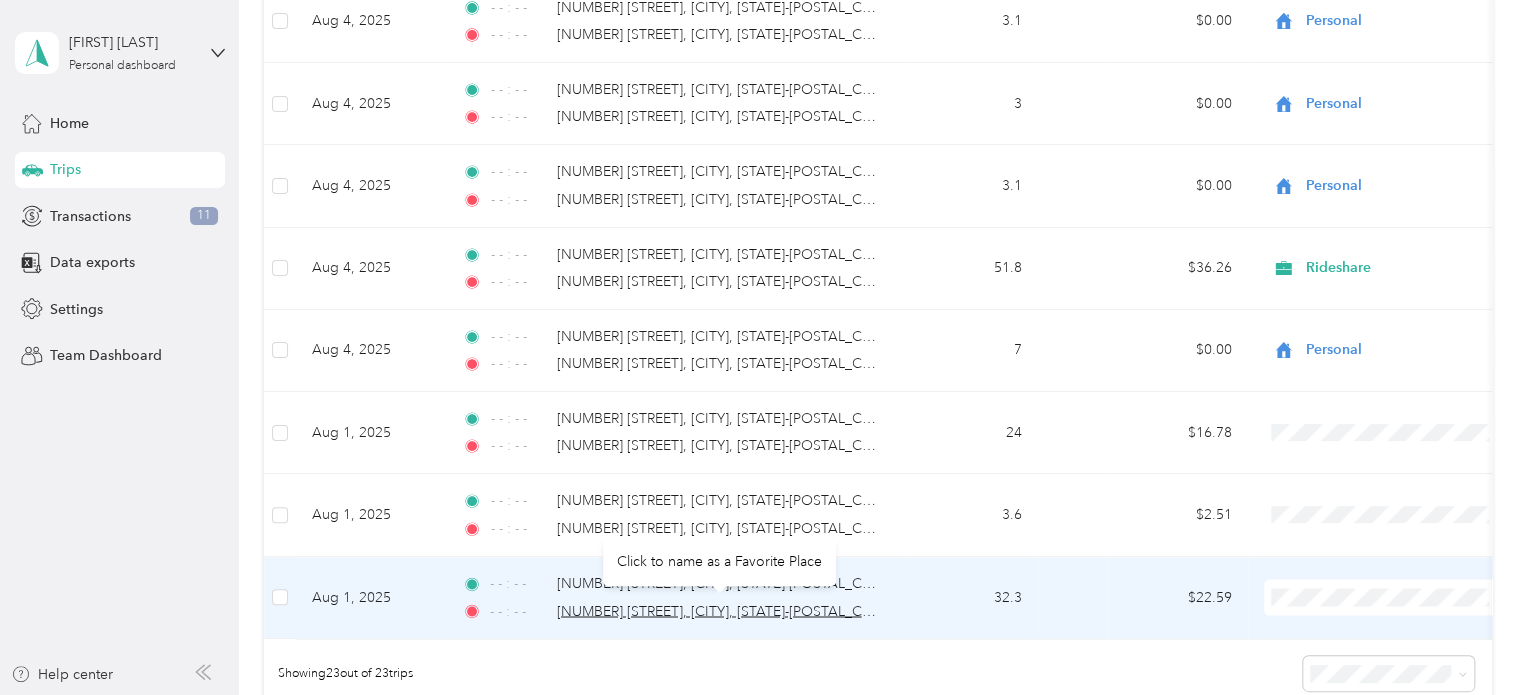 click on "[NUMBER] [STREET], [CITY], [STATE]-[POSTAL_CODE] [COUNTRY]" at bounding box center (766, 610) 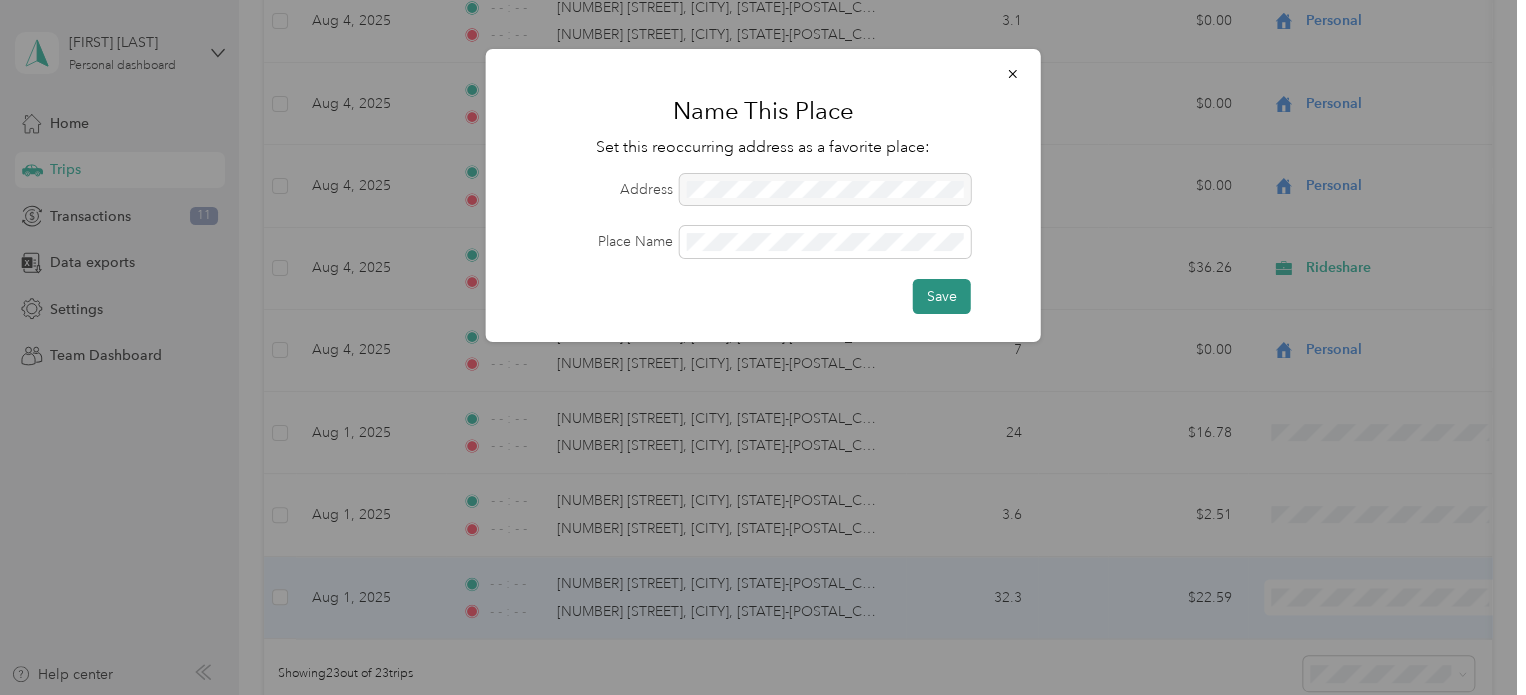 click on "Save" at bounding box center (942, 296) 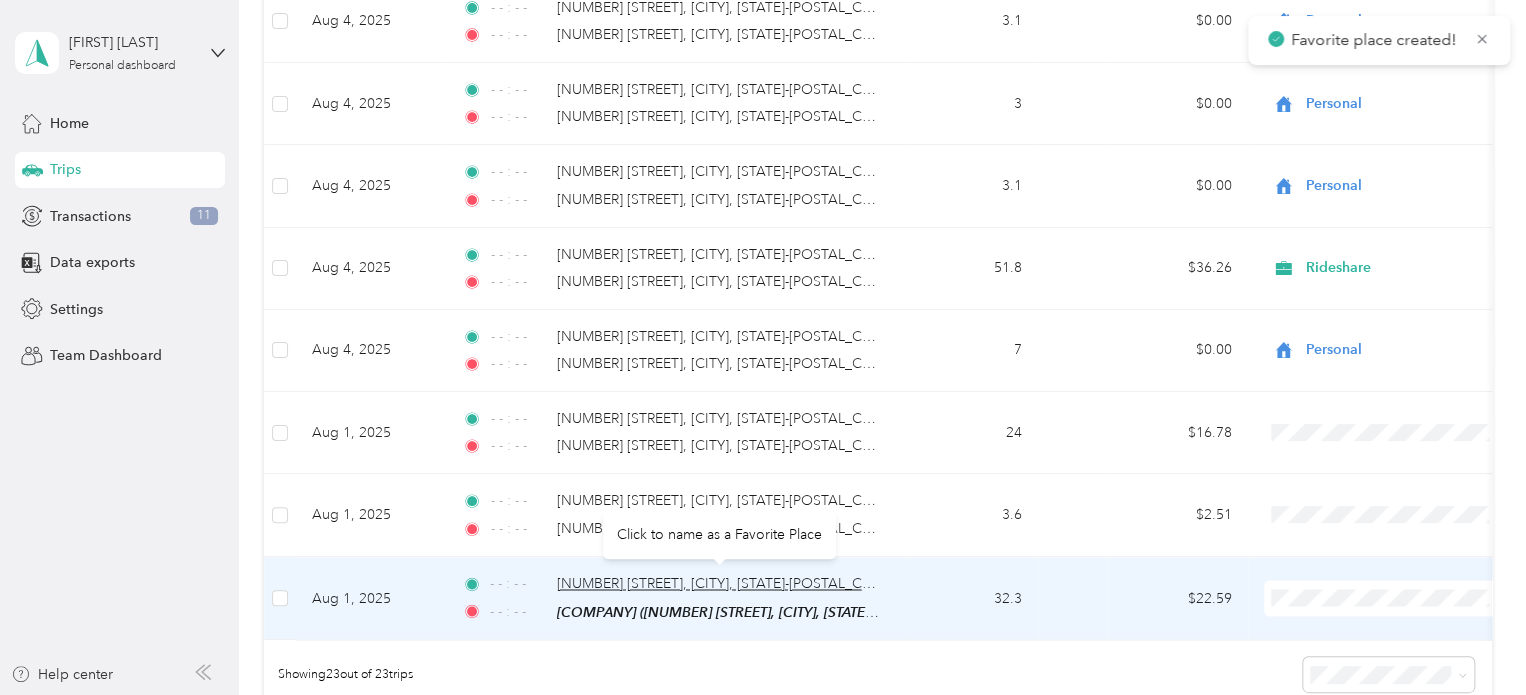 click on "[NUMBER] [STREET], [CITY], [STATE]-[POSTAL_CODE] [COUNTRY]" at bounding box center [766, 583] 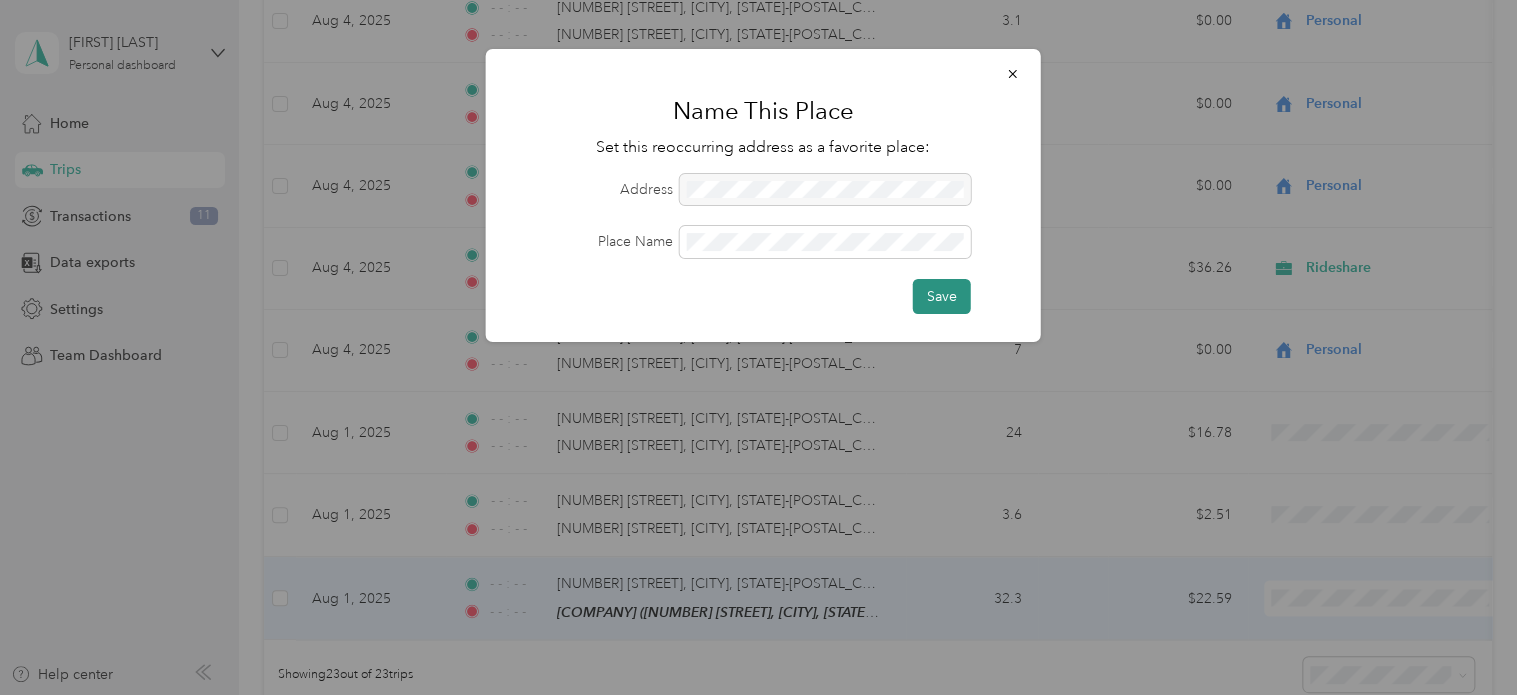 click on "Save" at bounding box center [942, 296] 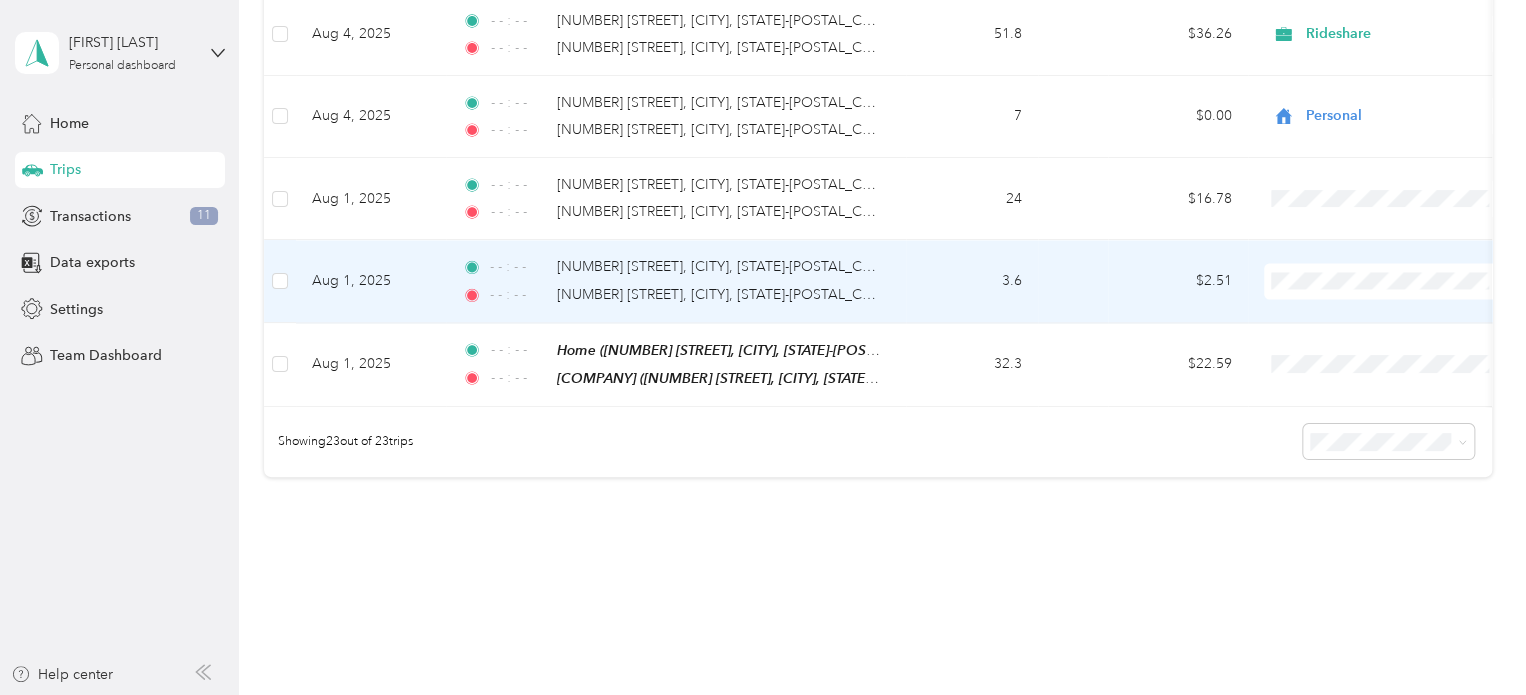 scroll, scrollTop: 1690, scrollLeft: 0, axis: vertical 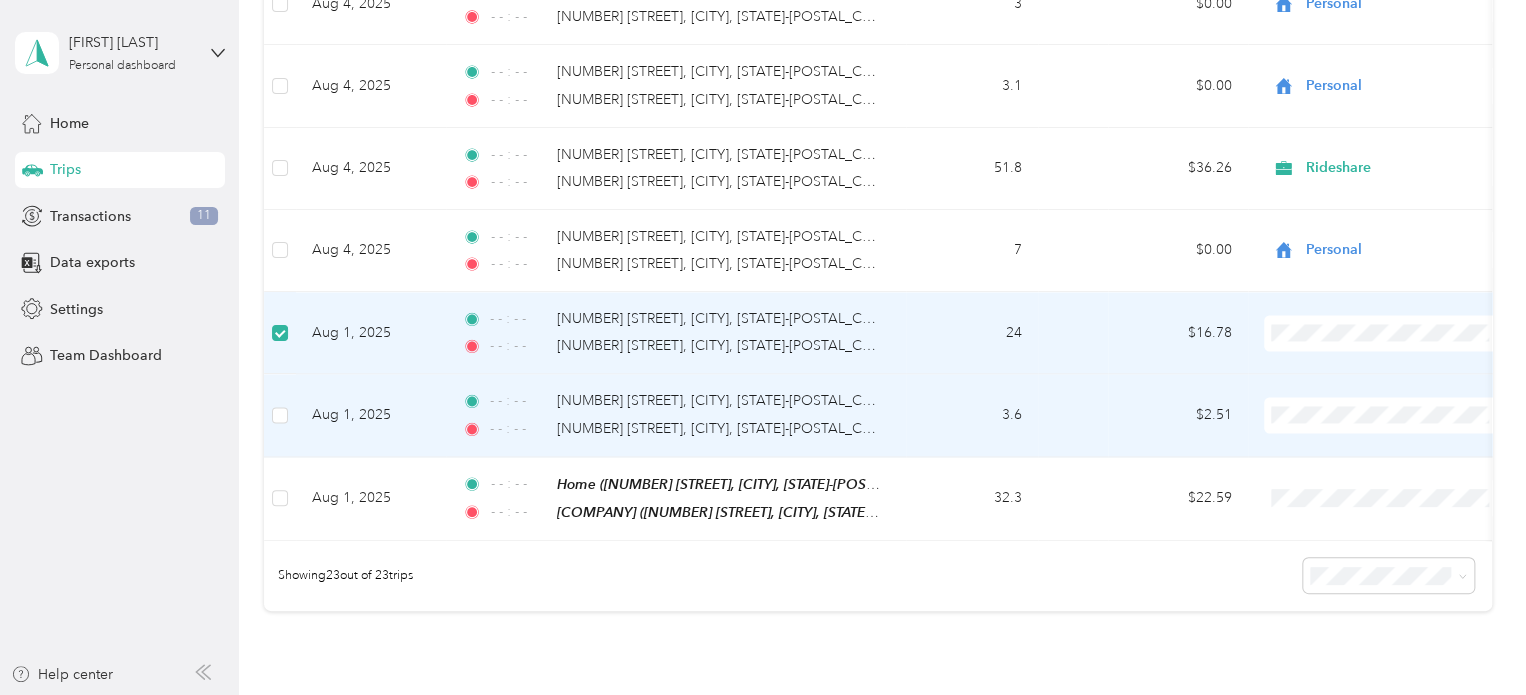 click at bounding box center [280, 415] 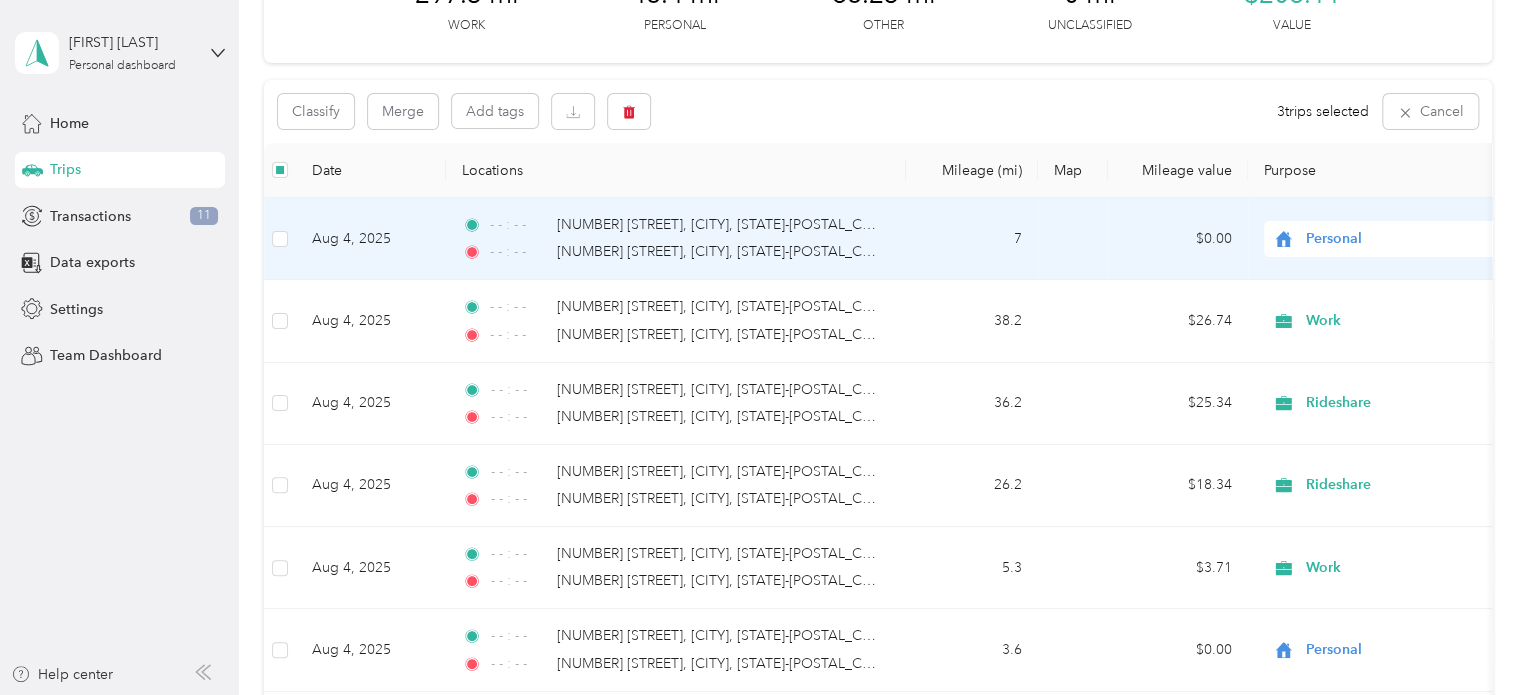 scroll, scrollTop: 0, scrollLeft: 0, axis: both 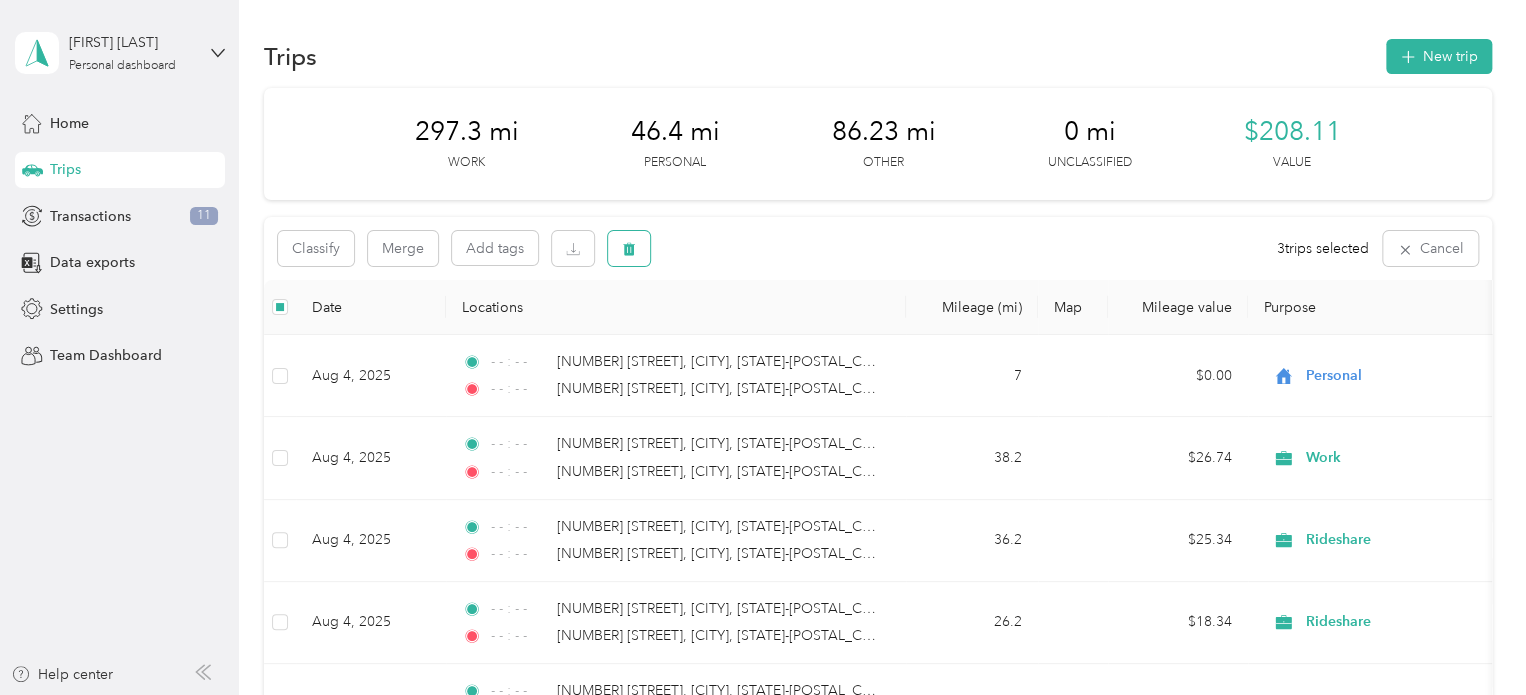 click at bounding box center (629, 248) 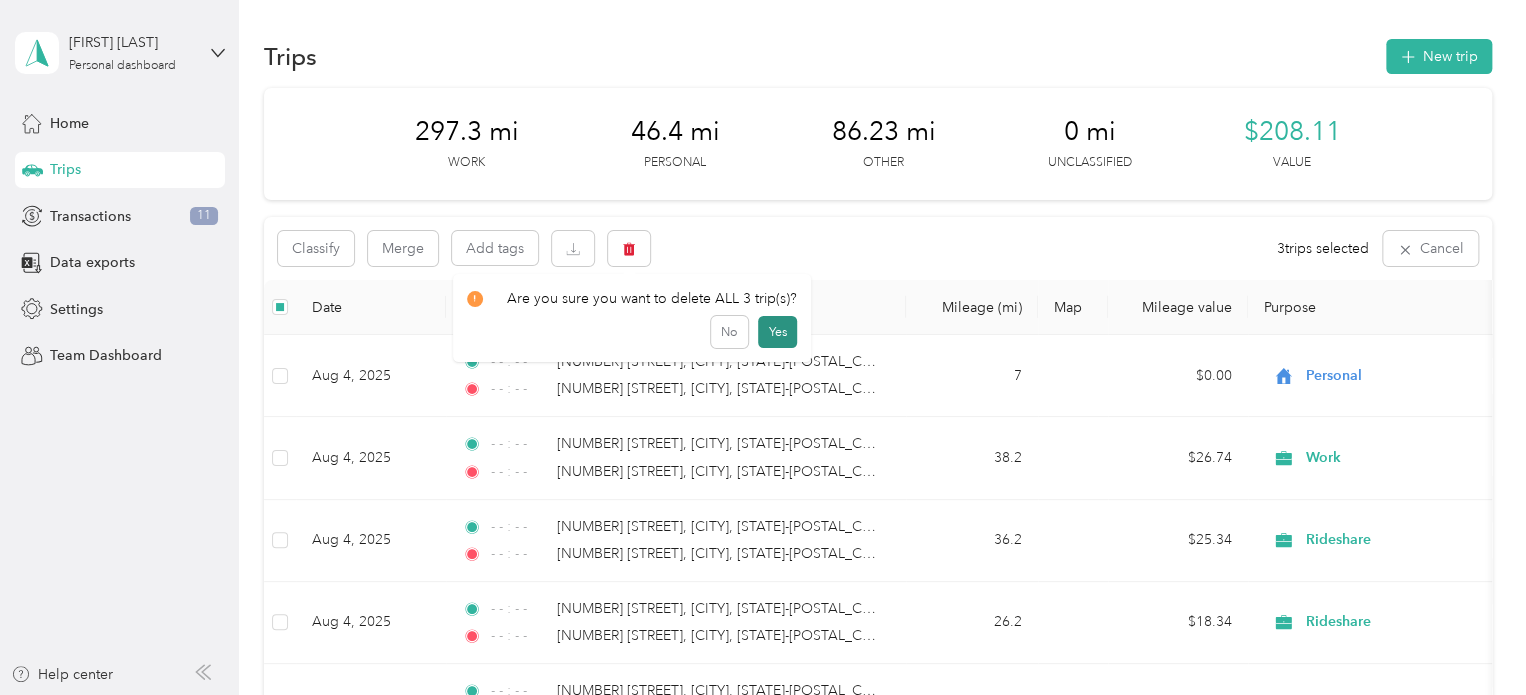 click on "Yes" at bounding box center (777, 332) 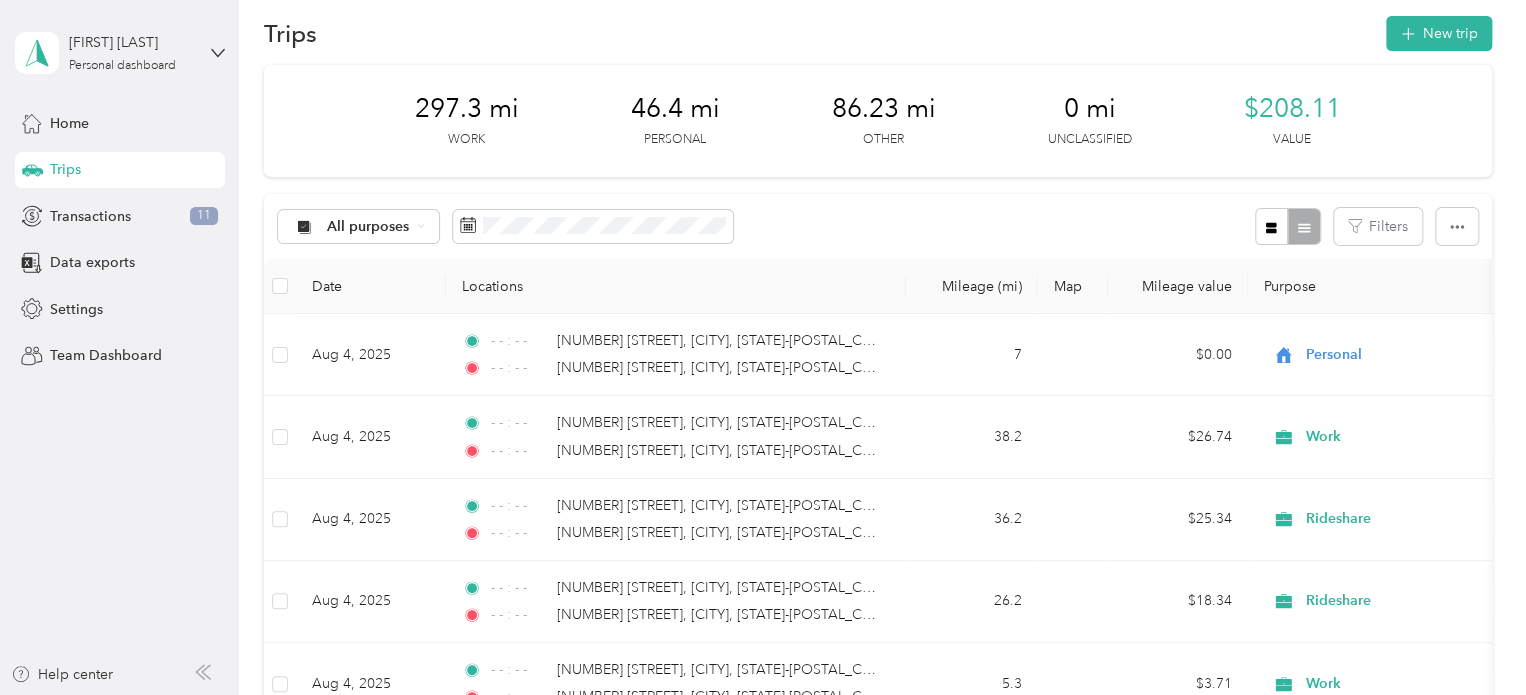 scroll, scrollTop: 0, scrollLeft: 0, axis: both 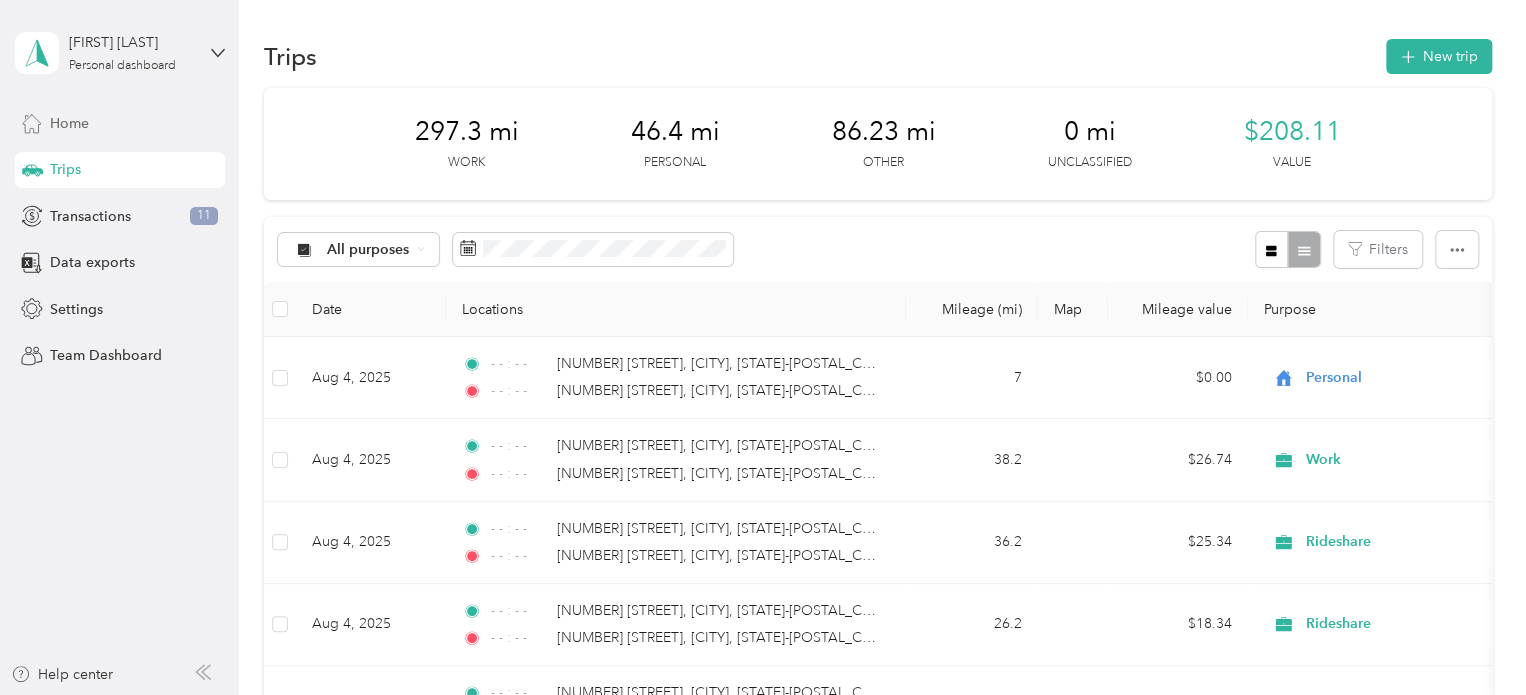 click on "Home" at bounding box center (69, 123) 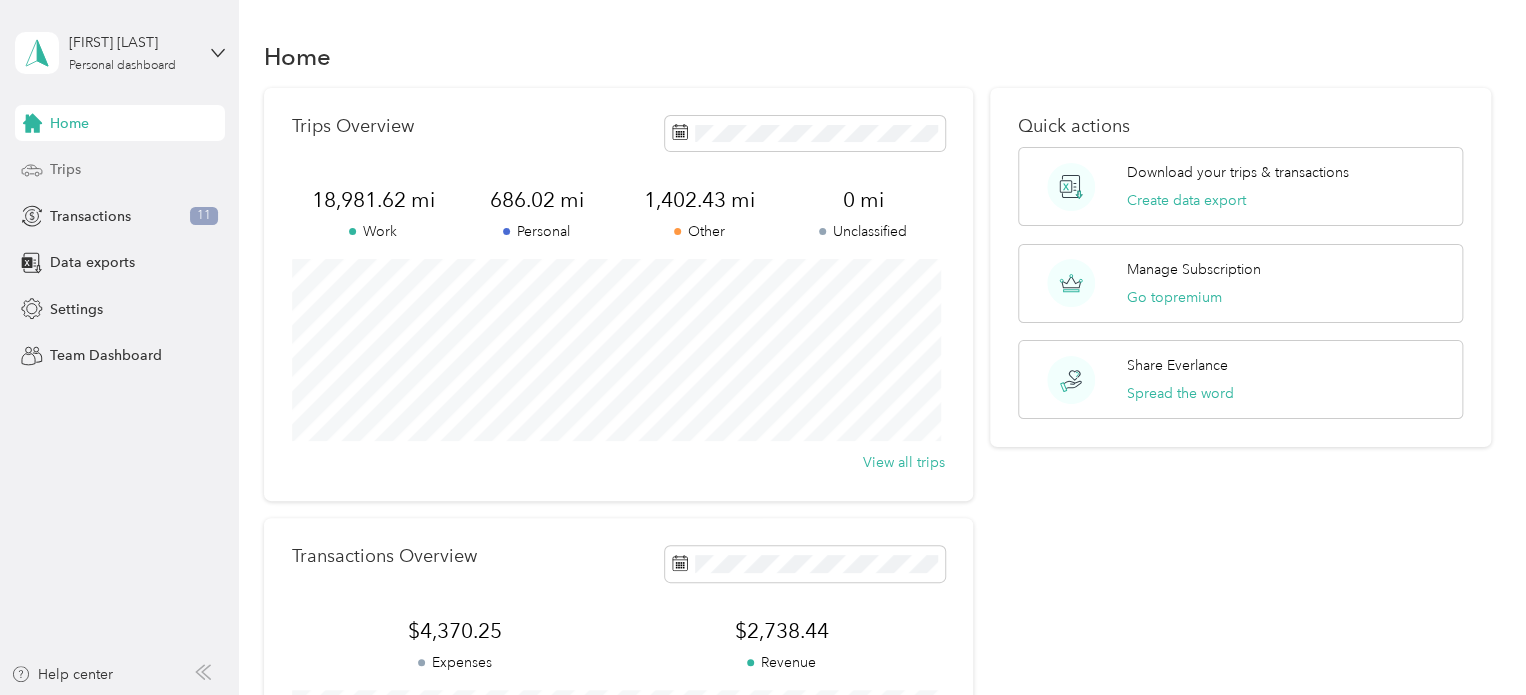 click on "Trips" at bounding box center (65, 169) 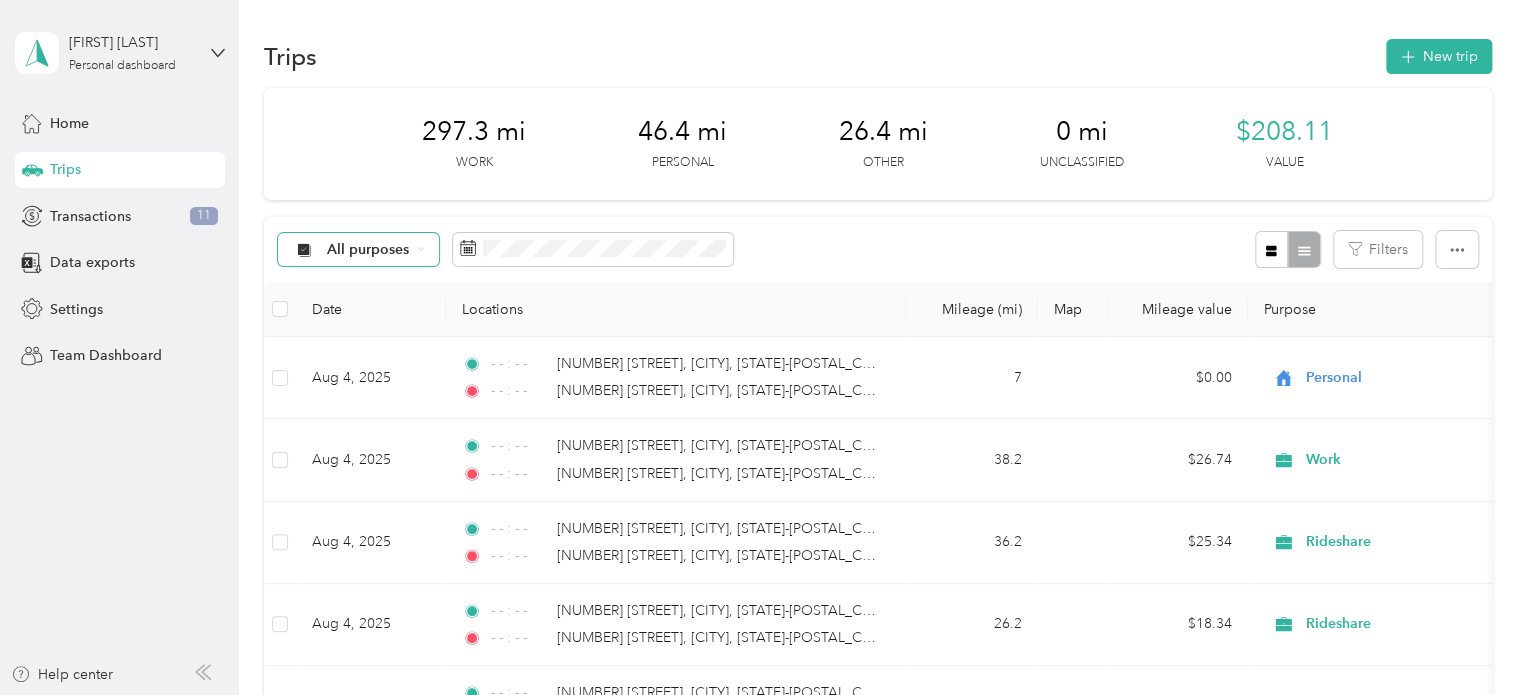 click on "All purposes" at bounding box center (368, 250) 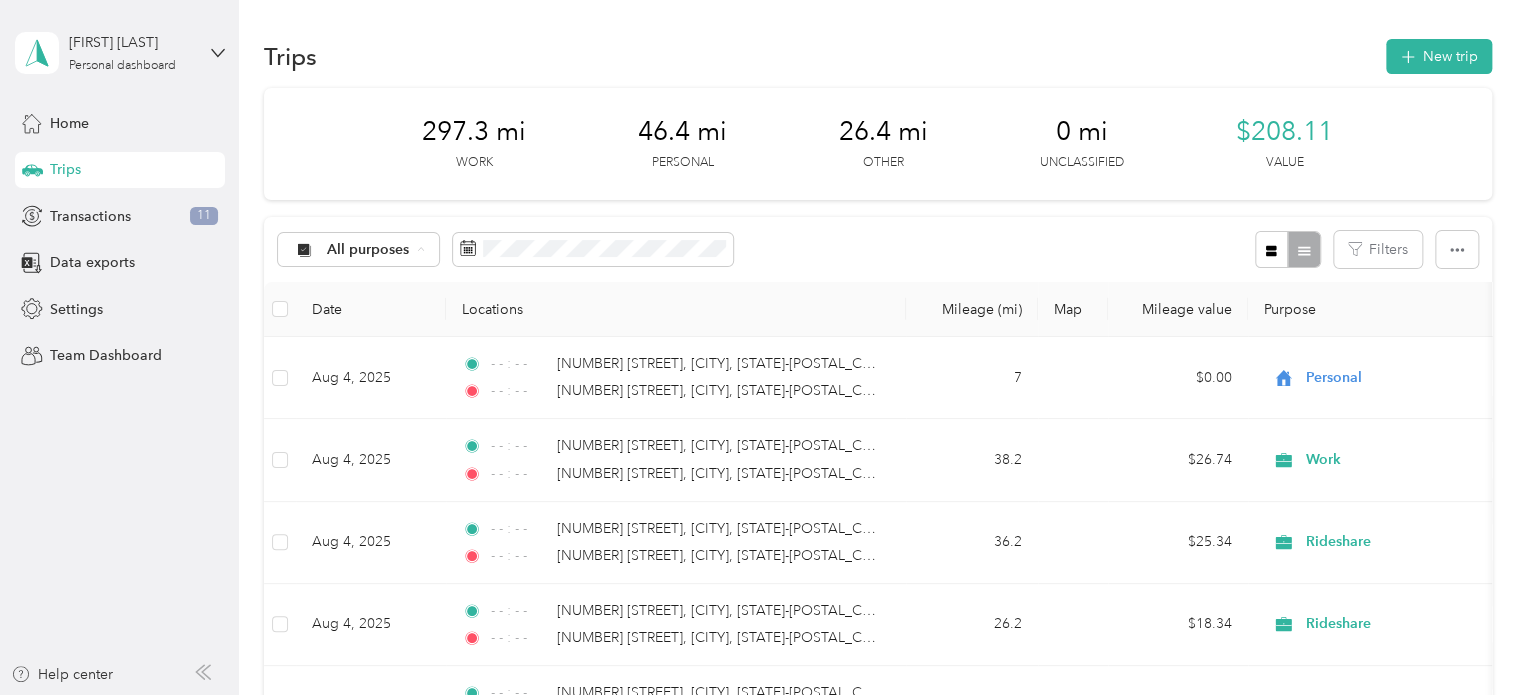 click on "Unclassified" at bounding box center (375, 320) 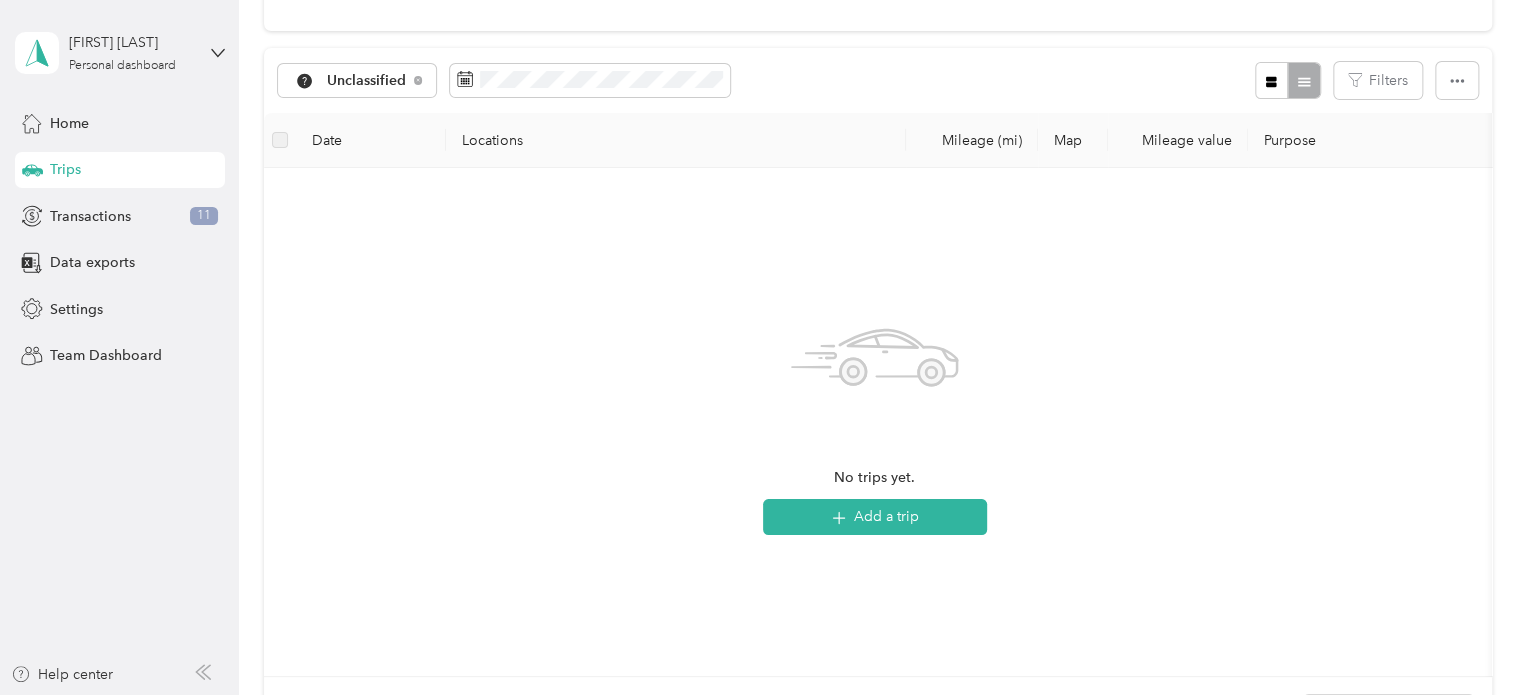 scroll, scrollTop: 0, scrollLeft: 0, axis: both 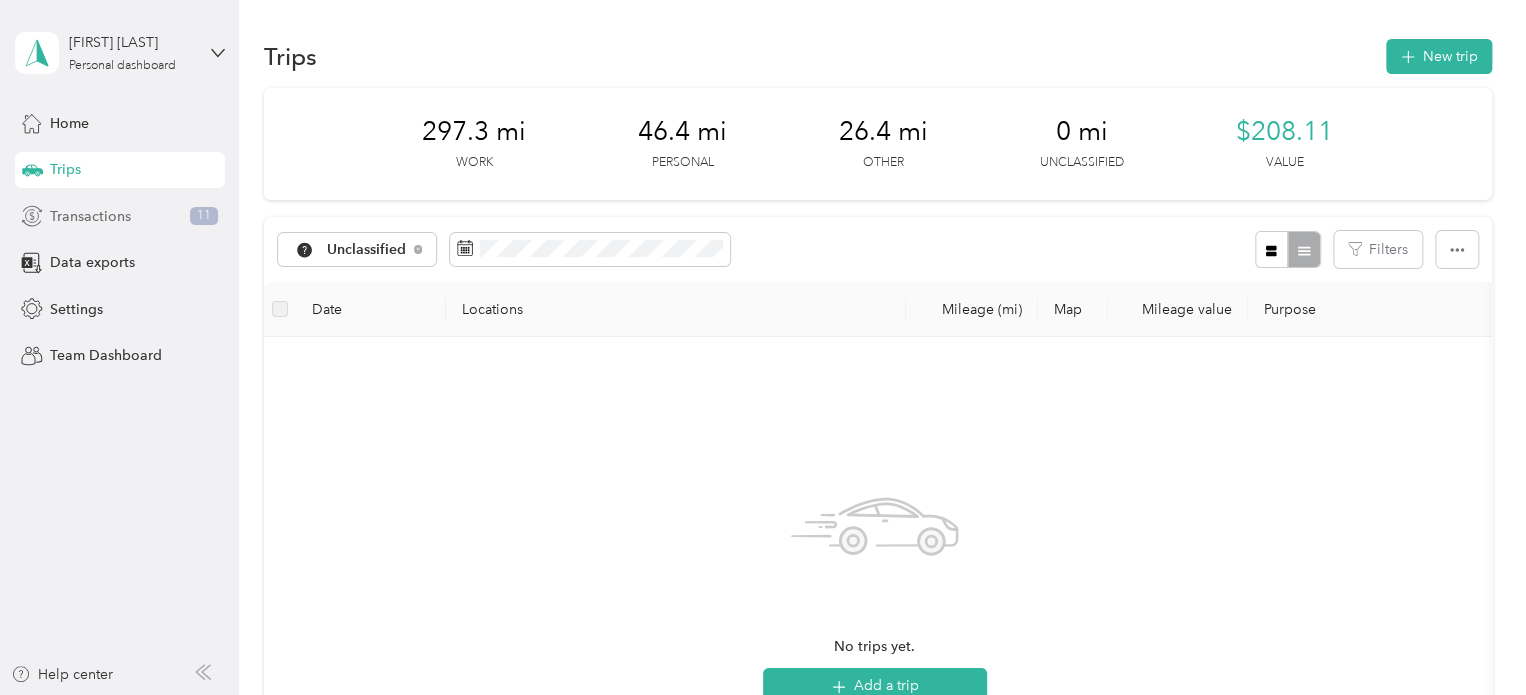 click on "Transactions" at bounding box center (90, 216) 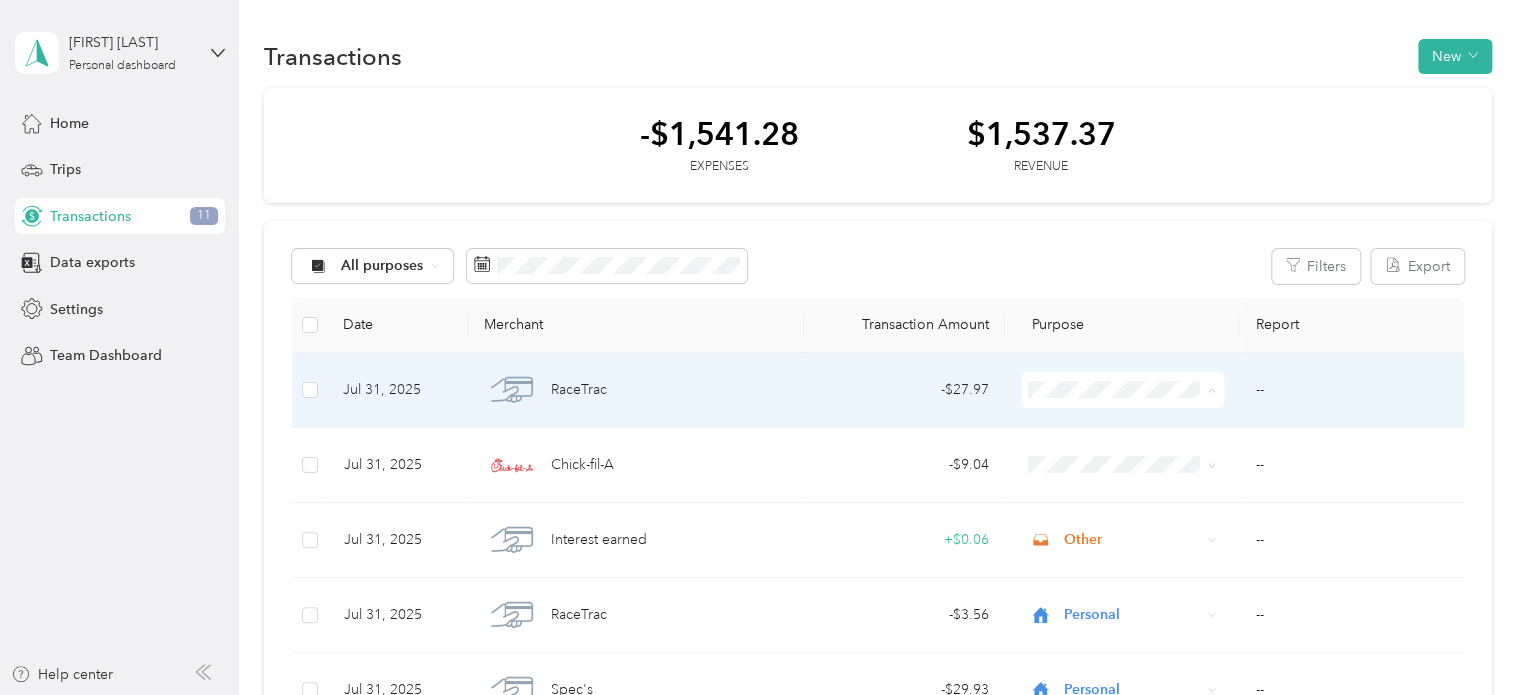 click on "Rideshare" at bounding box center [1136, 497] 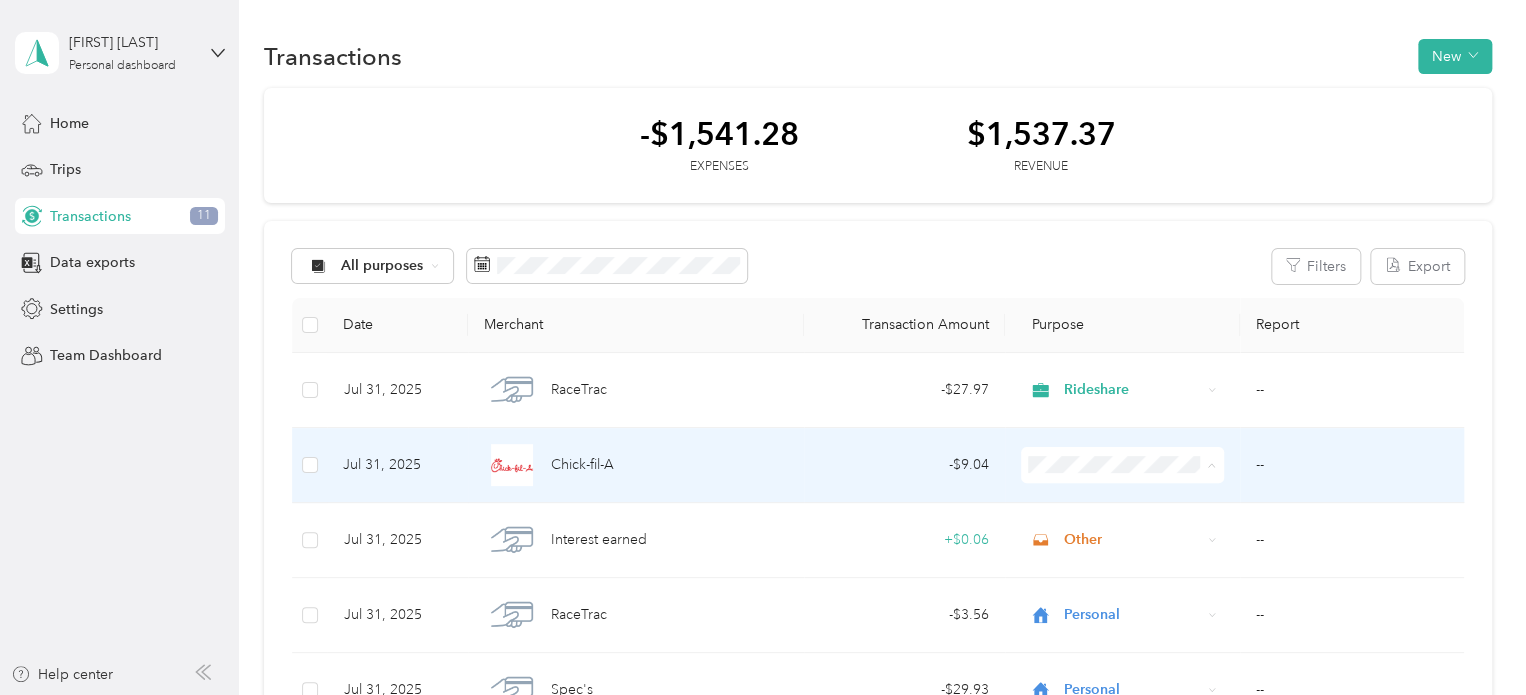 click on "Personal" at bounding box center [1136, 217] 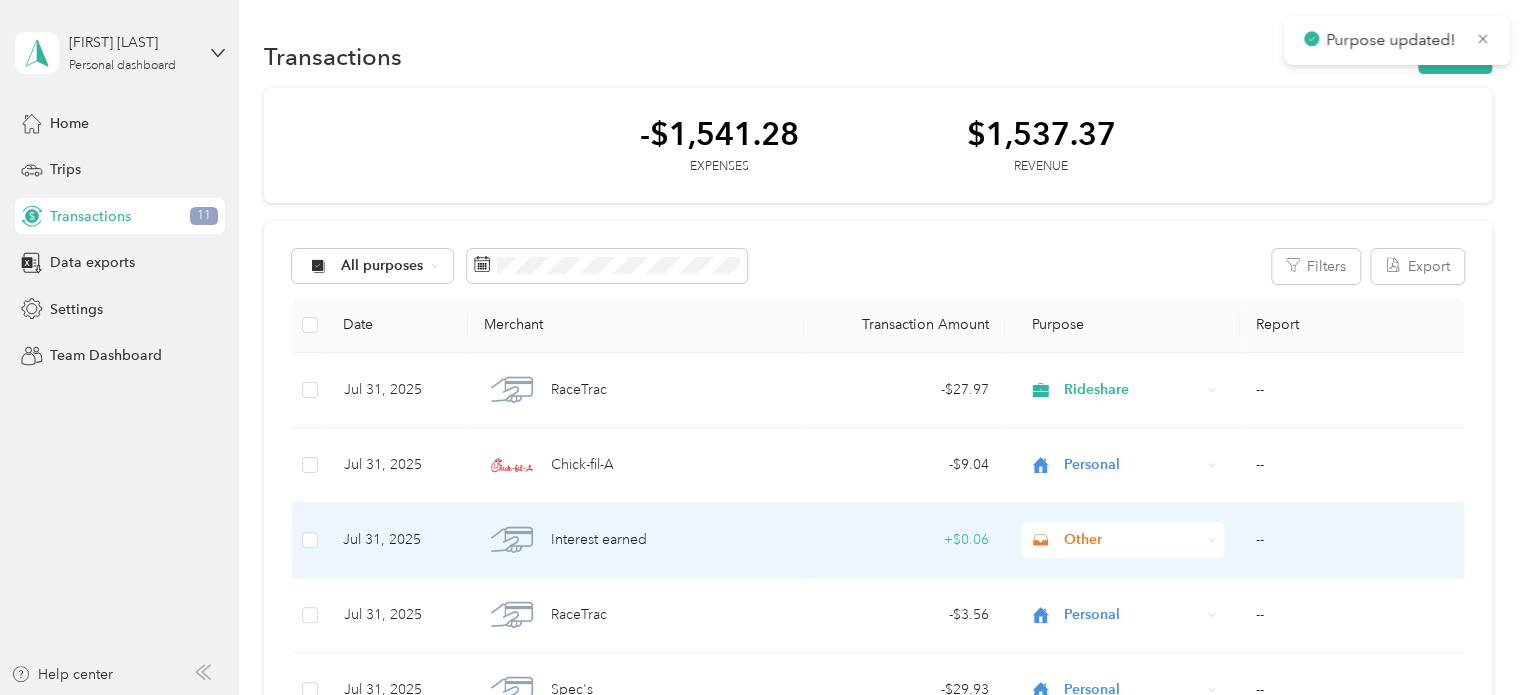 click on "Other" at bounding box center [1133, 540] 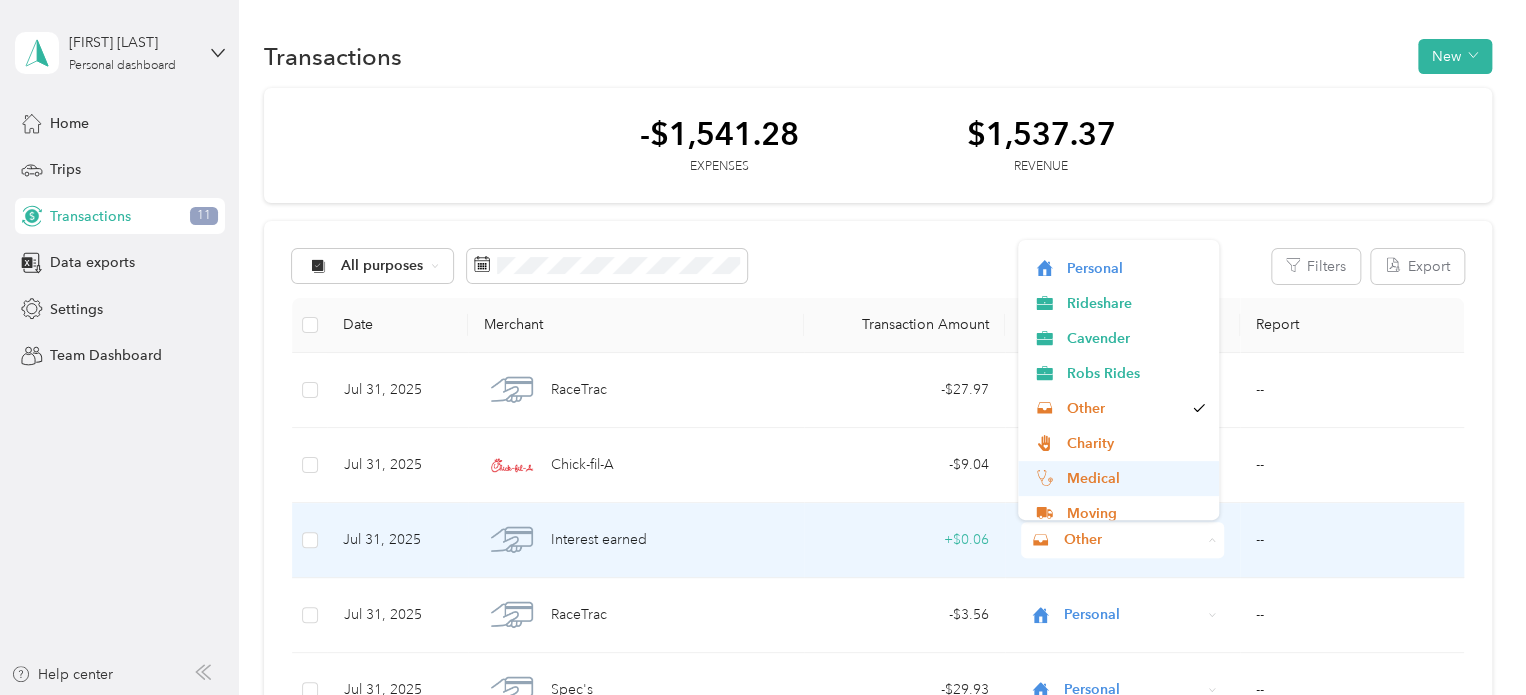 scroll, scrollTop: 0, scrollLeft: 0, axis: both 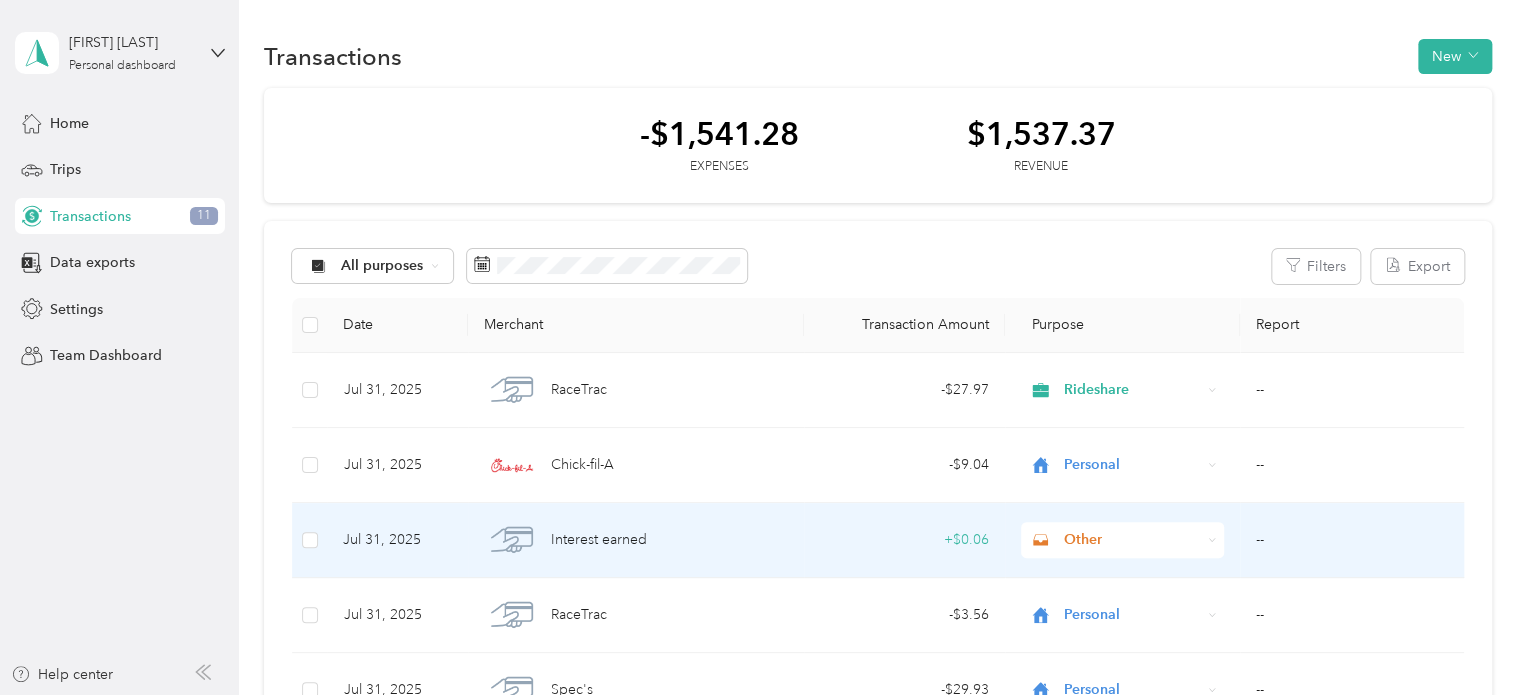 click on "+  $0.06" at bounding box center [904, 540] 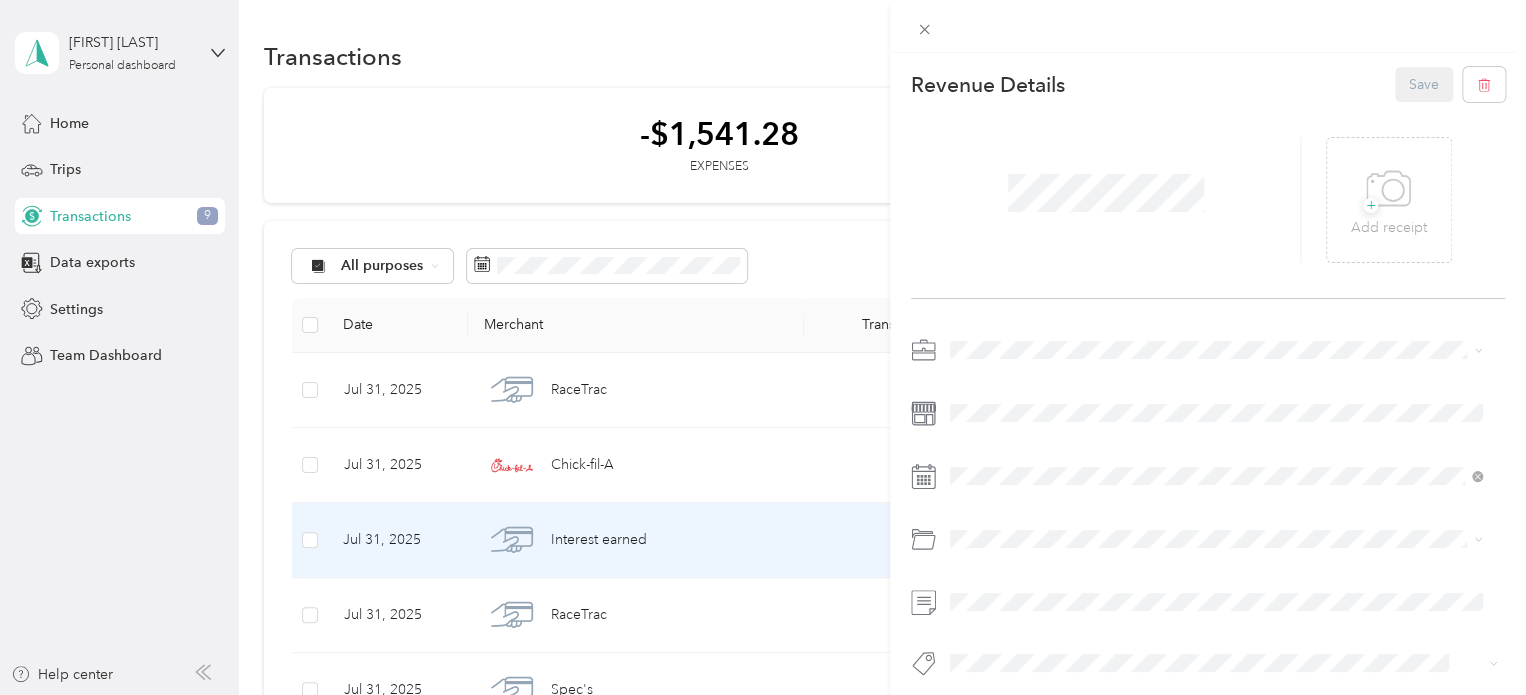 click on "This  revenue  cannot be edited because it is either under review, approved, or paid. Contact your Team Manager to edit it.  Revenue Details Save + Add receipt" at bounding box center [763, 347] 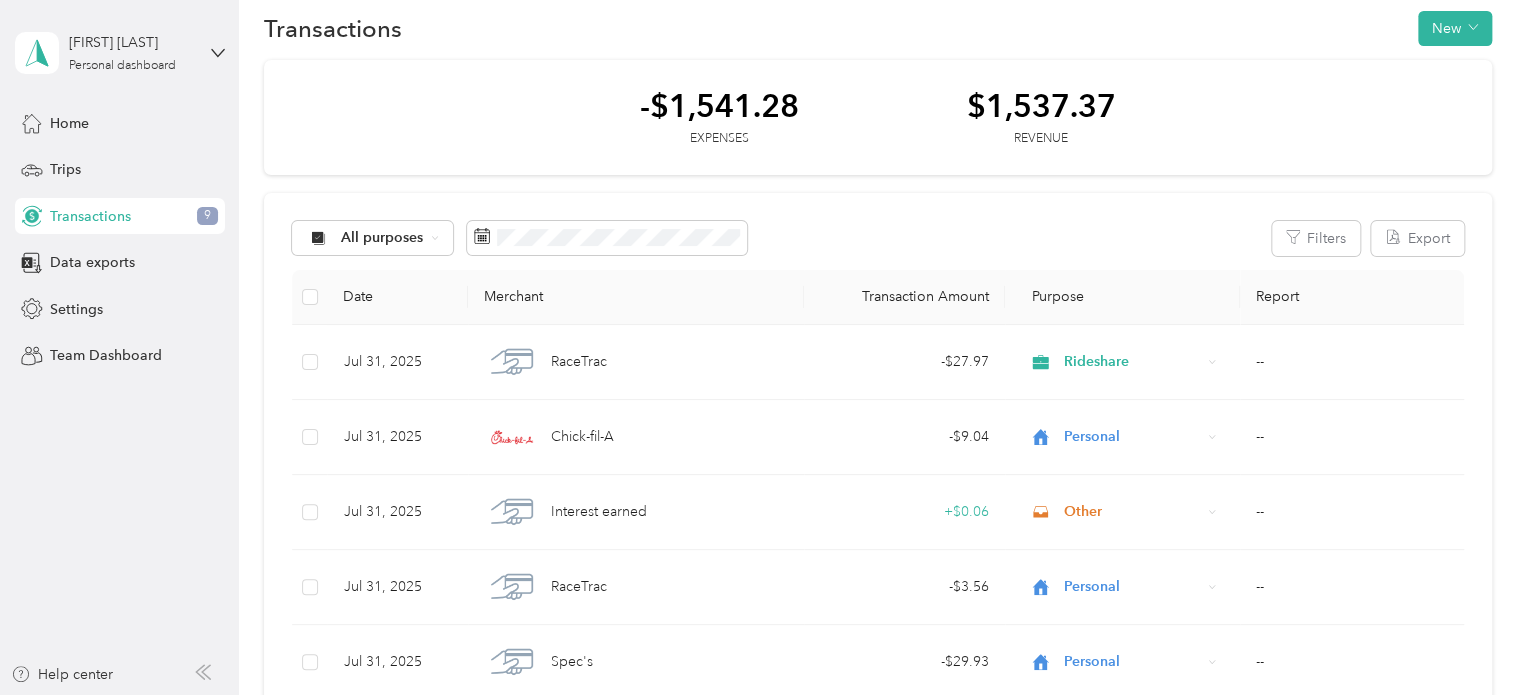 scroll, scrollTop: 0, scrollLeft: 0, axis: both 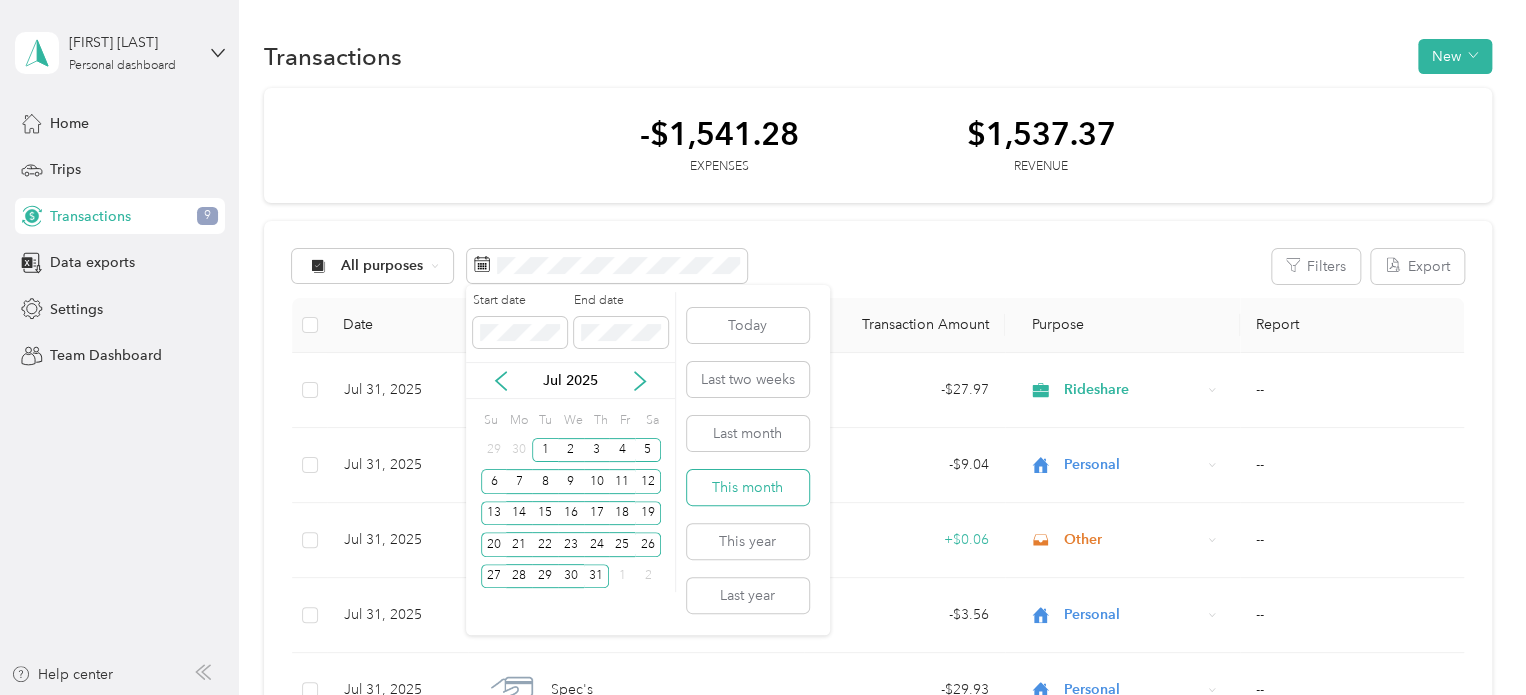 click on "This month" at bounding box center (748, 487) 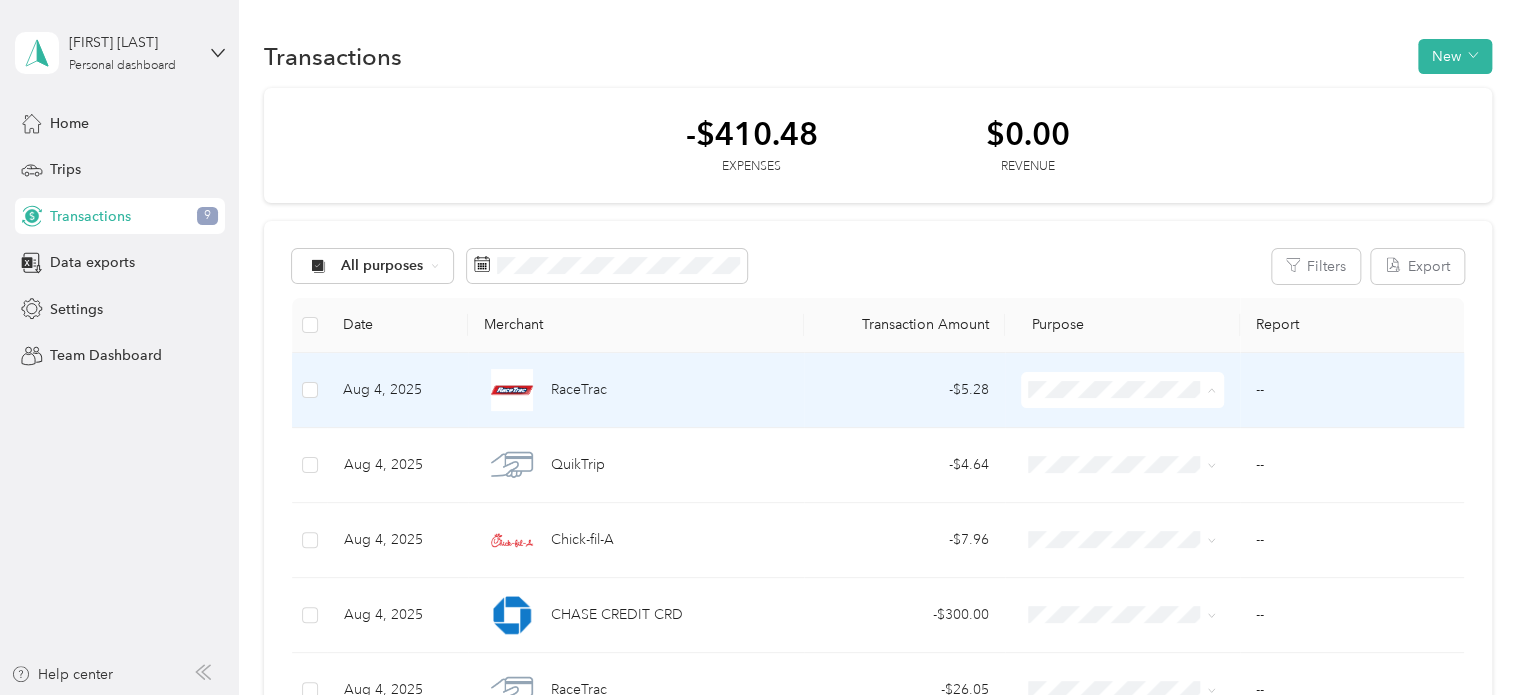 click on "Personal" at bounding box center [1136, 462] 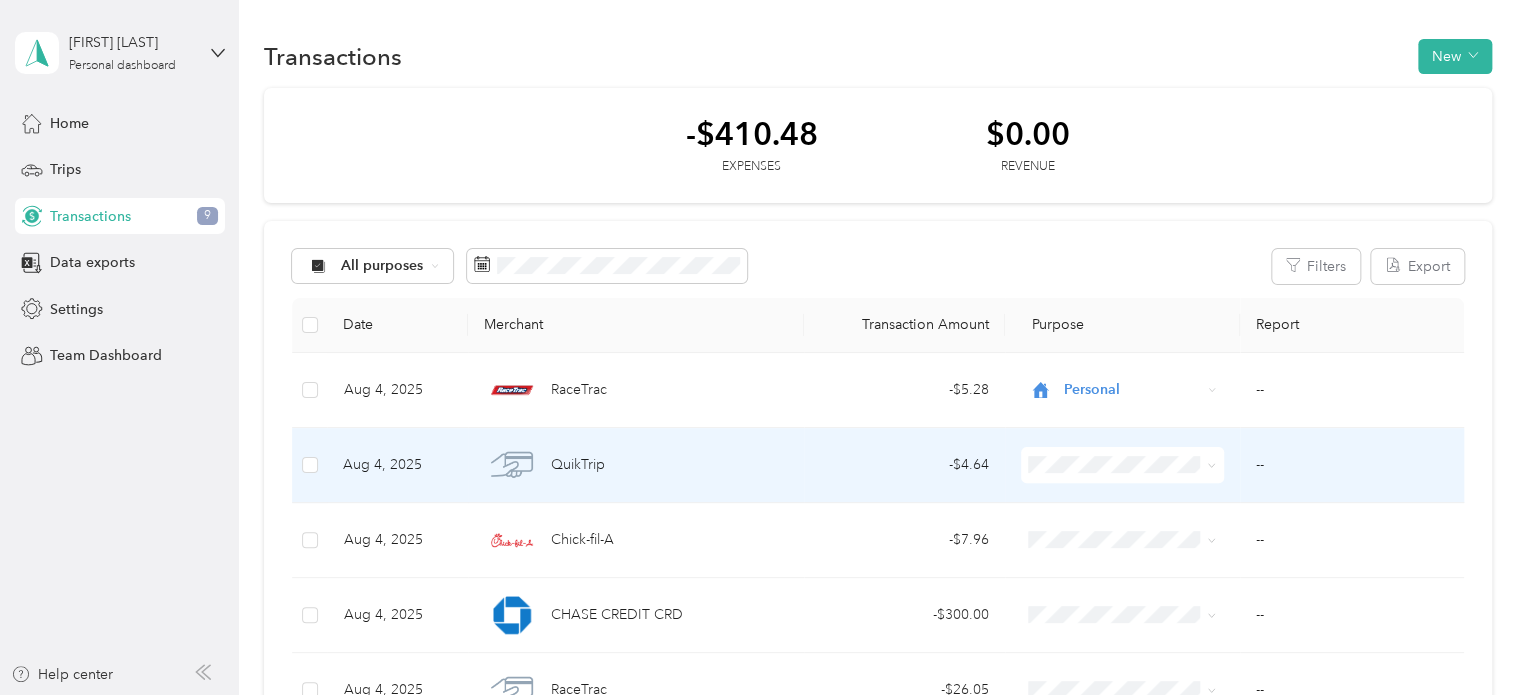 click on "Personal" at bounding box center [1136, 211] 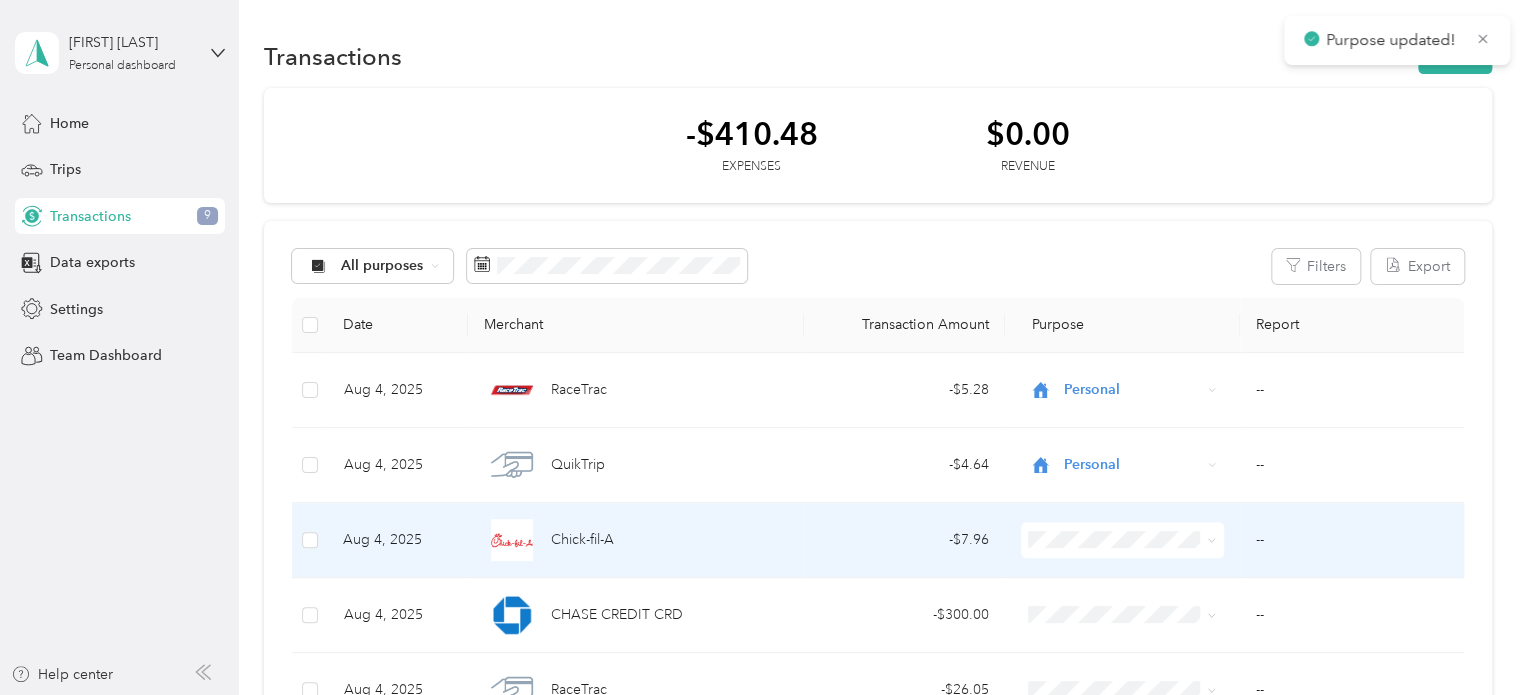 click on "Personal" at bounding box center (1136, 286) 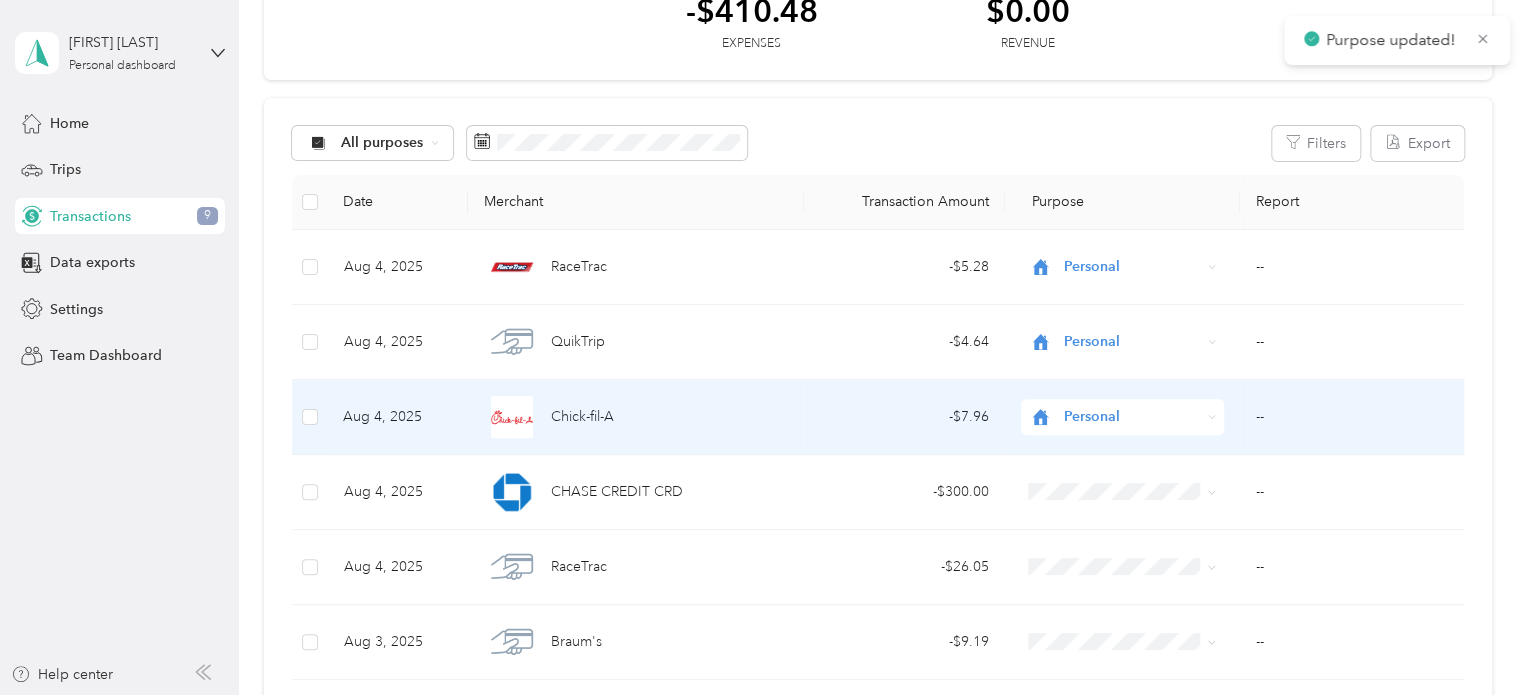 scroll, scrollTop: 400, scrollLeft: 0, axis: vertical 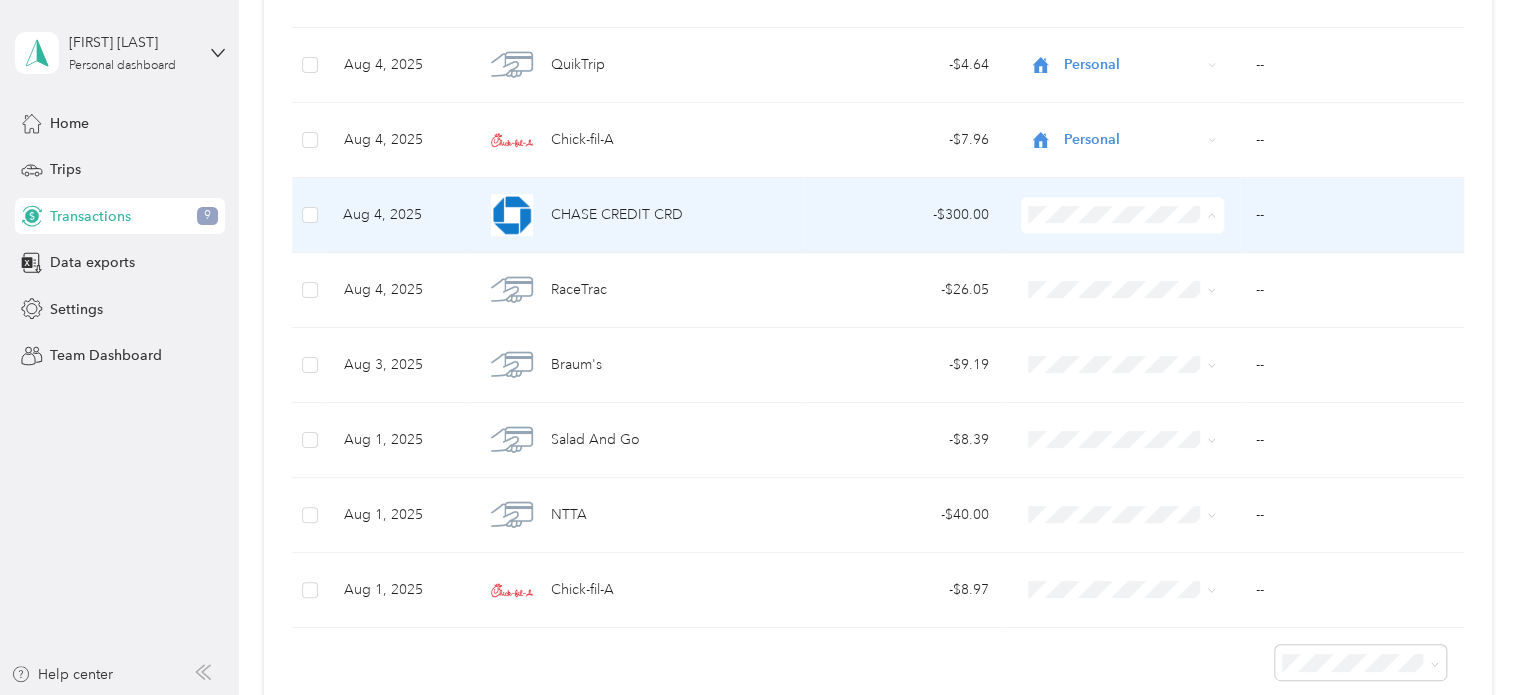 click on "Other" at bounding box center (1136, 426) 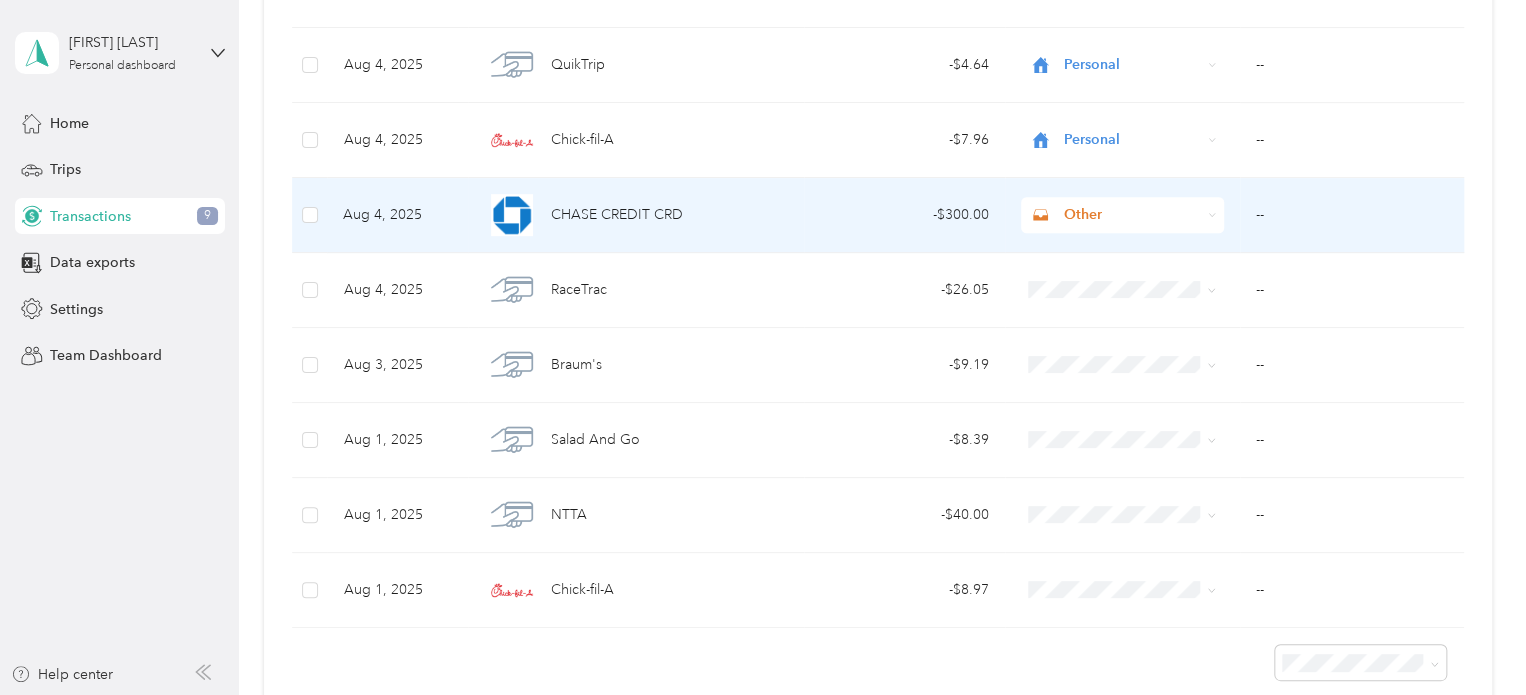 click on "--" at bounding box center (1352, 215) 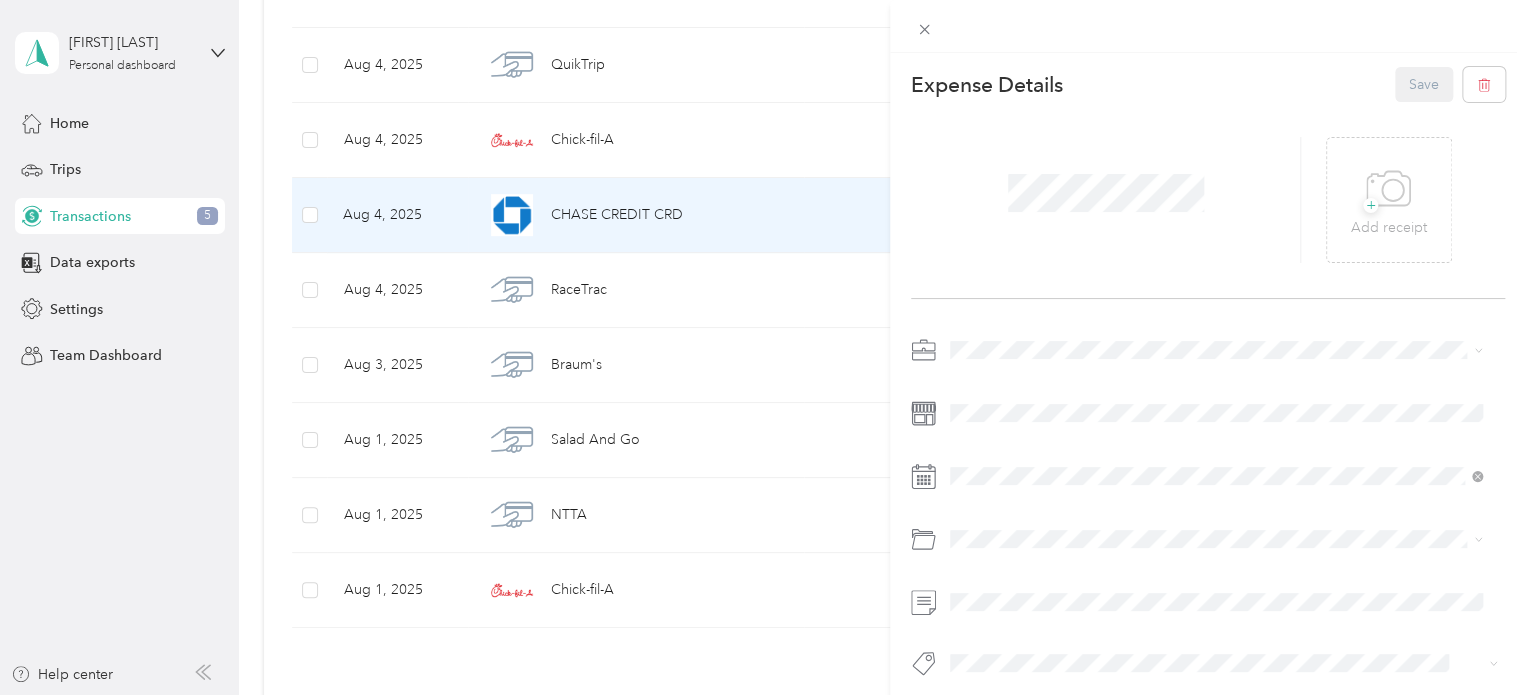 click on "This  expense  cannot be edited because it is either under review, approved, or paid. Contact your Team Manager to edit it.  Expense Details Save + Add receipt" at bounding box center [763, 347] 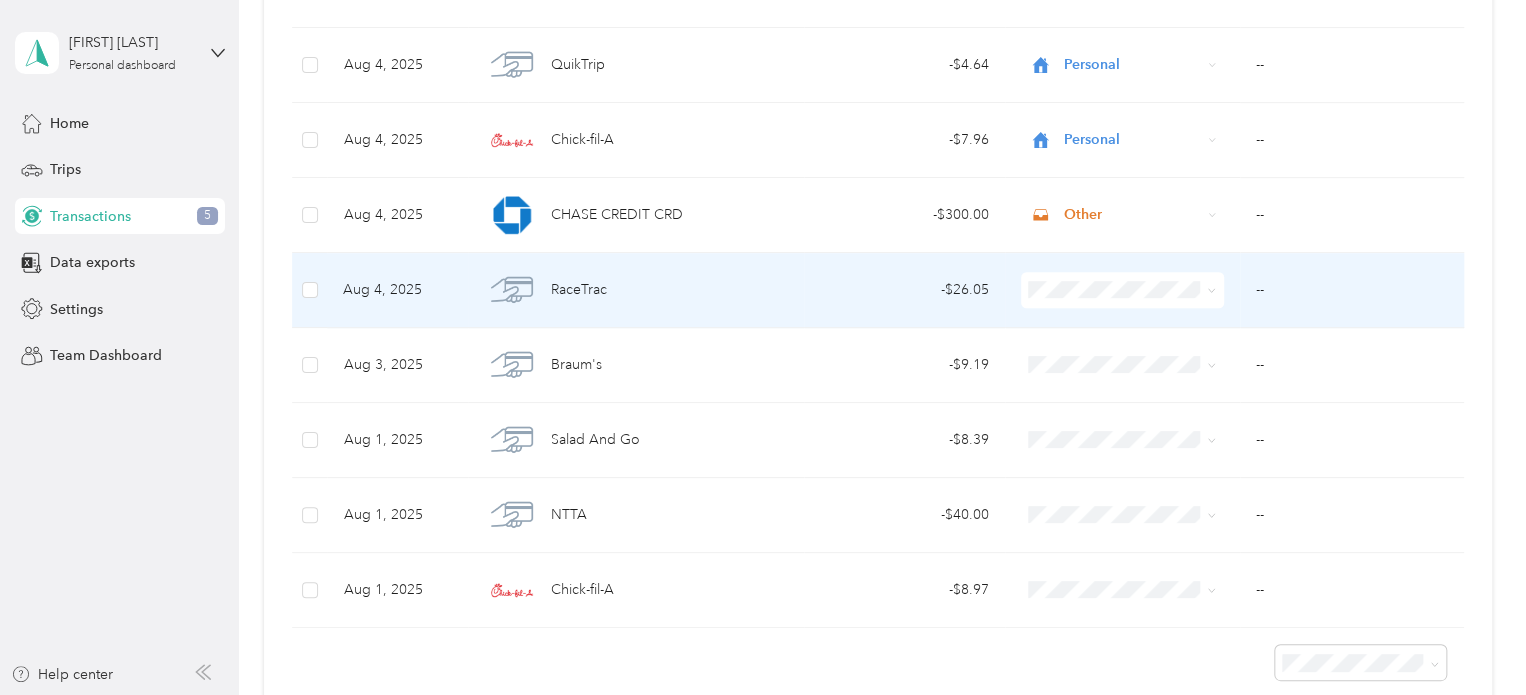 click 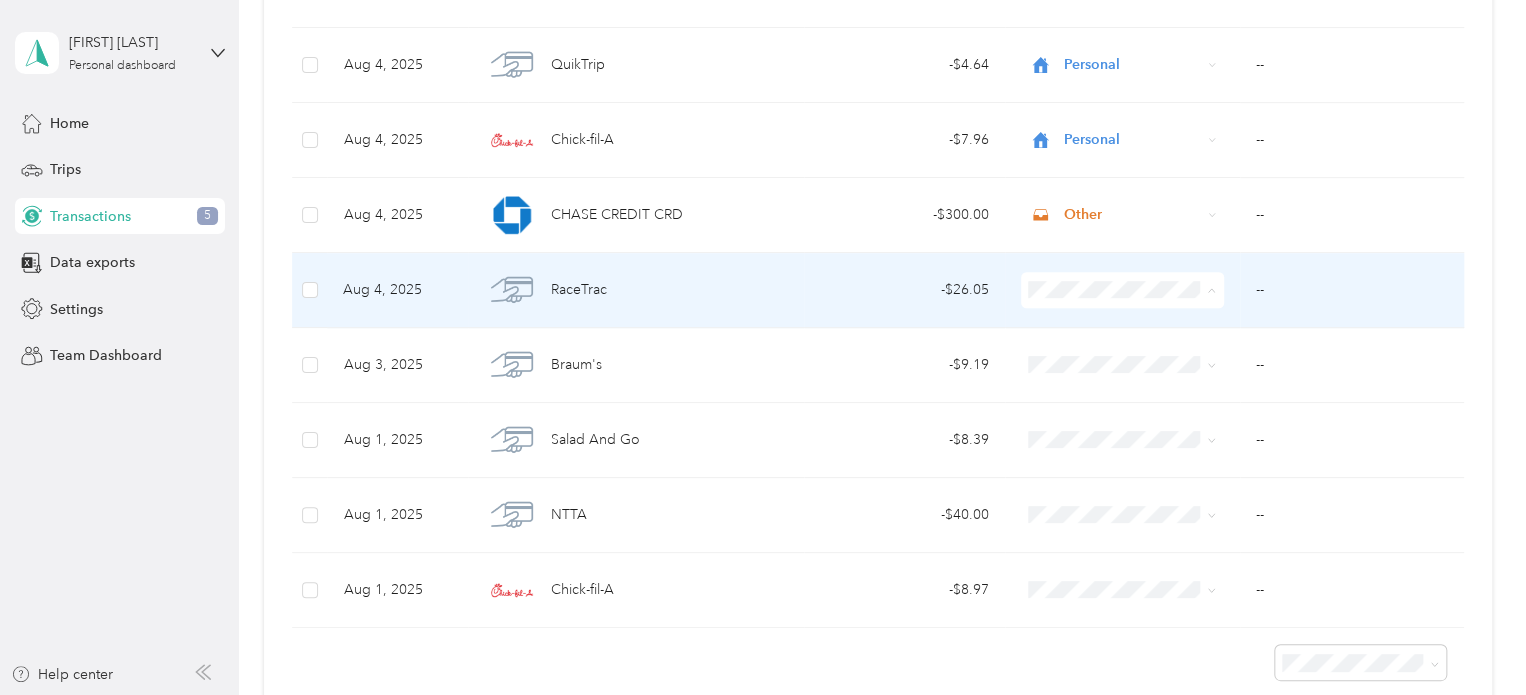 click on "Rideshare" at bounding box center (1119, 396) 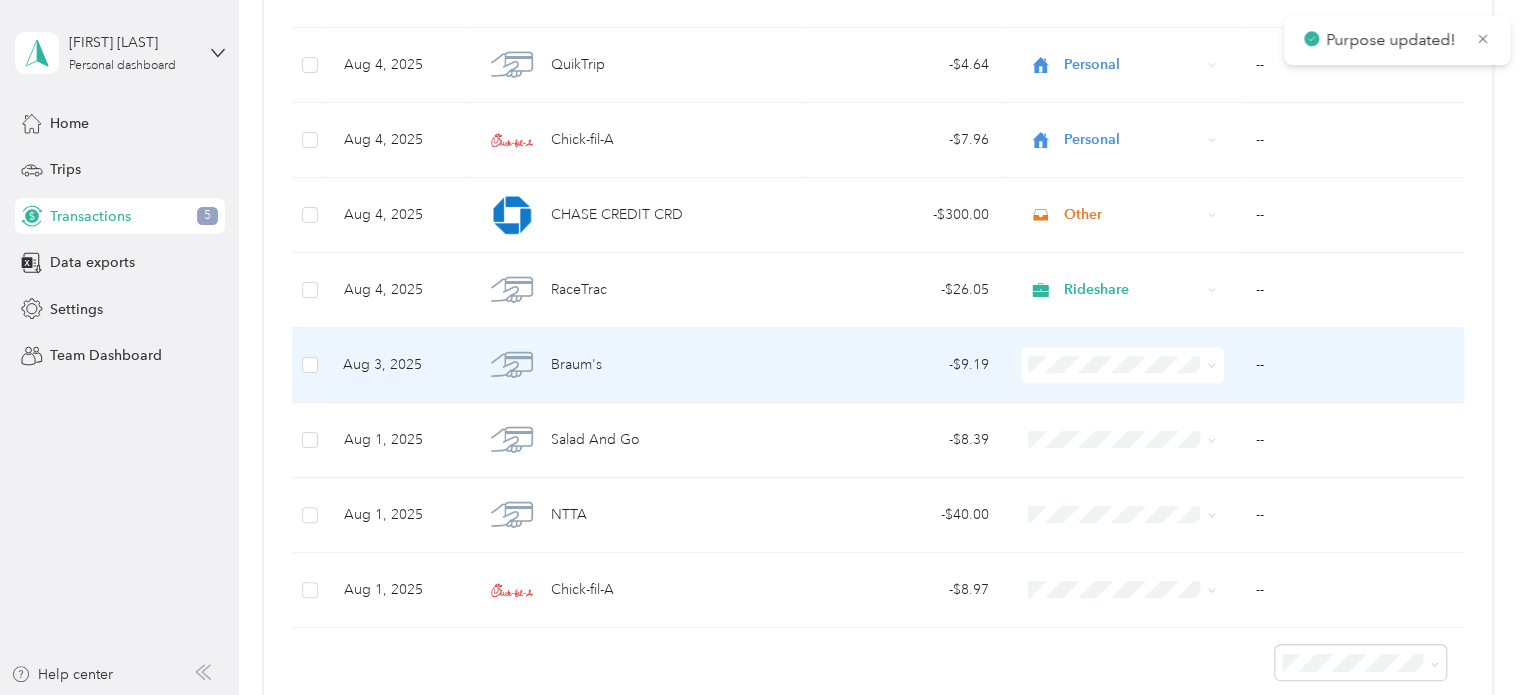 click 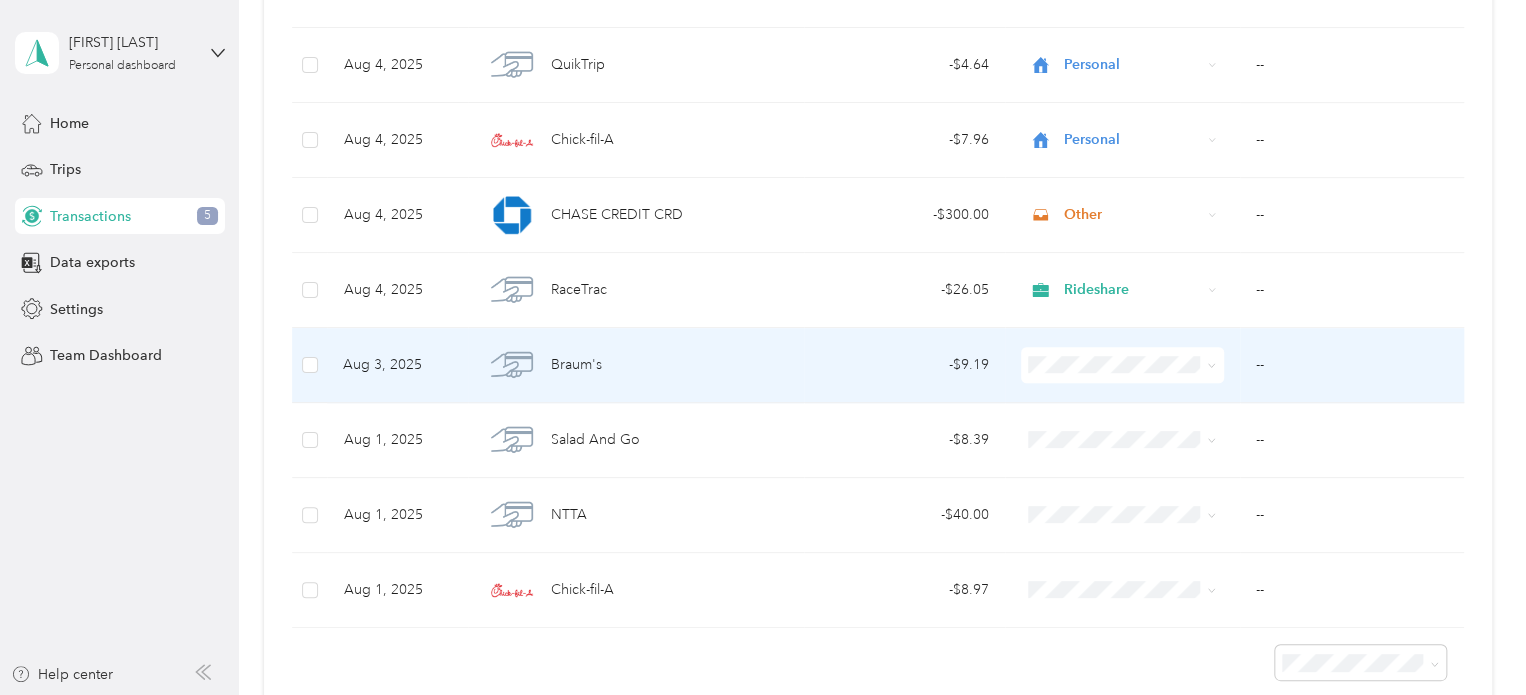 click on "Personal" at bounding box center (1119, 436) 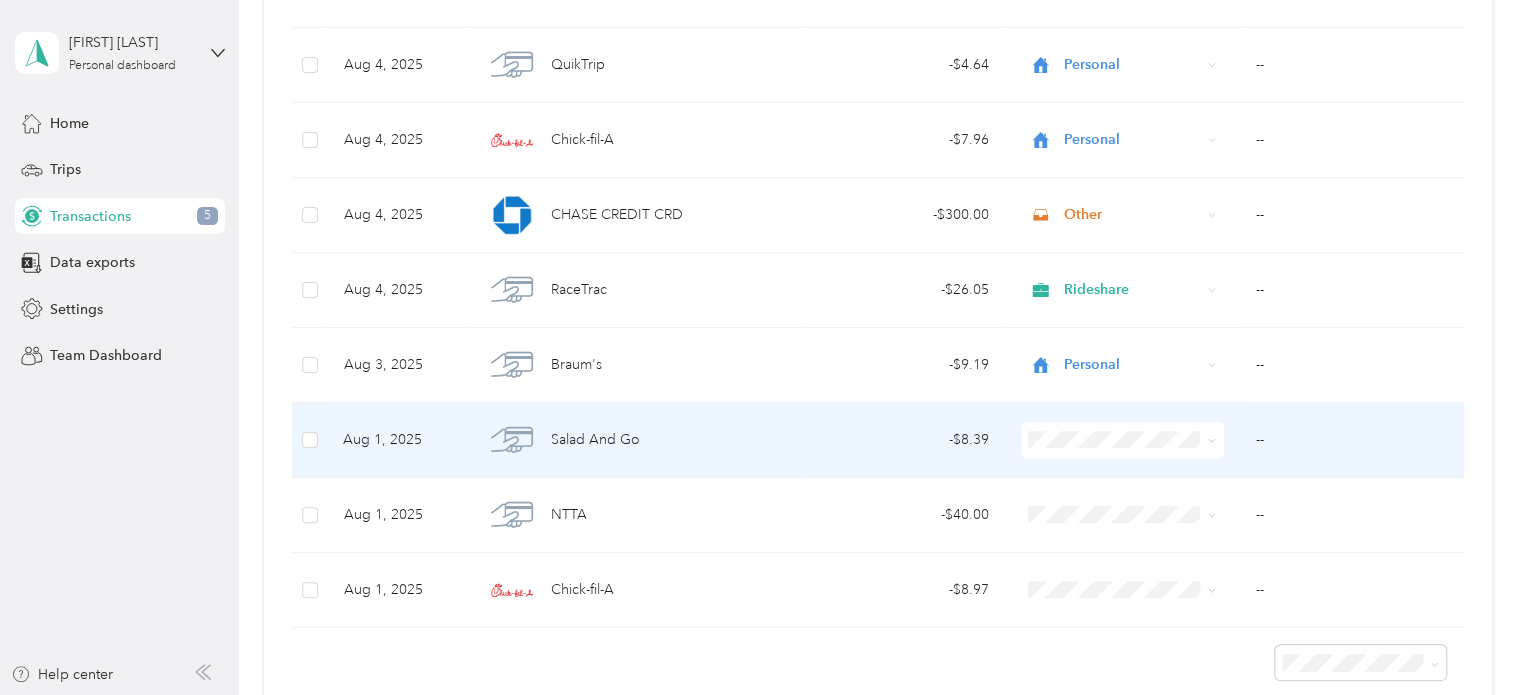 click on "Personal" at bounding box center (1136, 185) 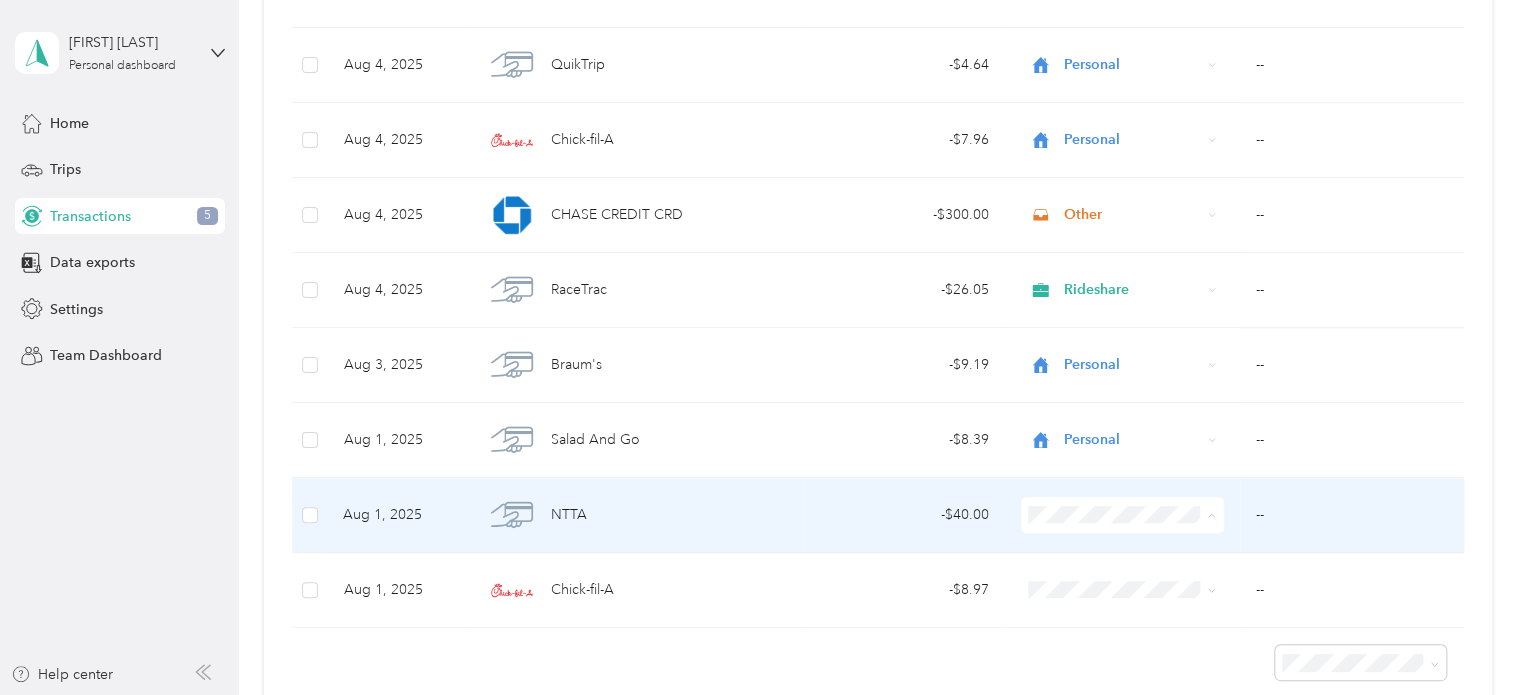 click on "Rideshare" at bounding box center [1136, 301] 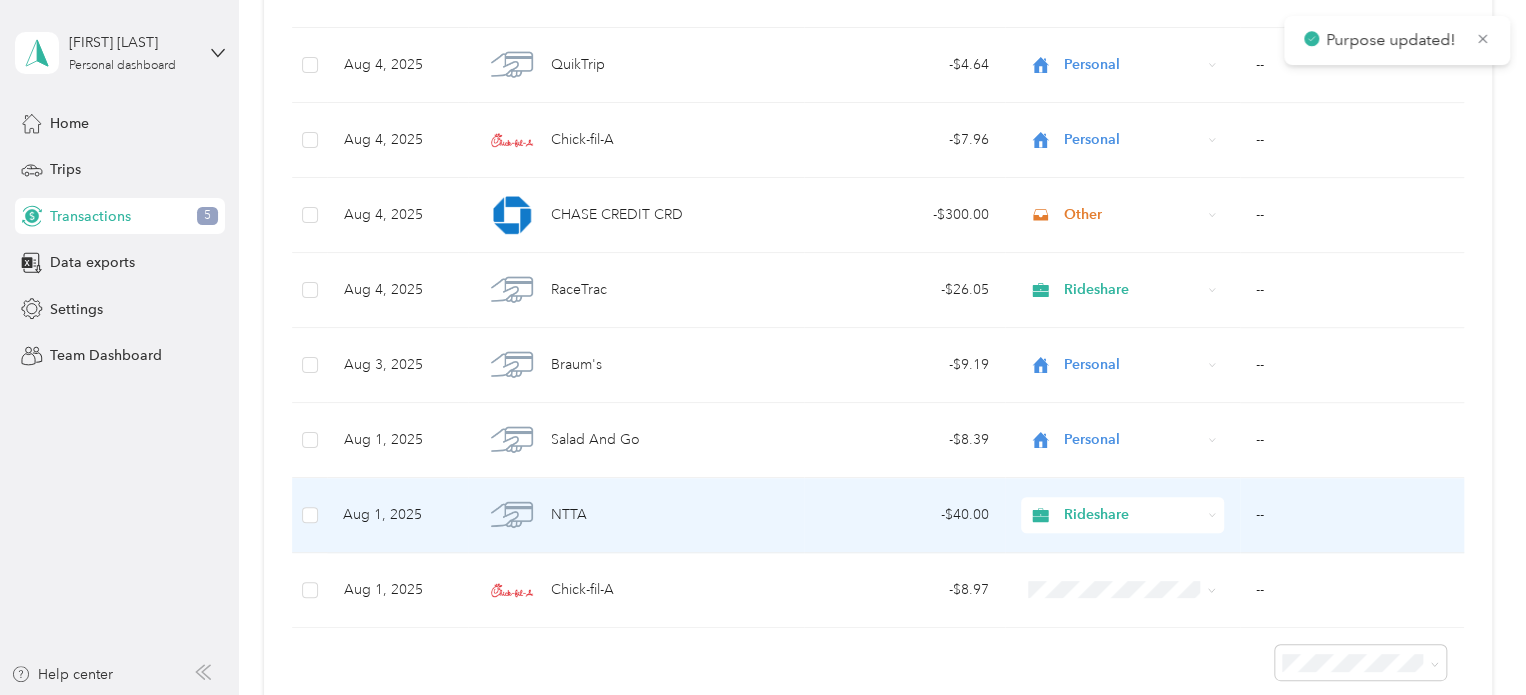 click on "--" at bounding box center (1352, 515) 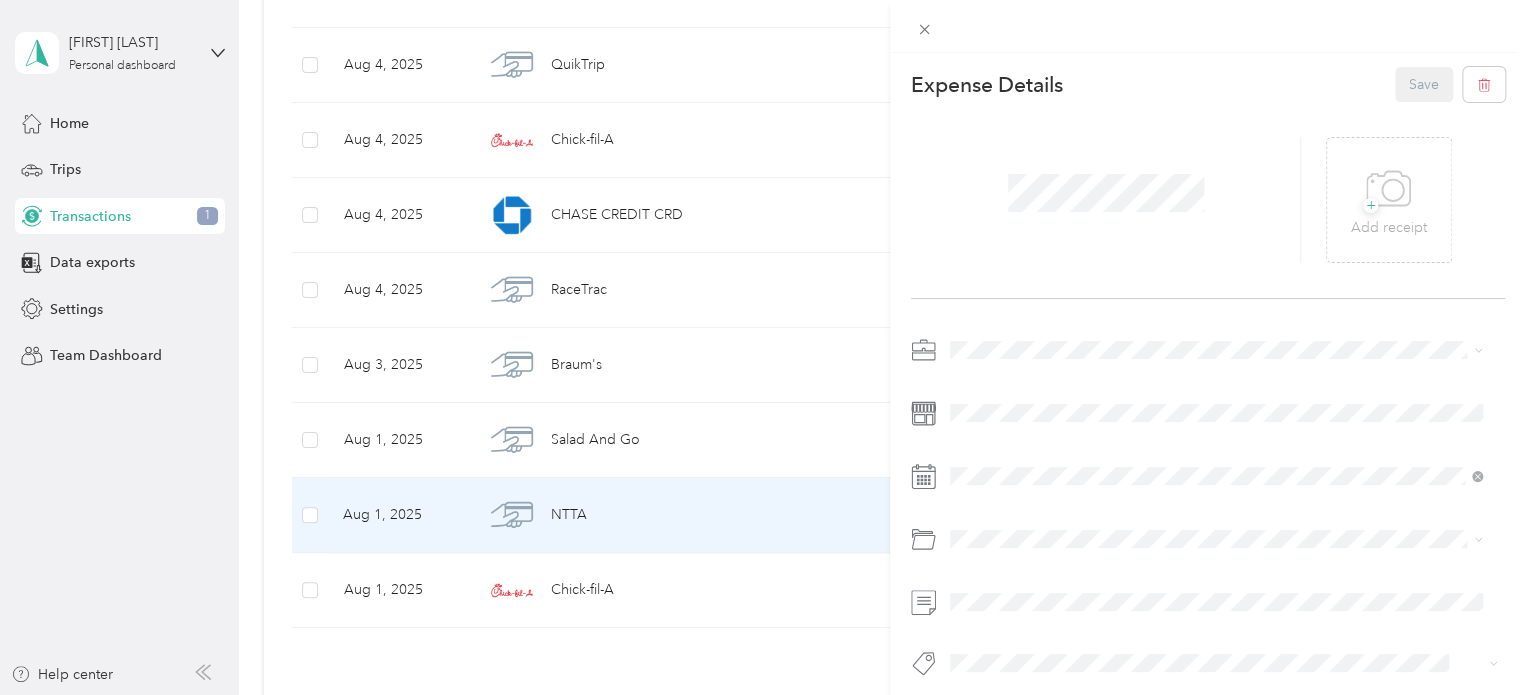 click on "This  expense  cannot be edited because it is either under review, approved, or paid. Contact your Team Manager to edit it.  Expense Details Save + Add receipt" at bounding box center [763, 347] 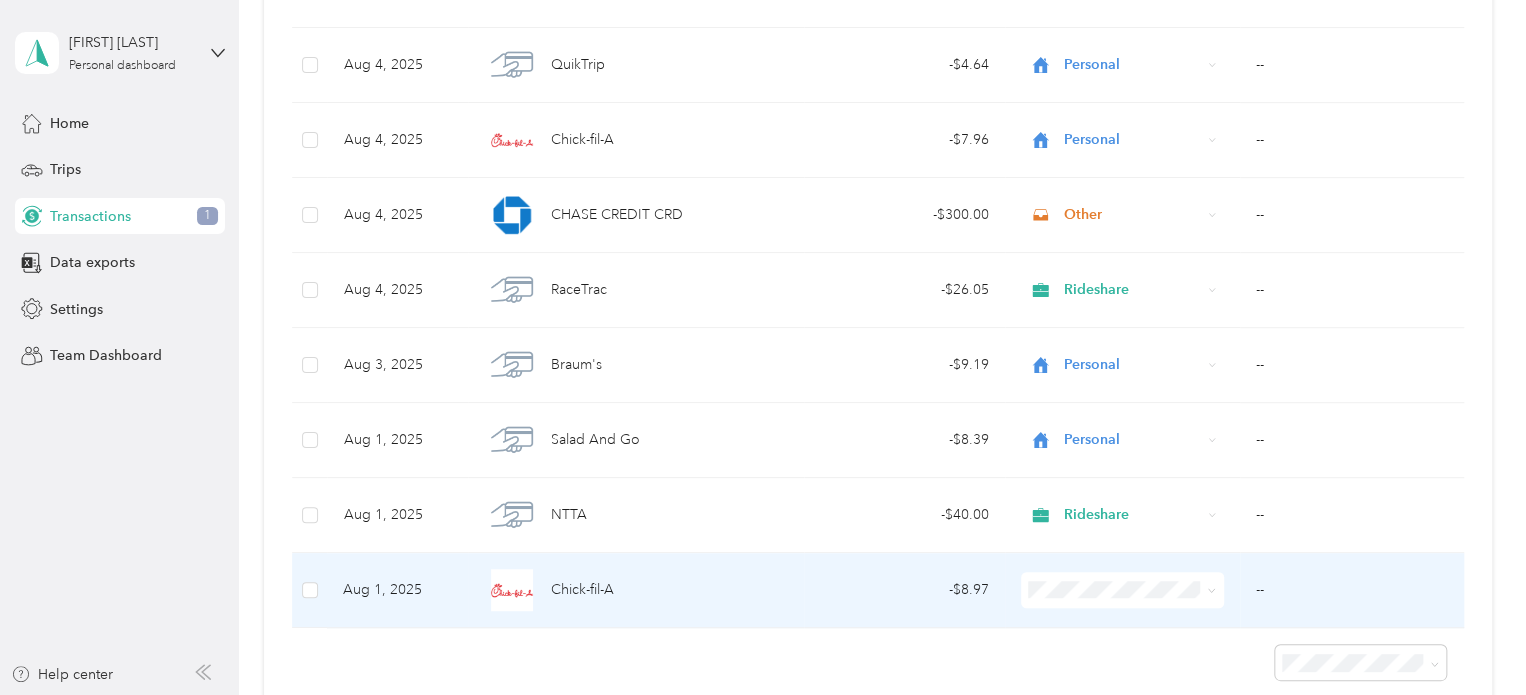 click on "Personal" at bounding box center (1136, 337) 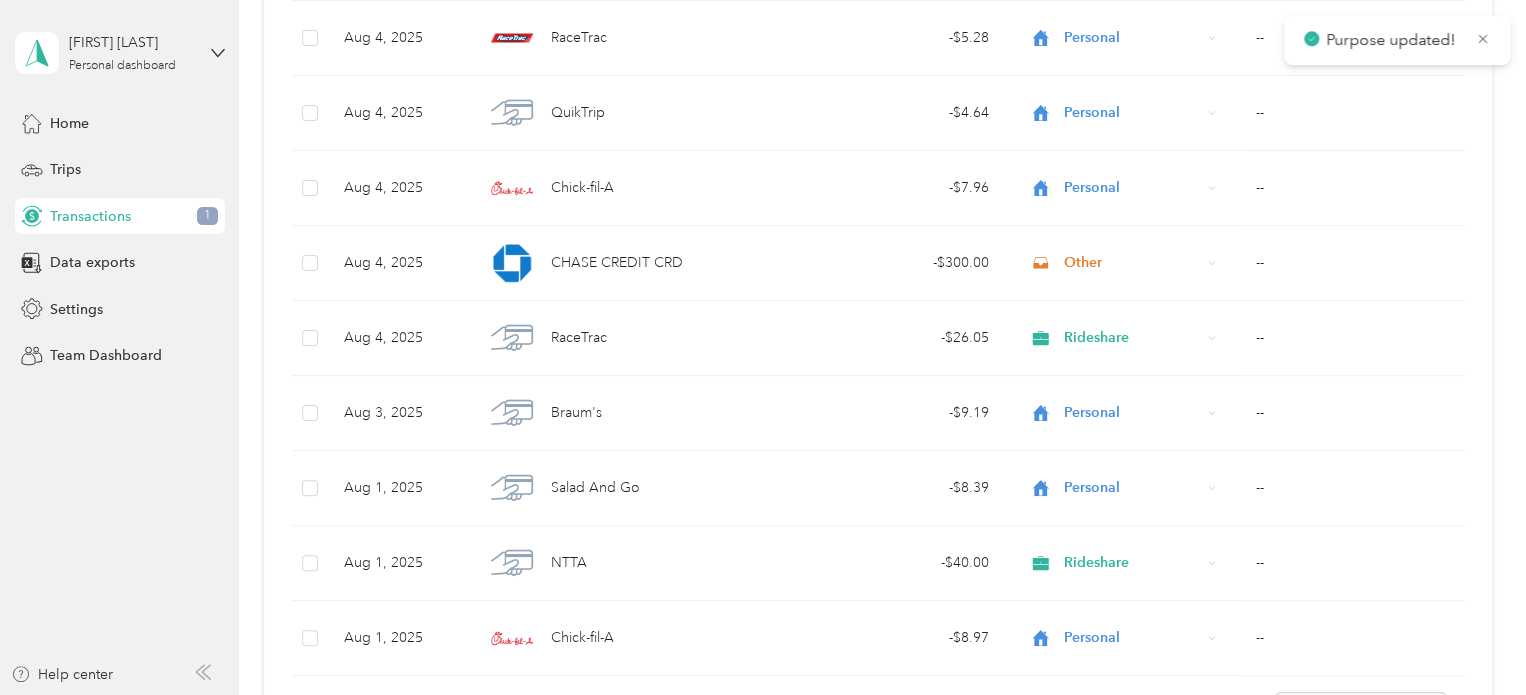 scroll, scrollTop: 517, scrollLeft: 0, axis: vertical 